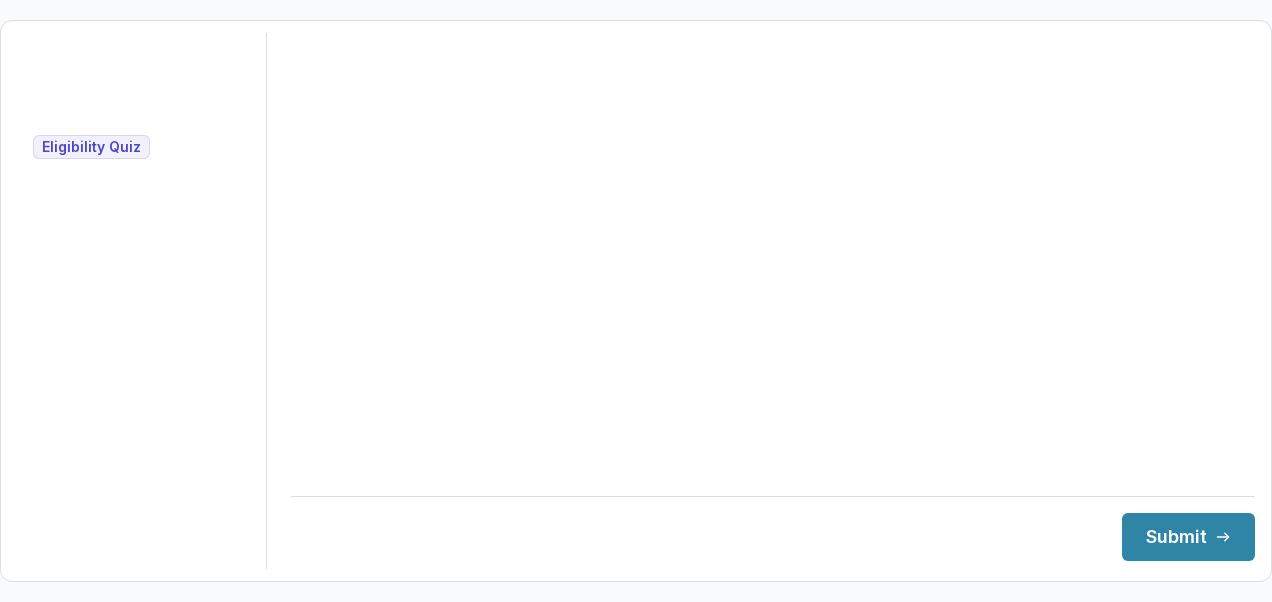 scroll, scrollTop: 0, scrollLeft: 0, axis: both 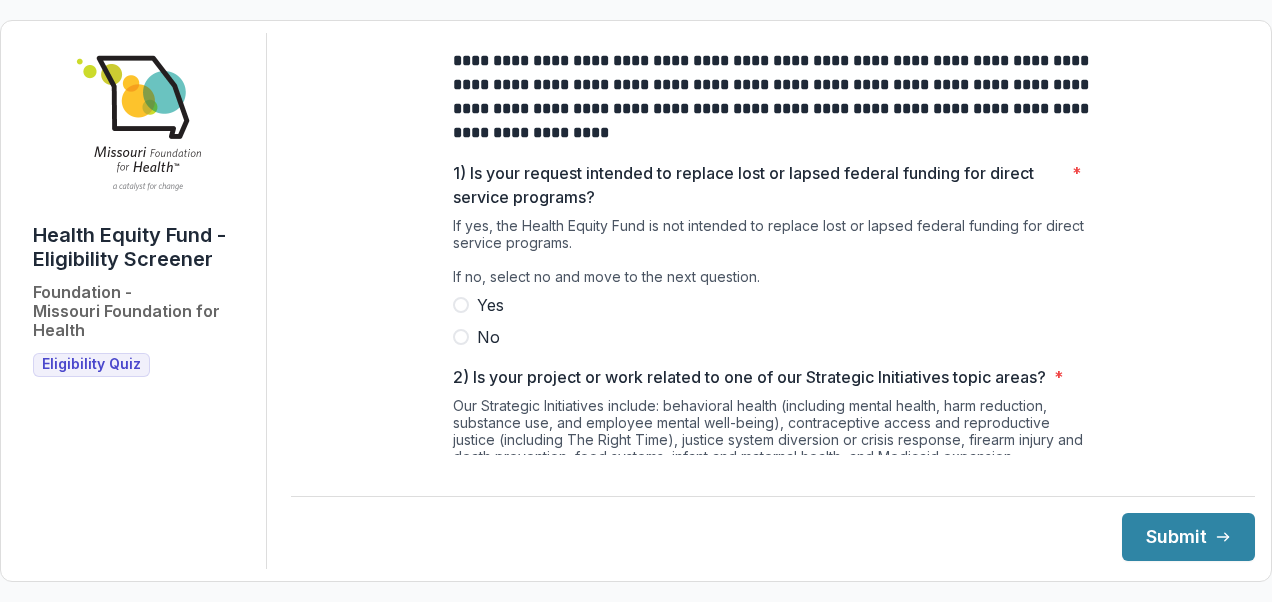 click on "No" at bounding box center (773, 337) 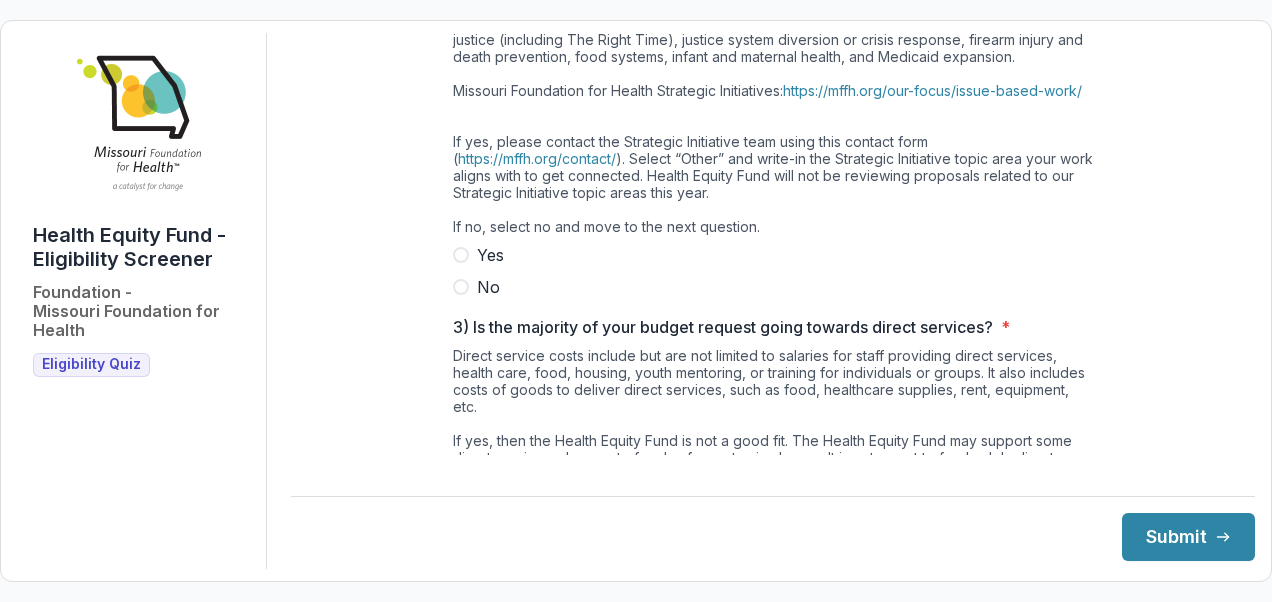 scroll, scrollTop: 300, scrollLeft: 0, axis: vertical 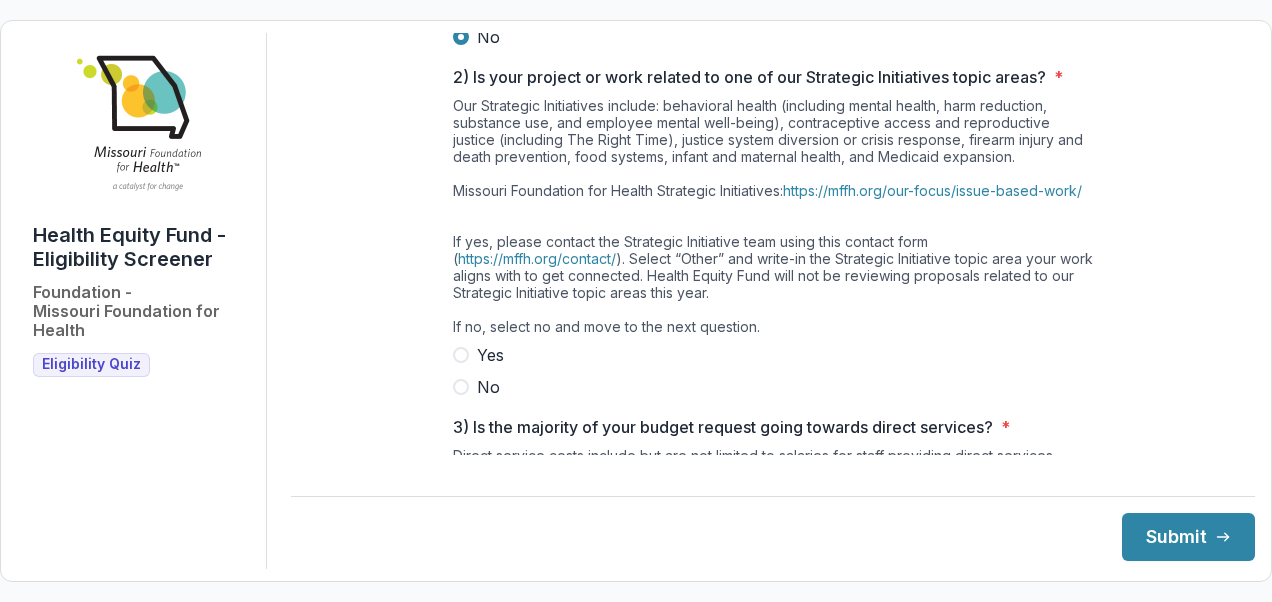 click on "No" at bounding box center [488, 387] 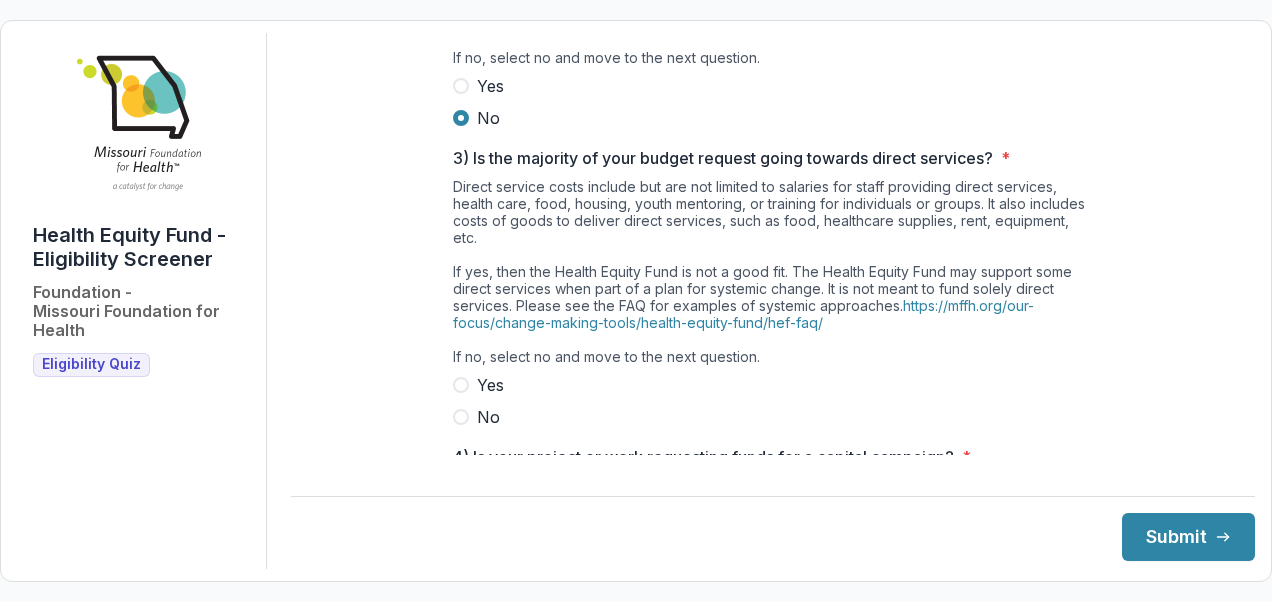 scroll, scrollTop: 600, scrollLeft: 0, axis: vertical 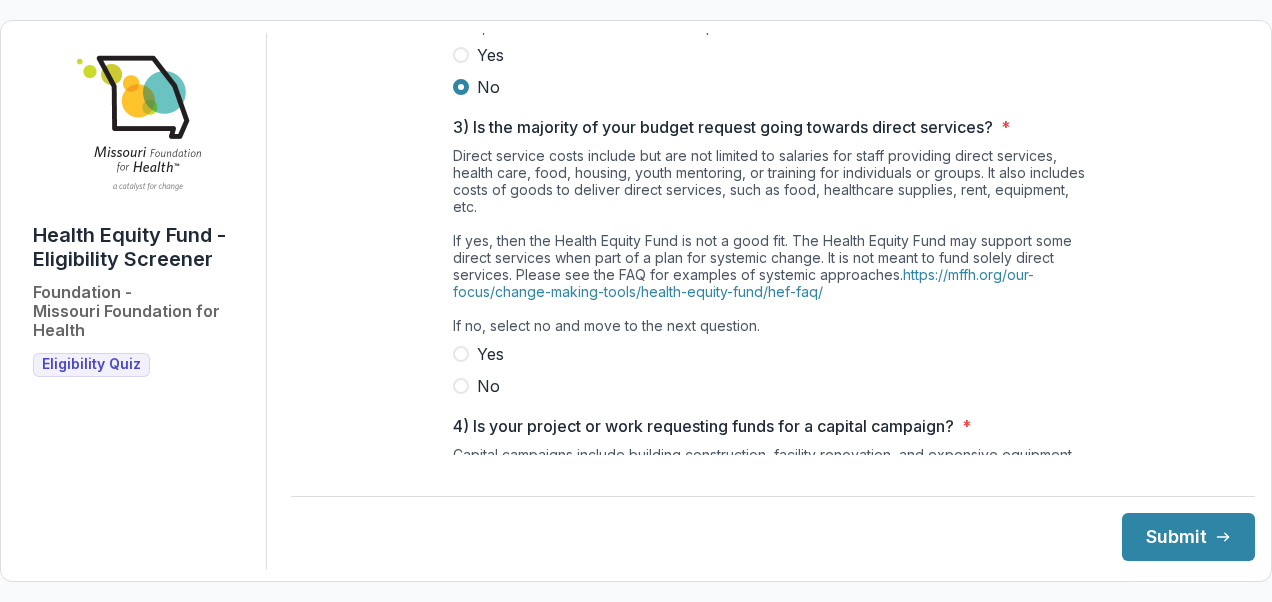 drag, startPoint x: 501, startPoint y: 405, endPoint x: 491, endPoint y: 406, distance: 10.049875 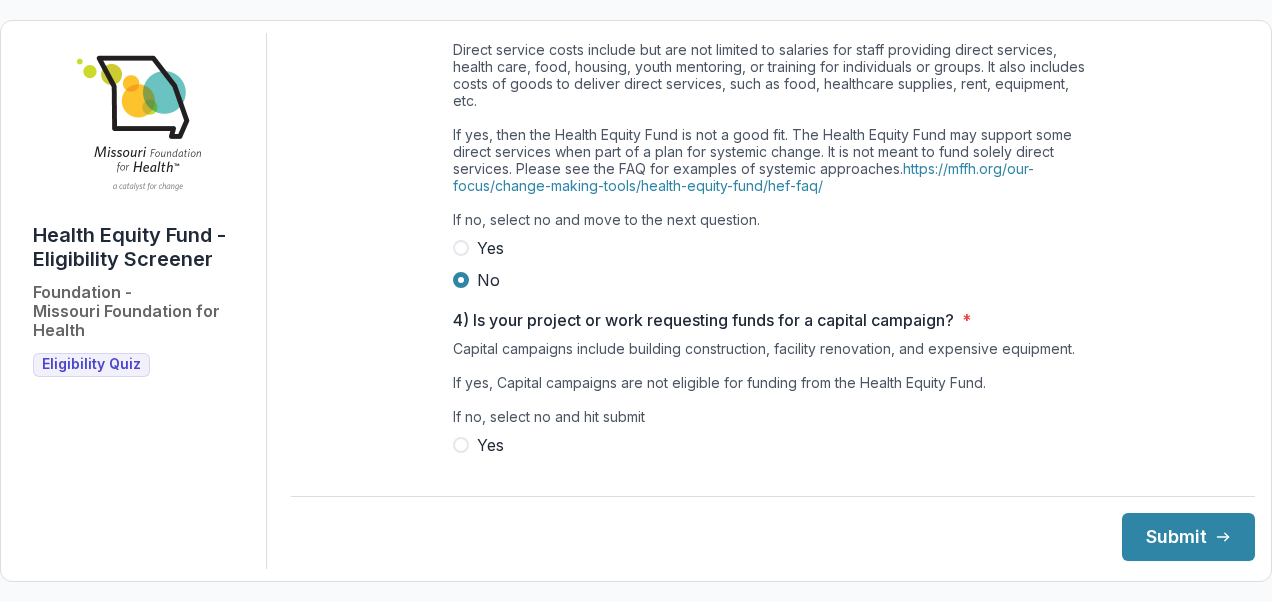 scroll, scrollTop: 777, scrollLeft: 0, axis: vertical 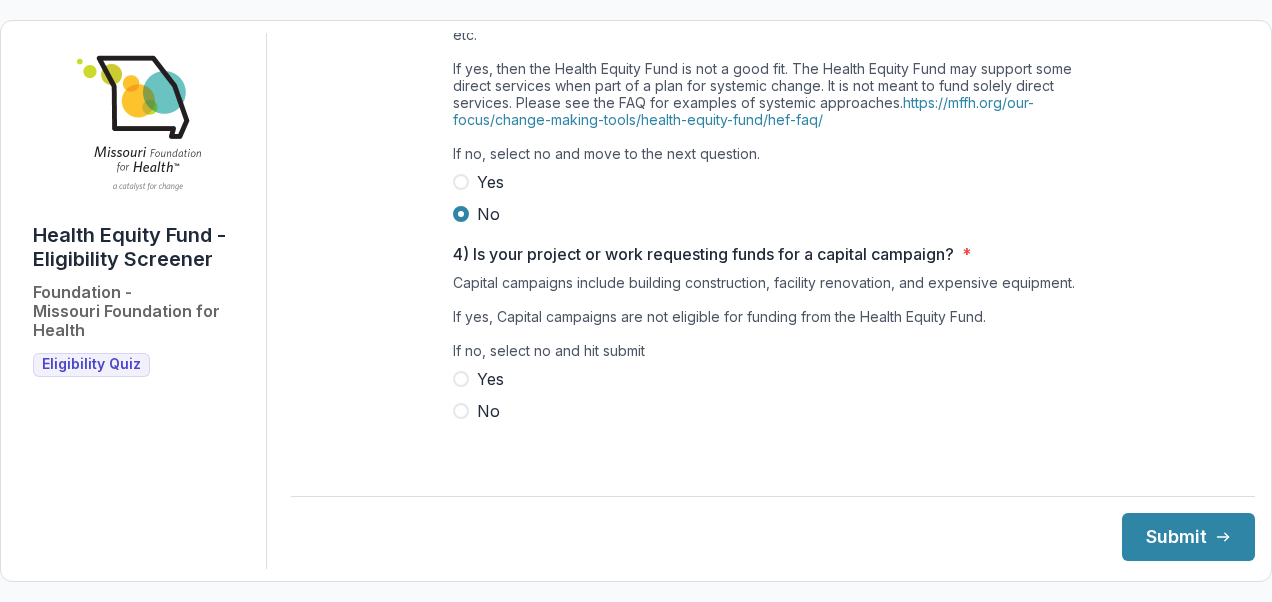 click on "No" at bounding box center (773, 411) 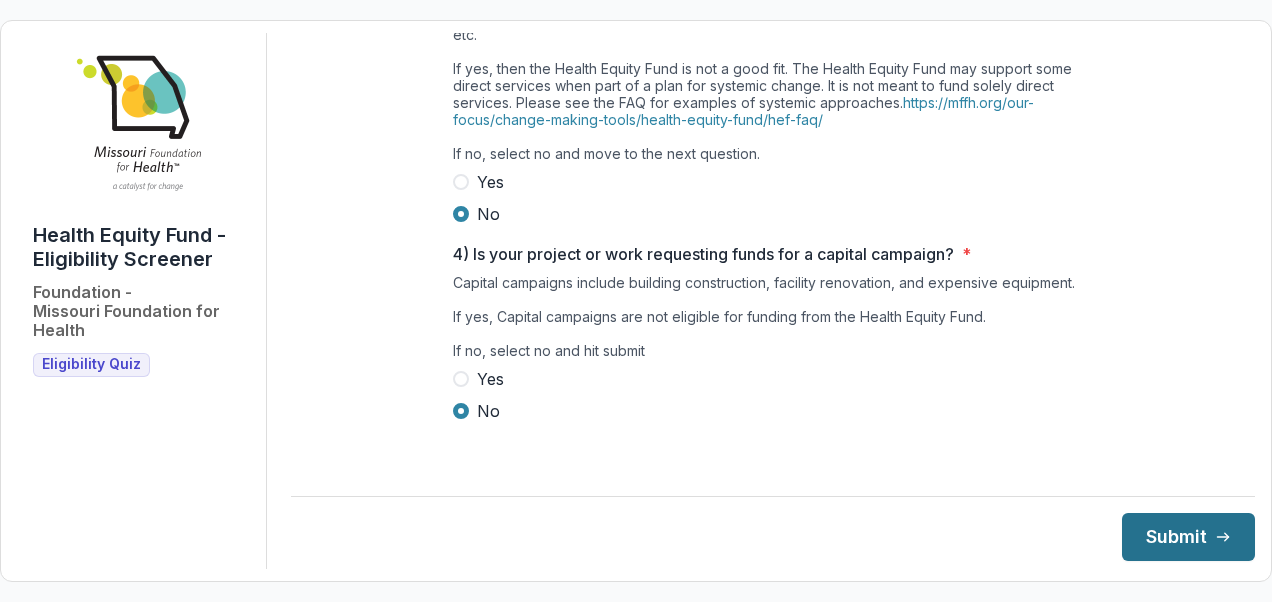 click on "Submit" at bounding box center [1188, 537] 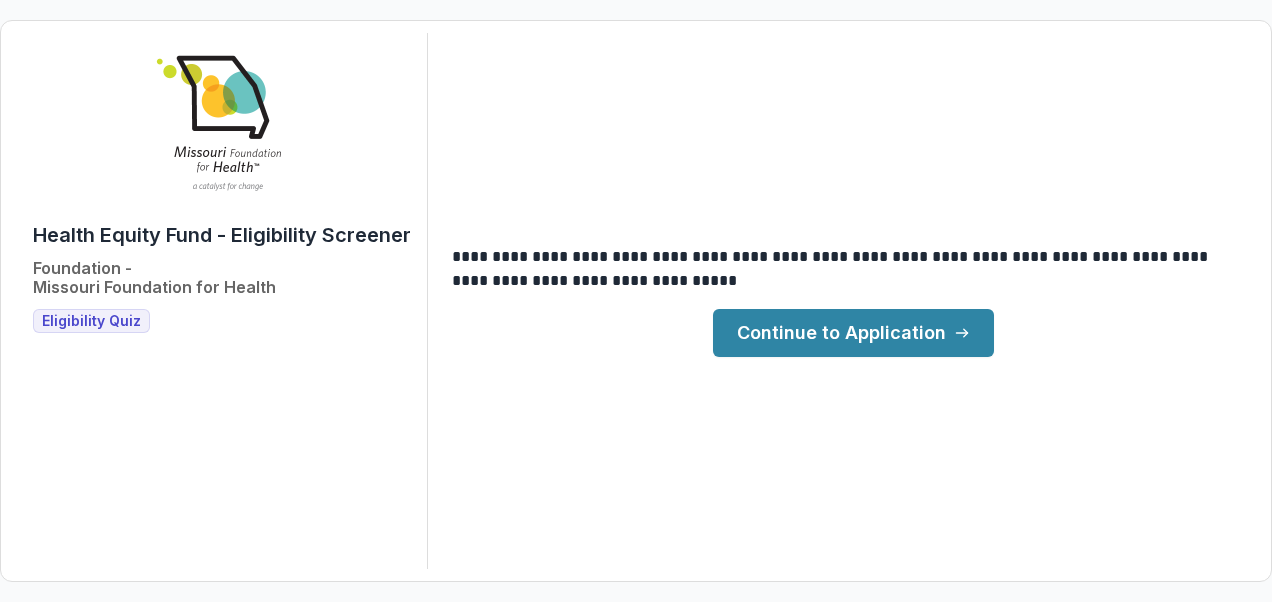 click on "**********" at bounding box center [636, 301] 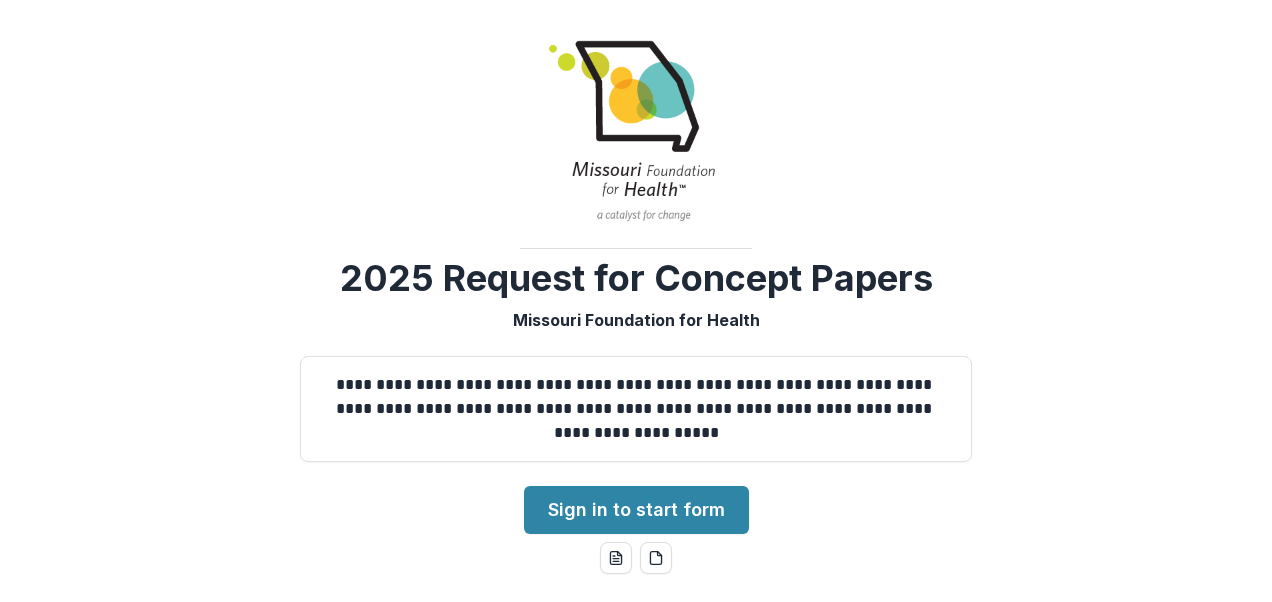 scroll, scrollTop: 200, scrollLeft: 0, axis: vertical 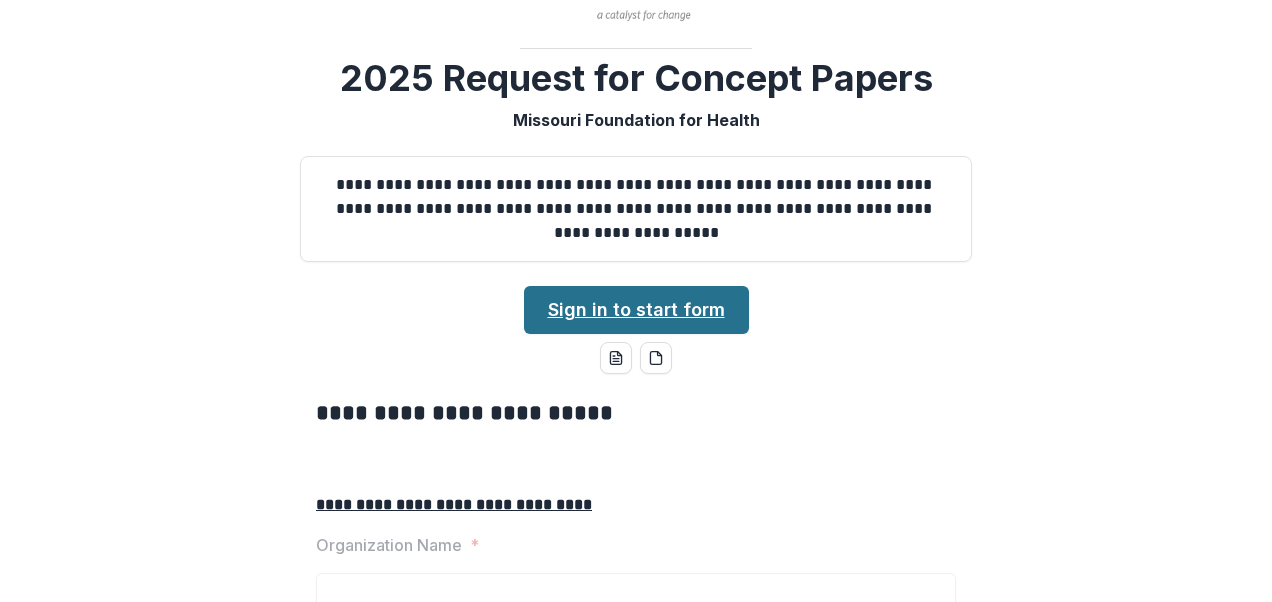 click on "Sign in to start form" at bounding box center (636, 310) 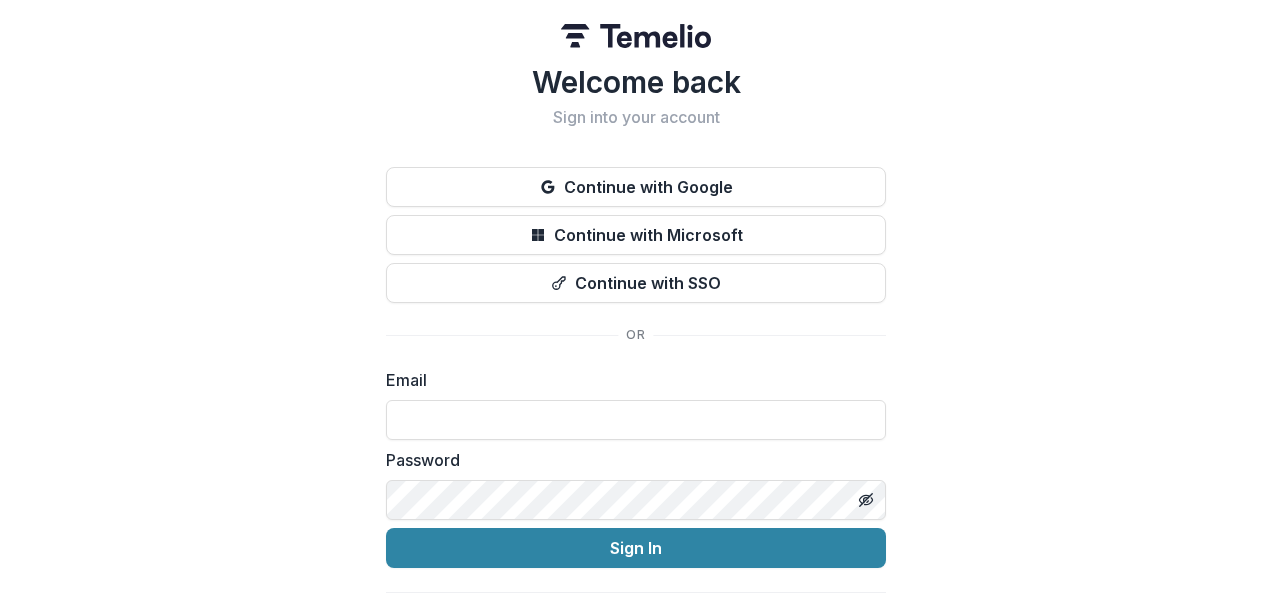 scroll, scrollTop: 0, scrollLeft: 0, axis: both 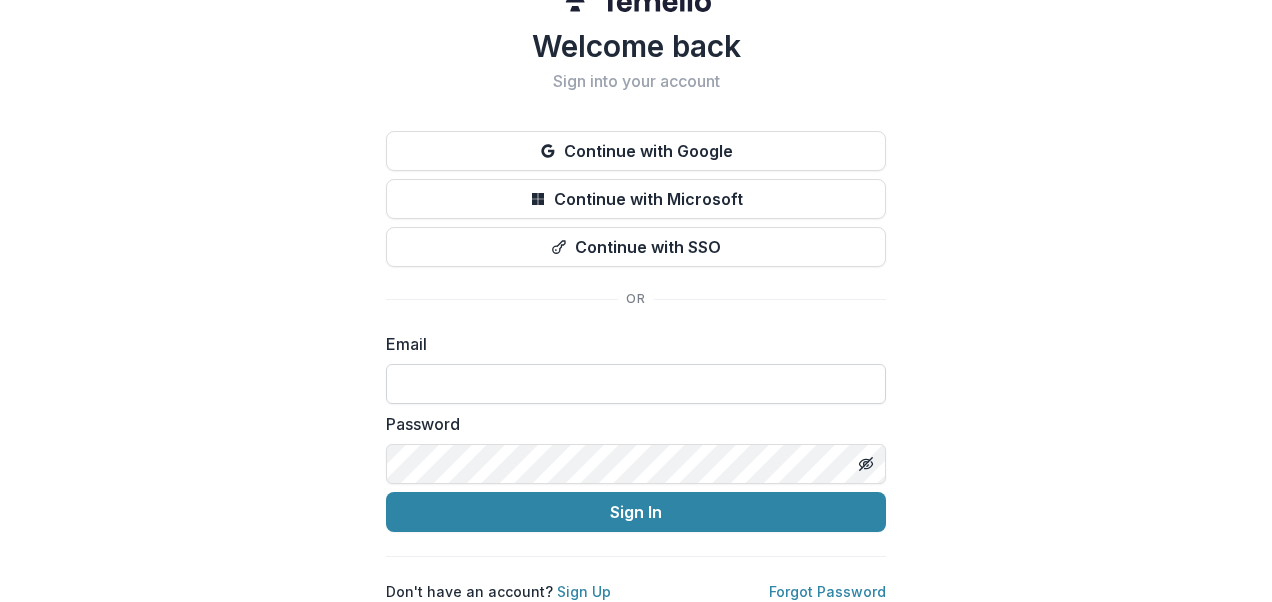 click at bounding box center [636, 384] 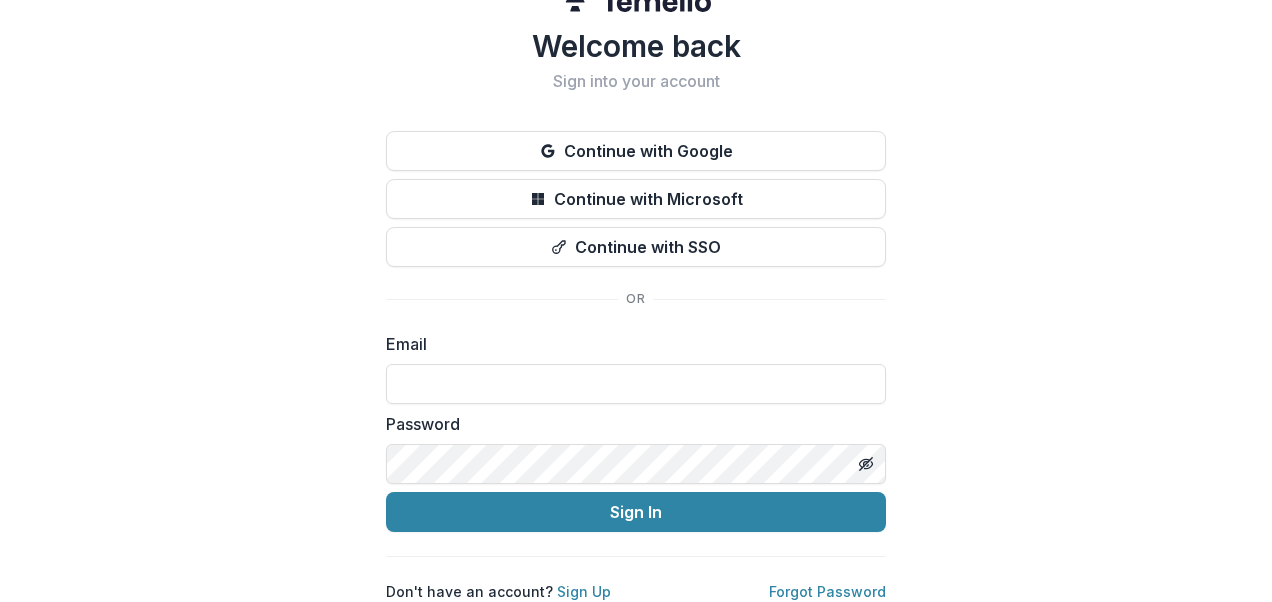 click on "Welcome back Sign into your account Continue with Google Continue with Microsoft Continue with SSO Email Password Sign In Don't have an account?   Sign Up Forgot Password" at bounding box center [636, 283] 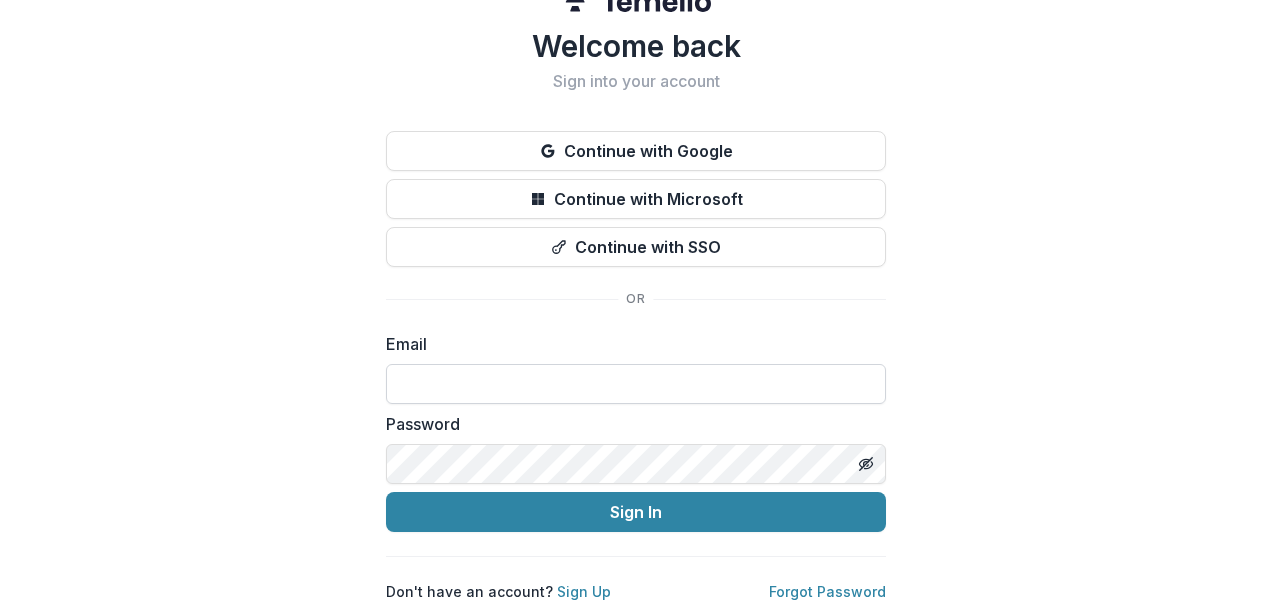drag, startPoint x: 450, startPoint y: 372, endPoint x: 462, endPoint y: 374, distance: 12.165525 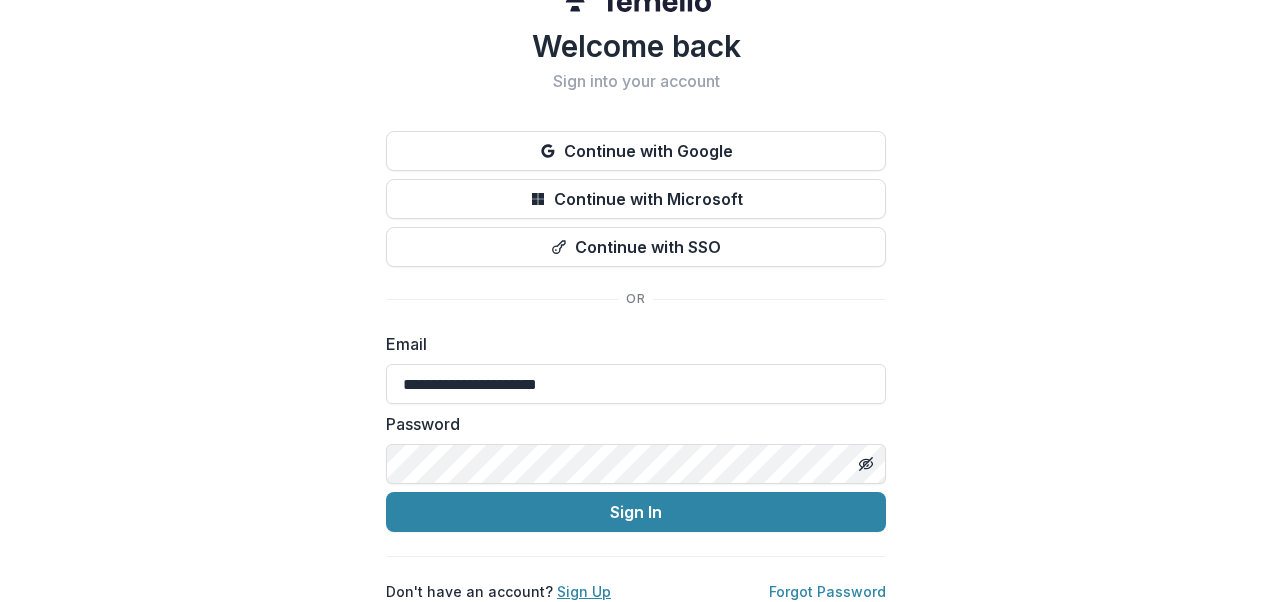 type on "**********" 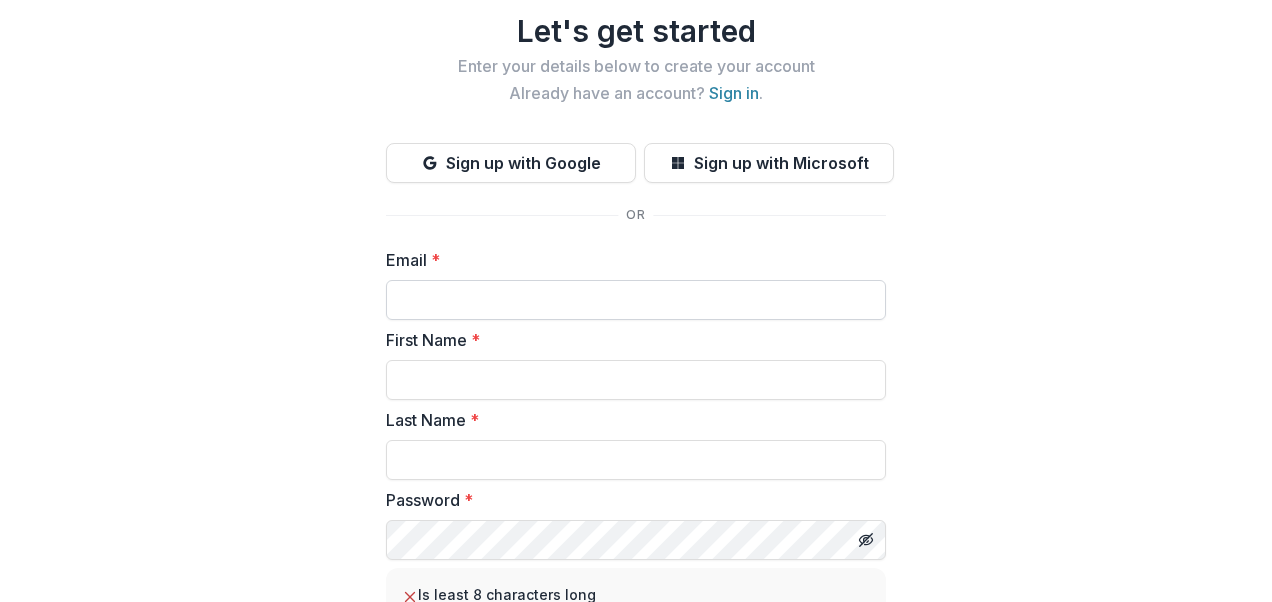 drag, startPoint x: 496, startPoint y: 292, endPoint x: 404, endPoint y: 304, distance: 92.779305 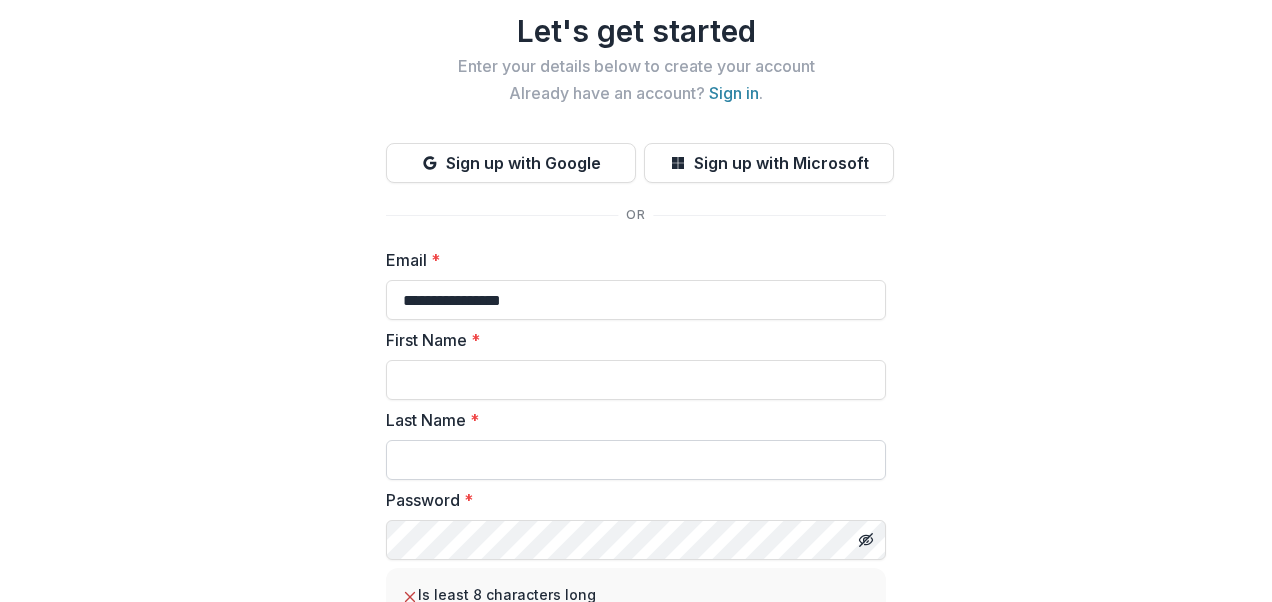 type on "**********" 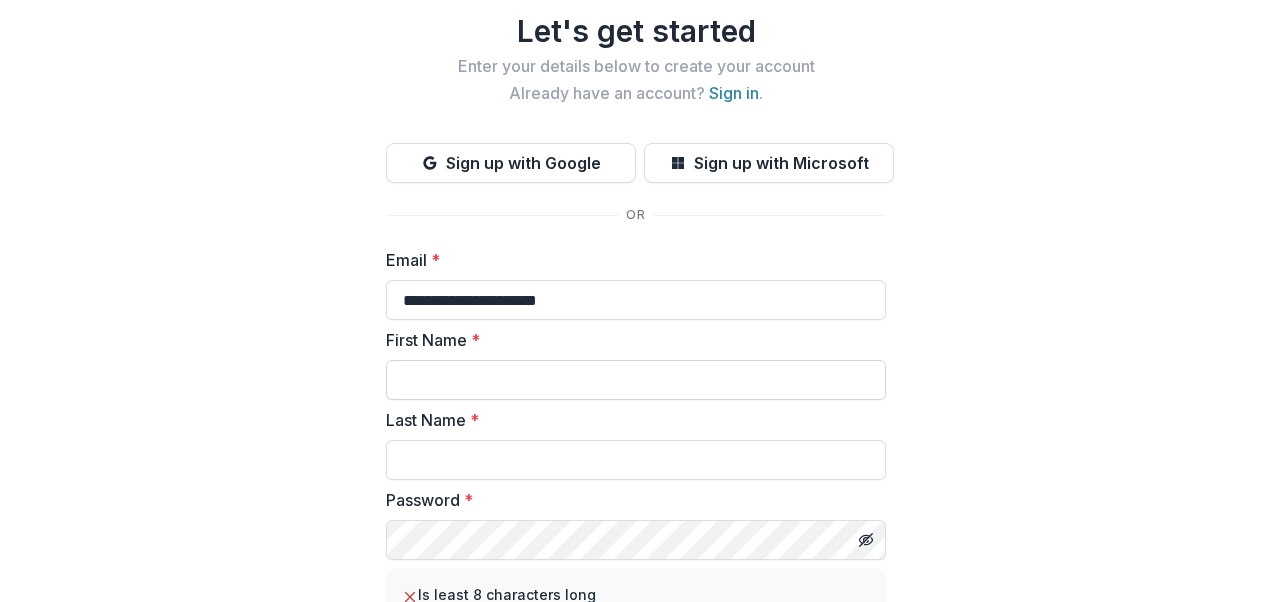click on "First Name *" at bounding box center (636, 380) 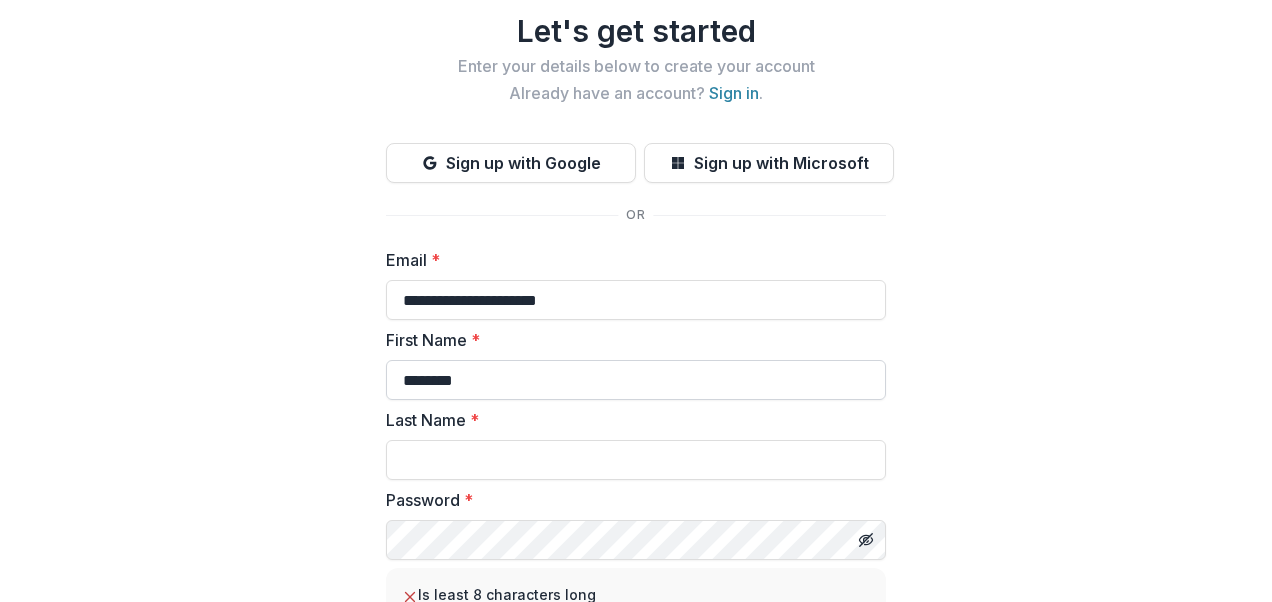 type on "*****" 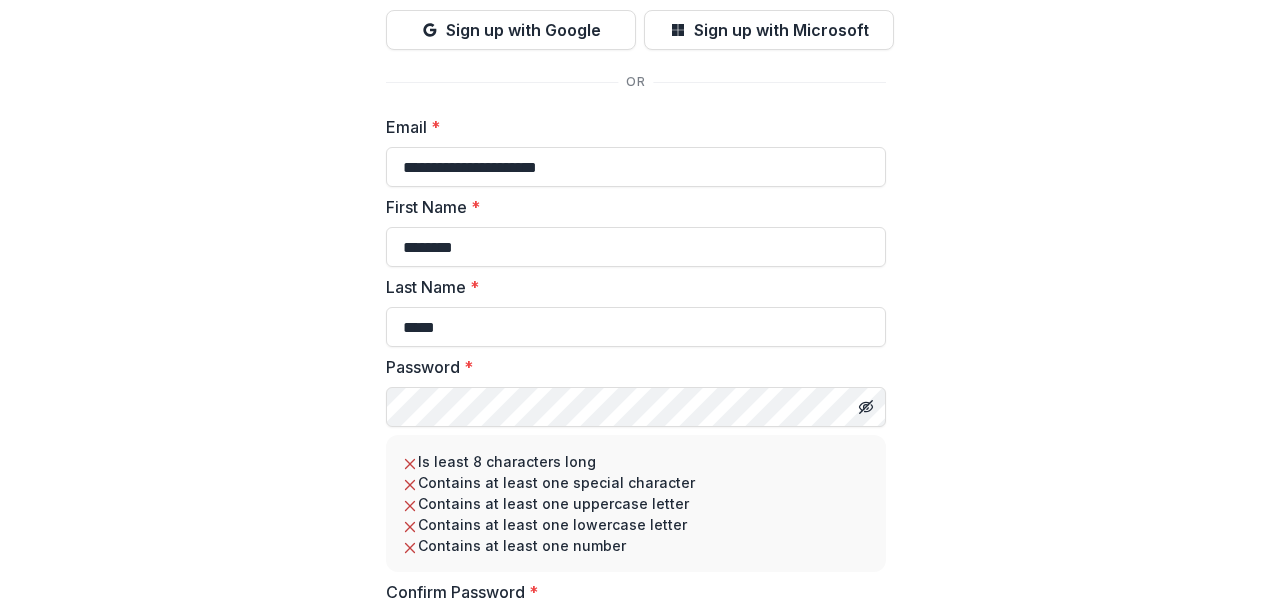 scroll, scrollTop: 251, scrollLeft: 0, axis: vertical 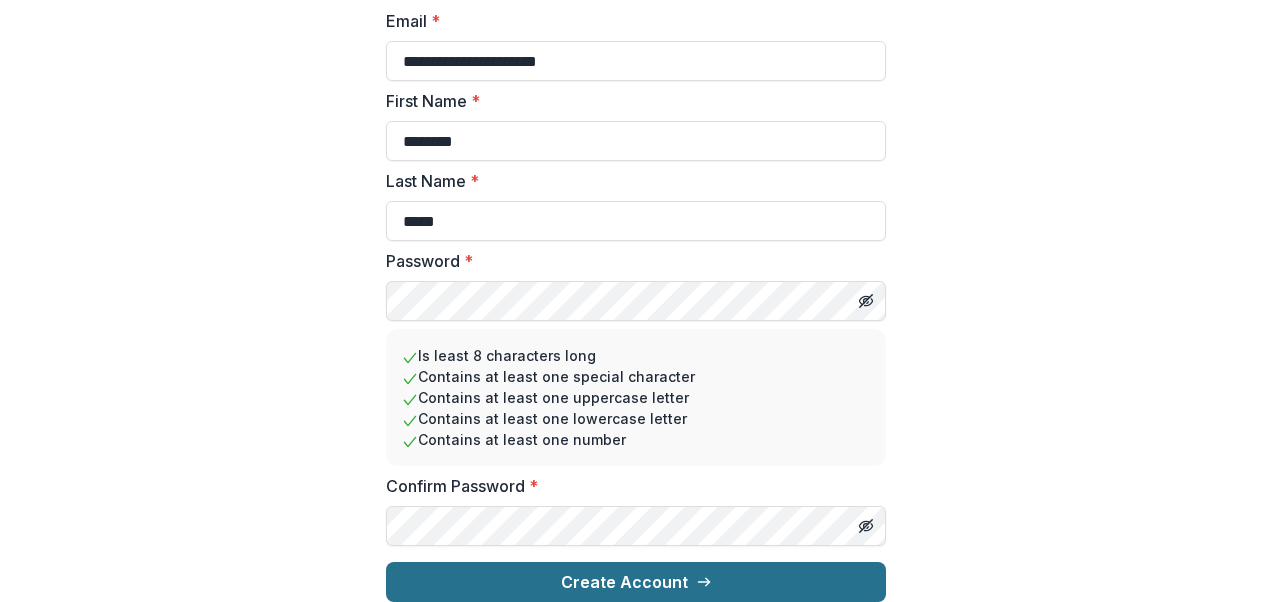 click on "Create Account" at bounding box center [636, 582] 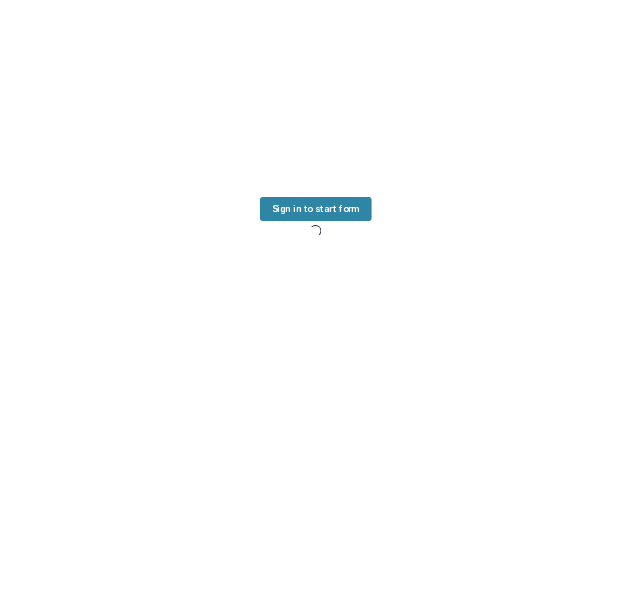 scroll, scrollTop: 0, scrollLeft: 0, axis: both 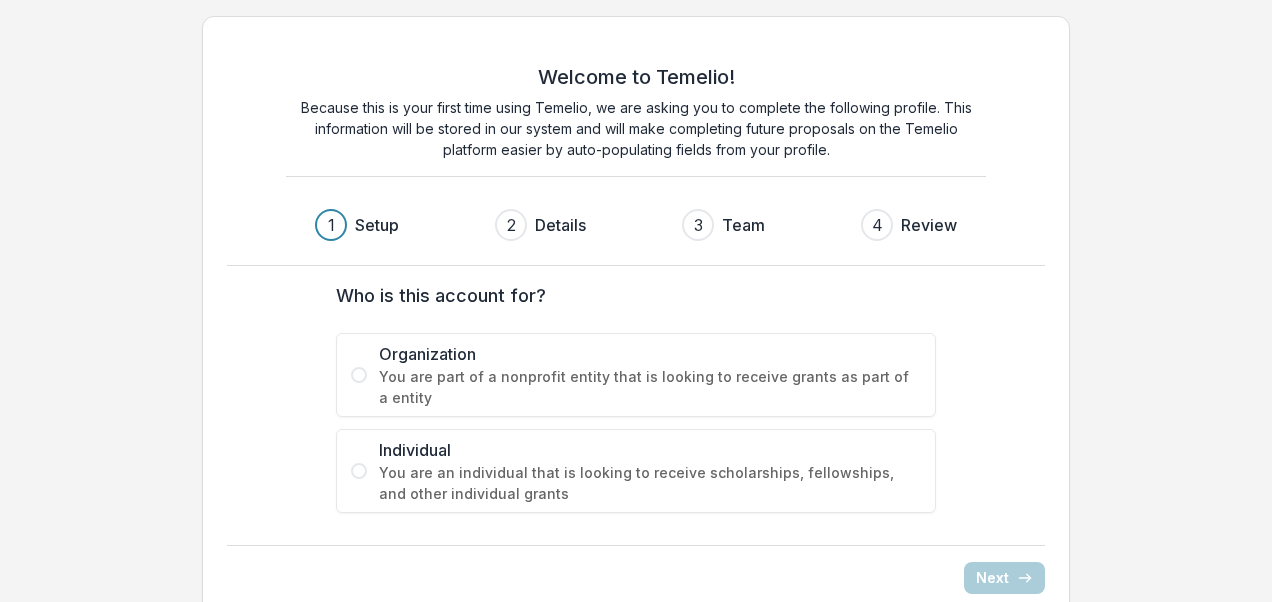 drag, startPoint x: 98, startPoint y: 415, endPoint x: 42, endPoint y: 523, distance: 121.65525 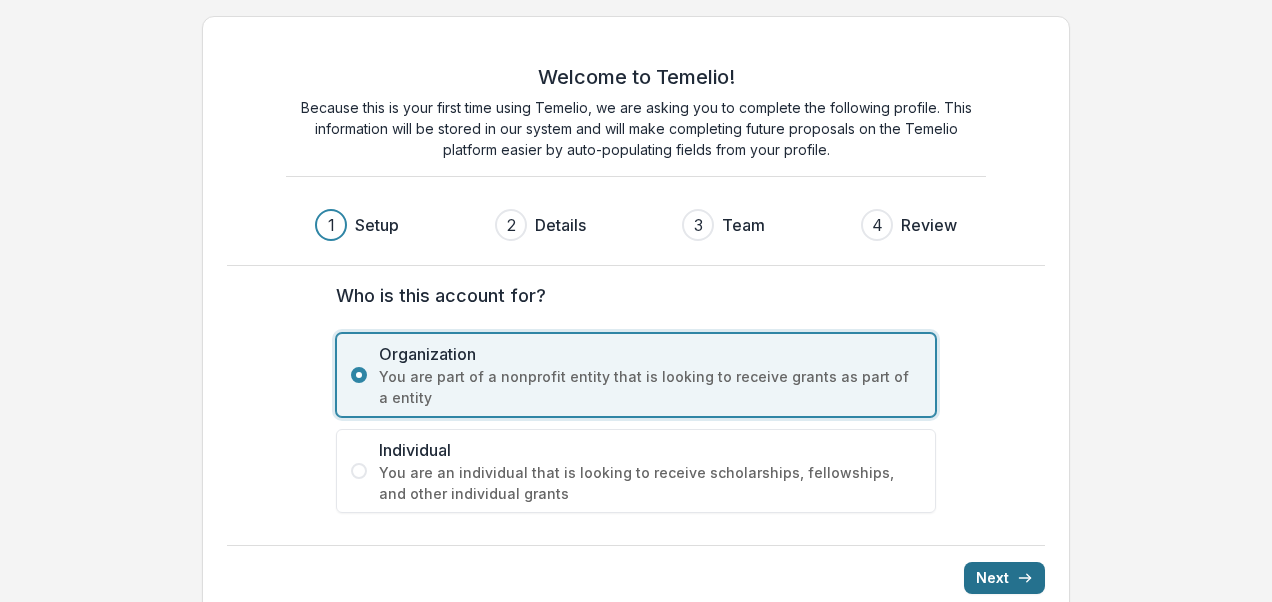 click on "Next" at bounding box center (1004, 578) 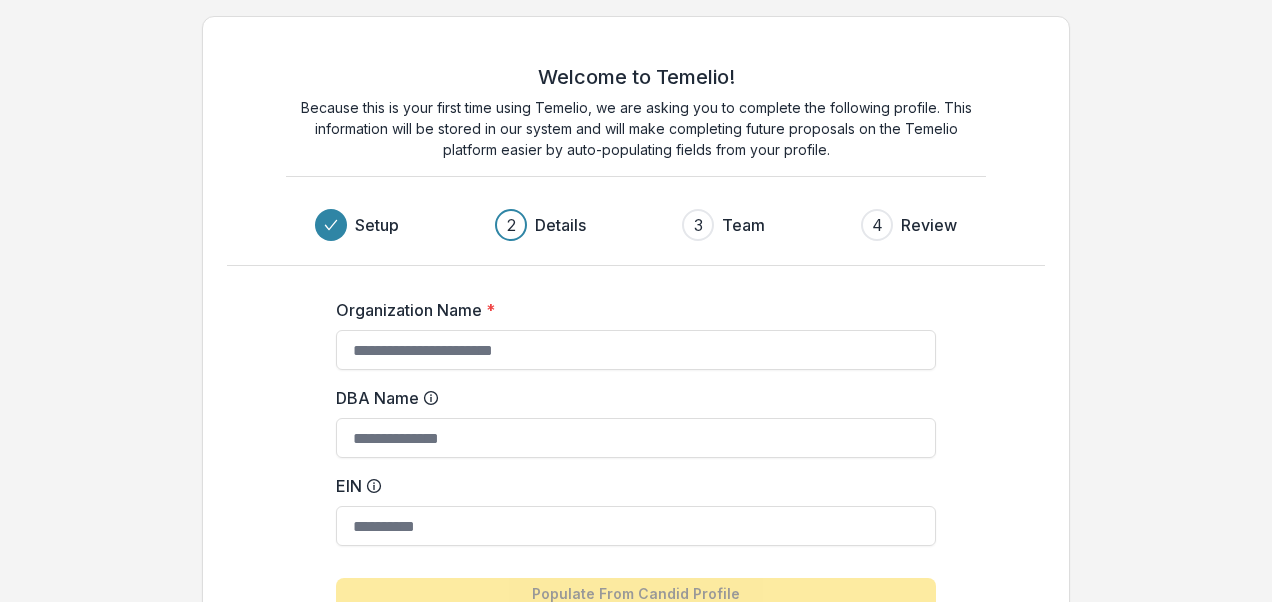 click on "Organization Name * DBA Name   EIN   Populate From Candid Profile Click this button to populate core profile fields in Temelio from your Candid profile. You will be able to confirm and edit these fields after completing these initial onboarding steps." at bounding box center (636, 465) 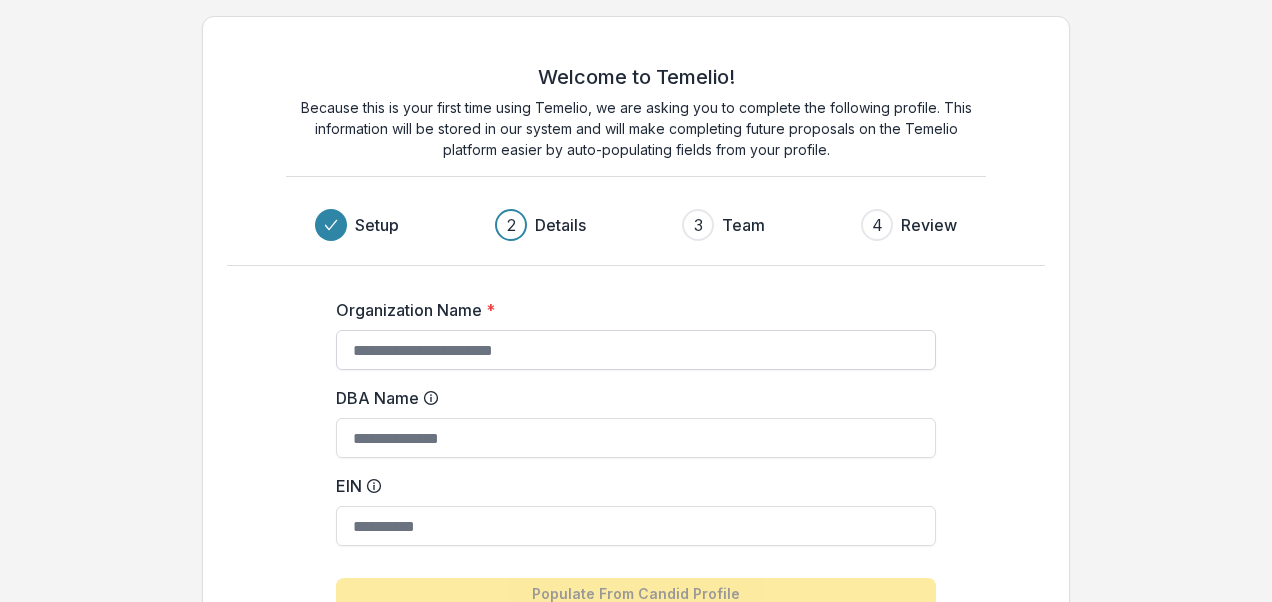 click on "Organization Name *" at bounding box center [636, 350] 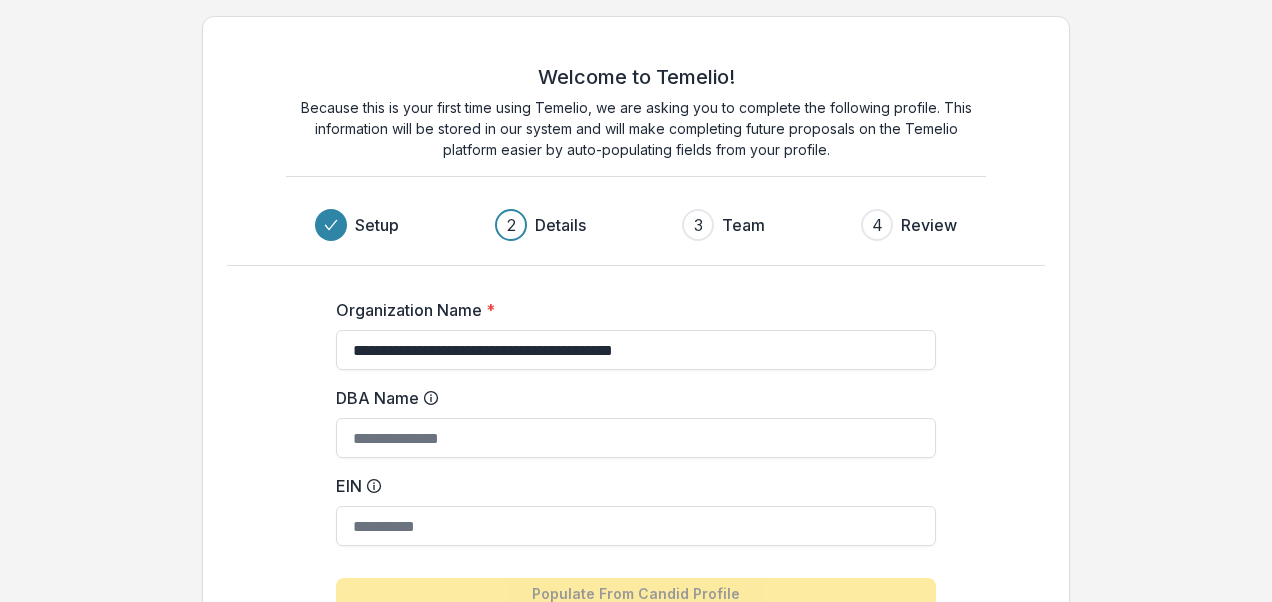drag, startPoint x: 458, startPoint y: 347, endPoint x: 272, endPoint y: 334, distance: 186.45375 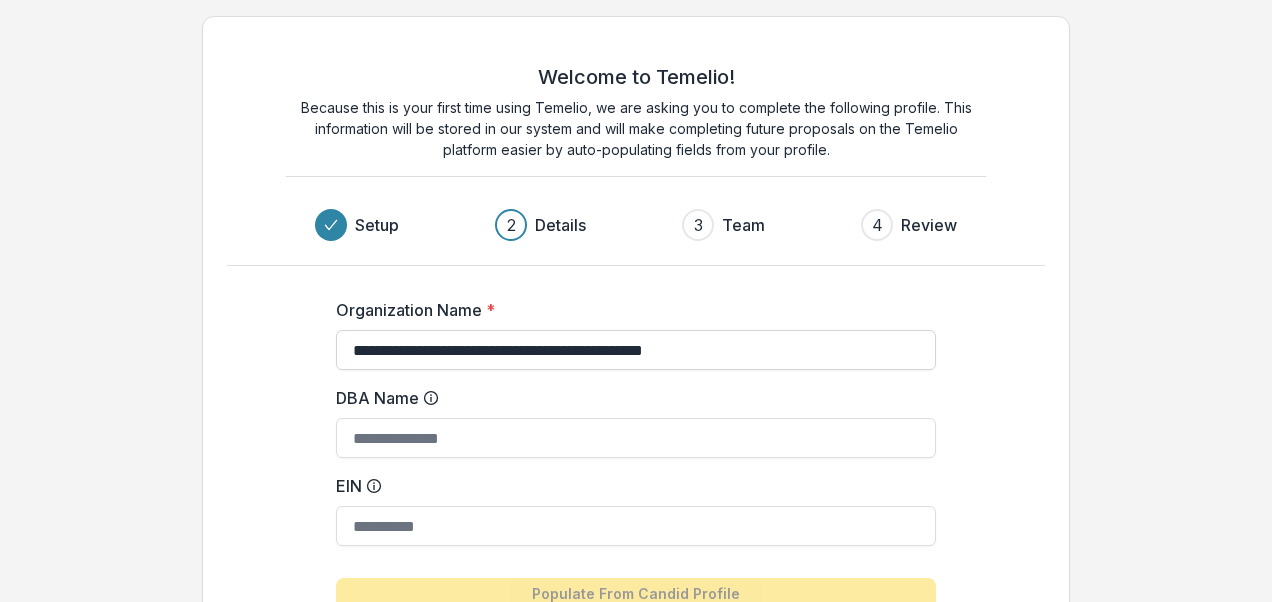drag, startPoint x: 498, startPoint y: 347, endPoint x: 669, endPoint y: 252, distance: 195.61697 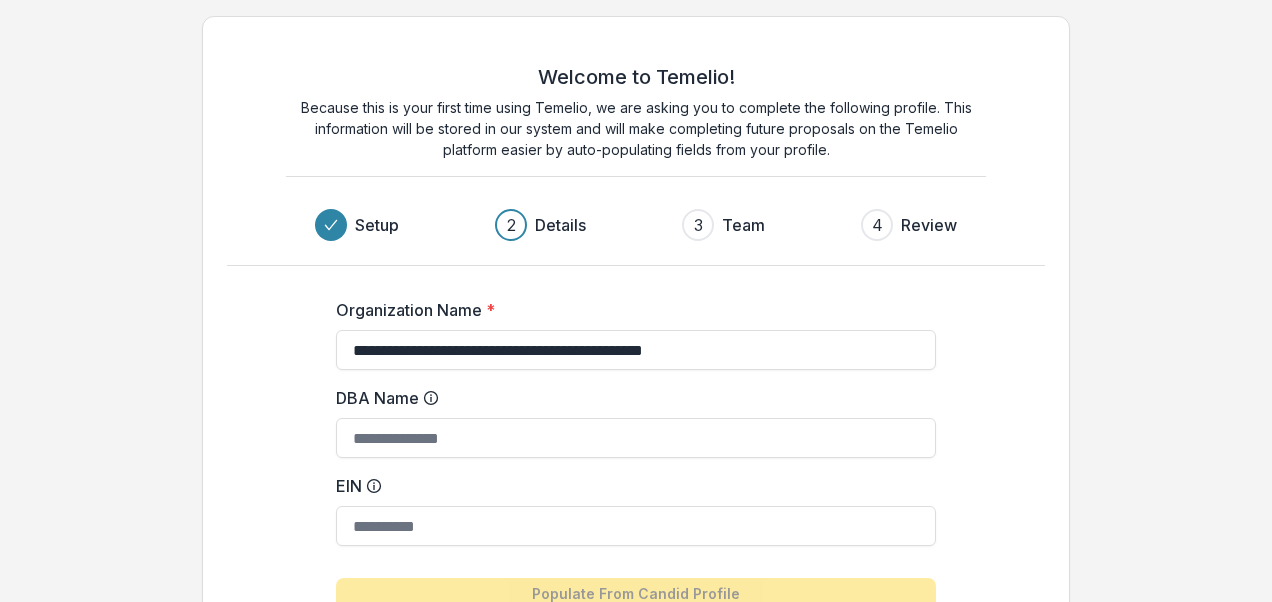 click on "**********" at bounding box center [636, 350] 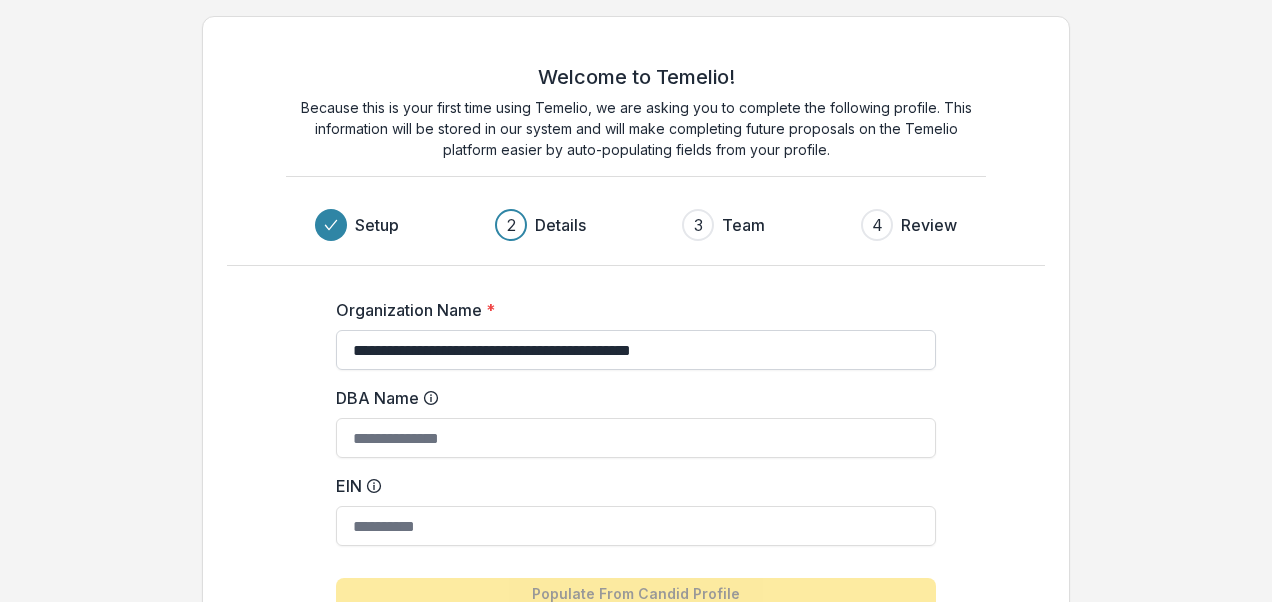drag, startPoint x: 744, startPoint y: 348, endPoint x: 483, endPoint y: 363, distance: 261.43066 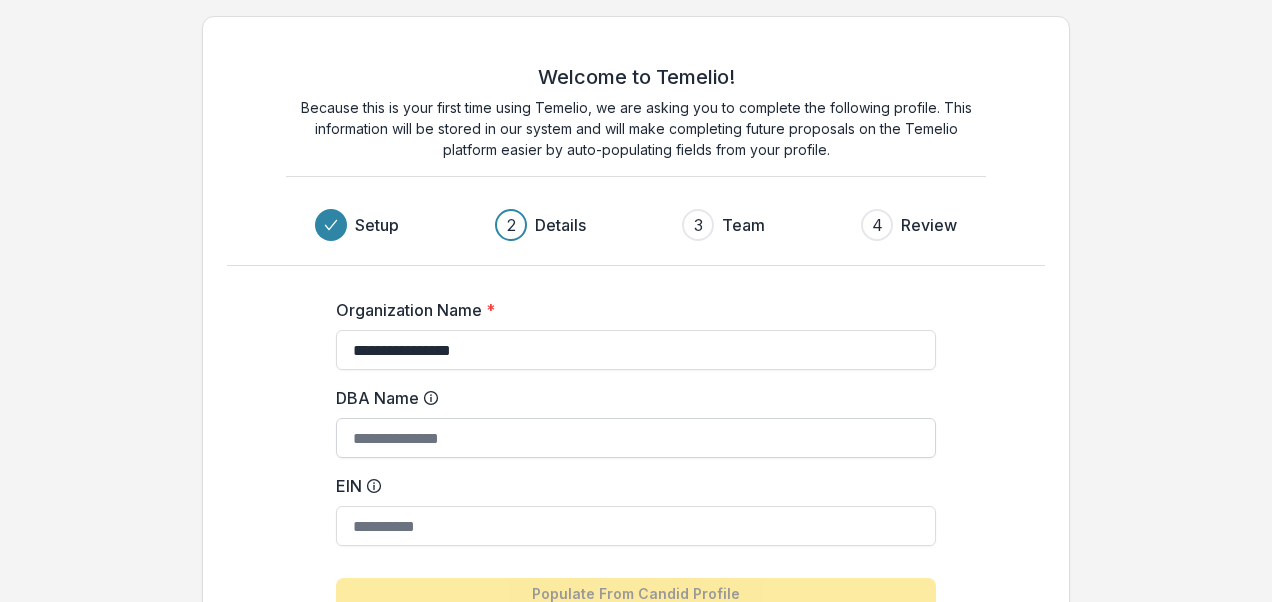 type on "**********" 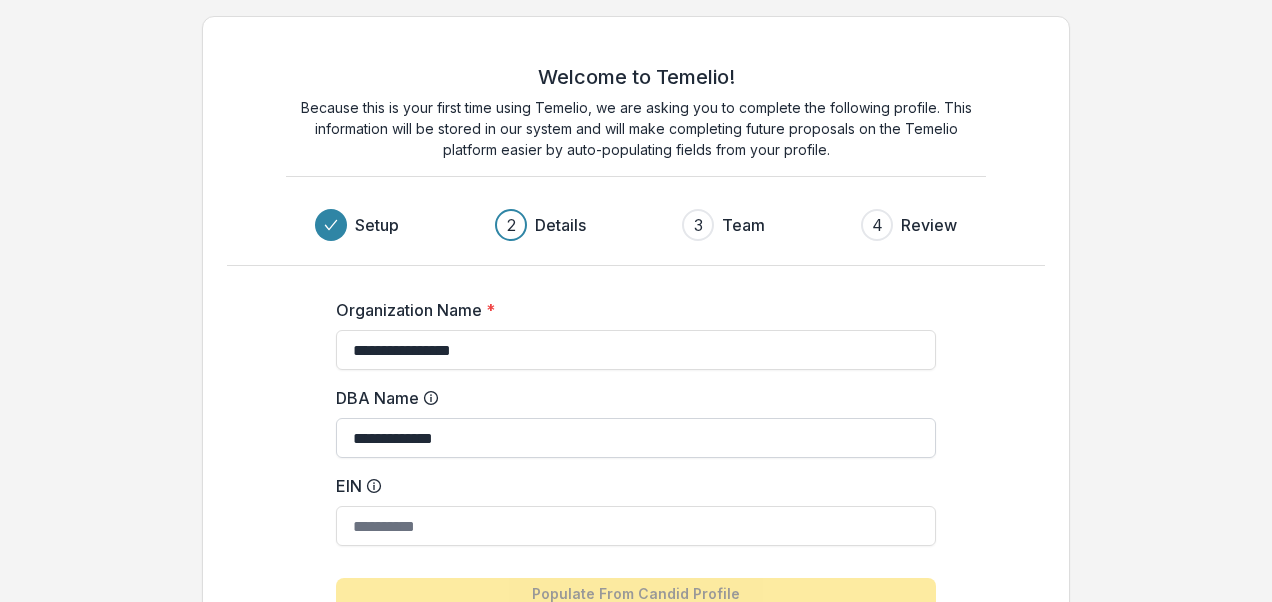 paste on "**********" 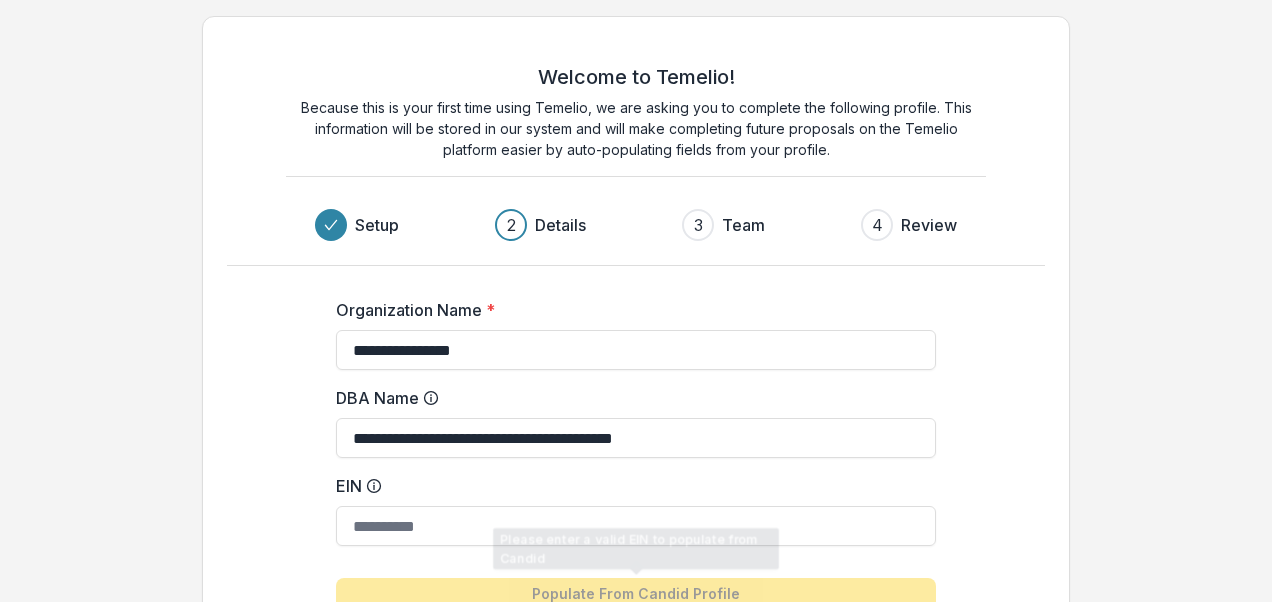 type on "**********" 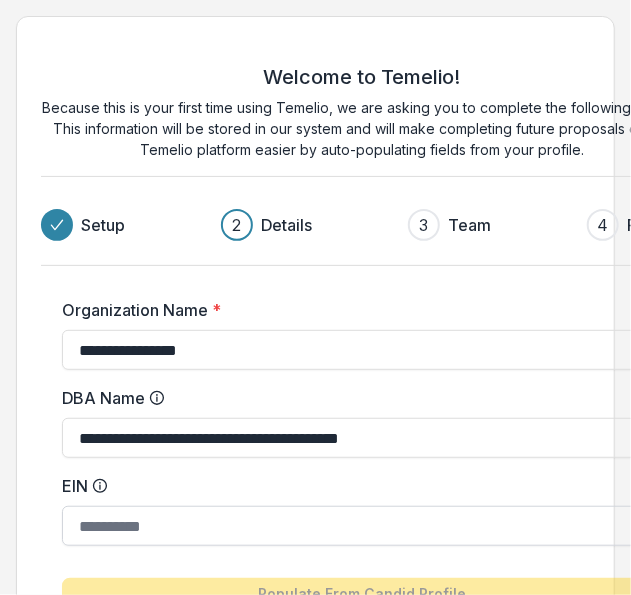 click on "EIN" at bounding box center [362, 526] 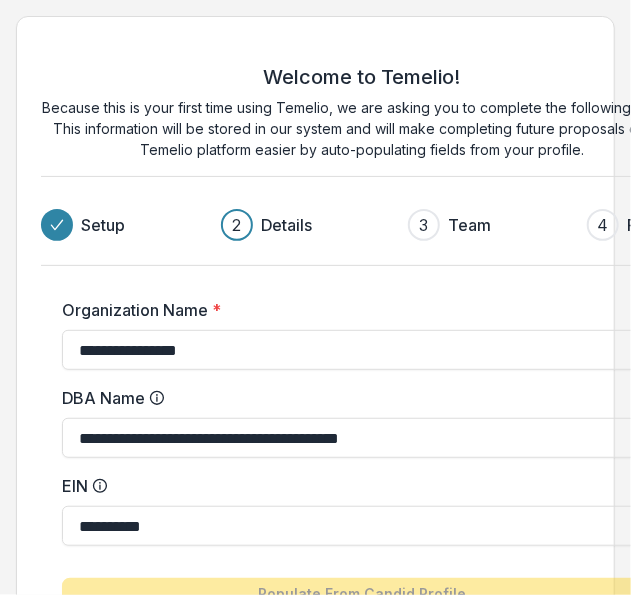 type on "**********" 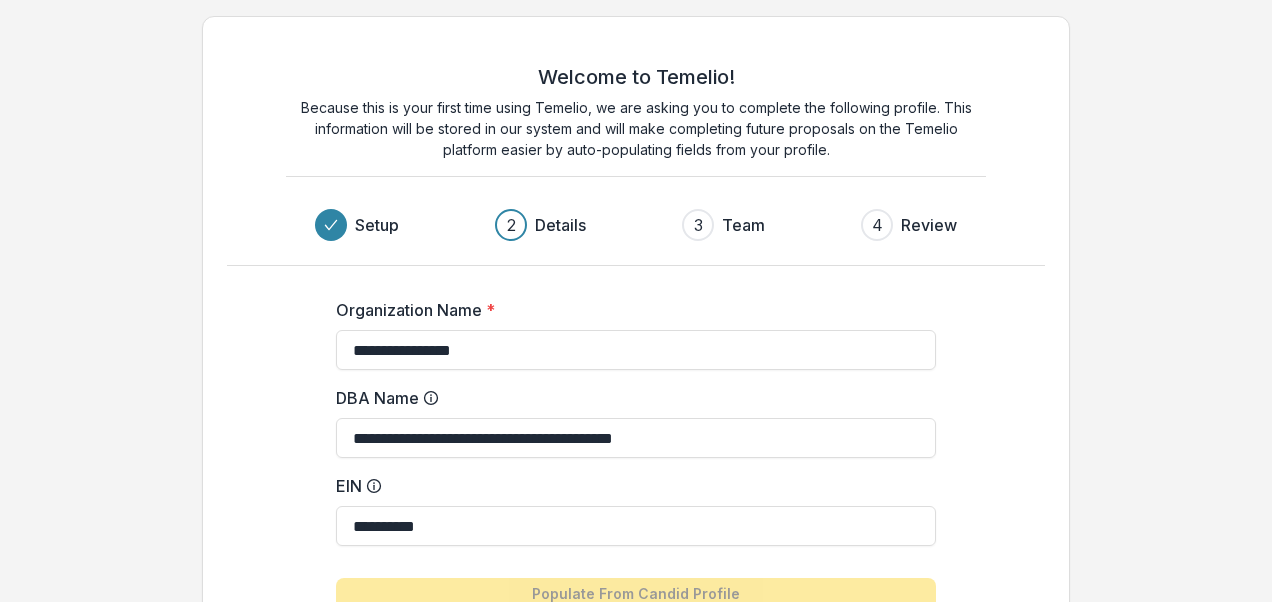 scroll, scrollTop: 0, scrollLeft: 0, axis: both 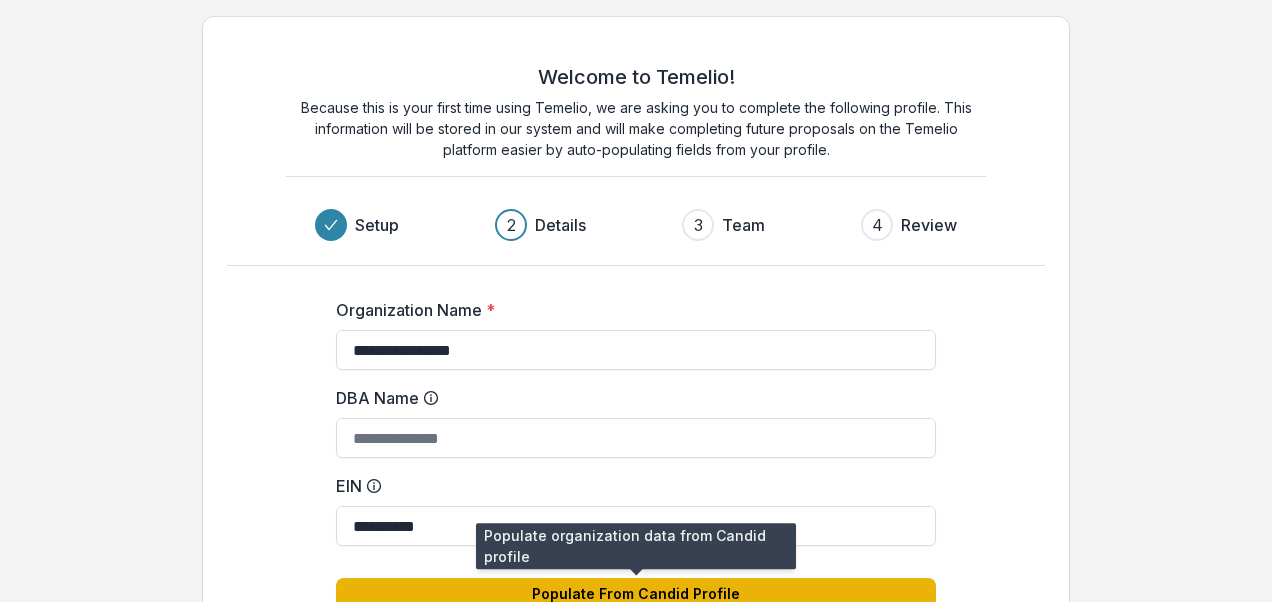 type 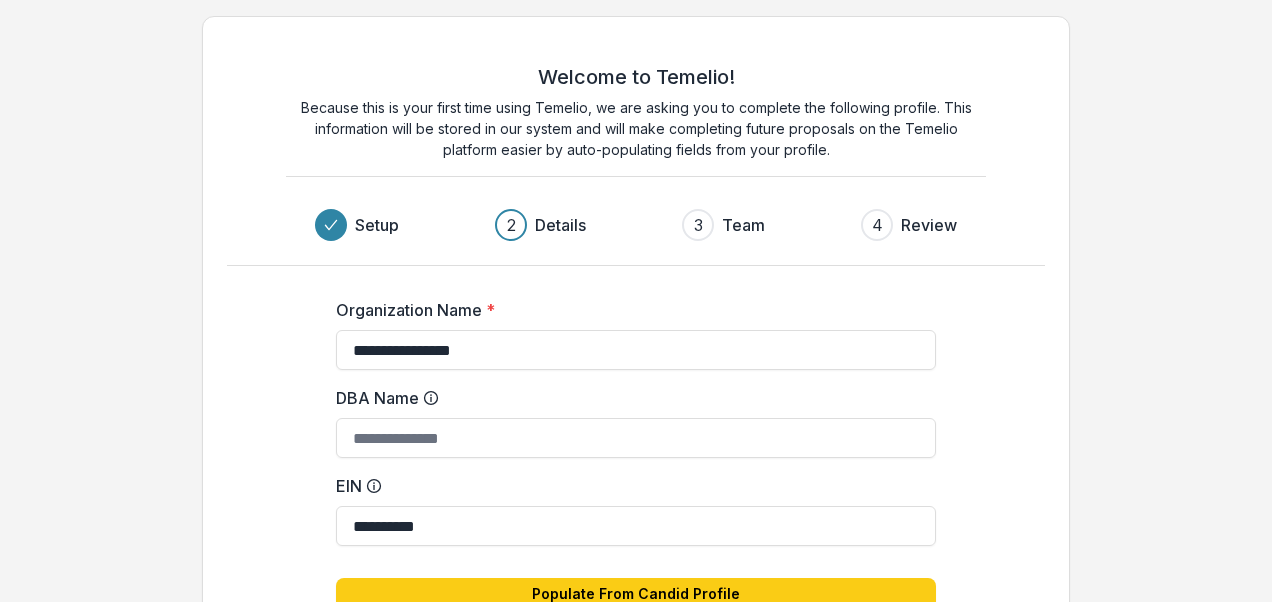 click on "2" at bounding box center [511, 225] 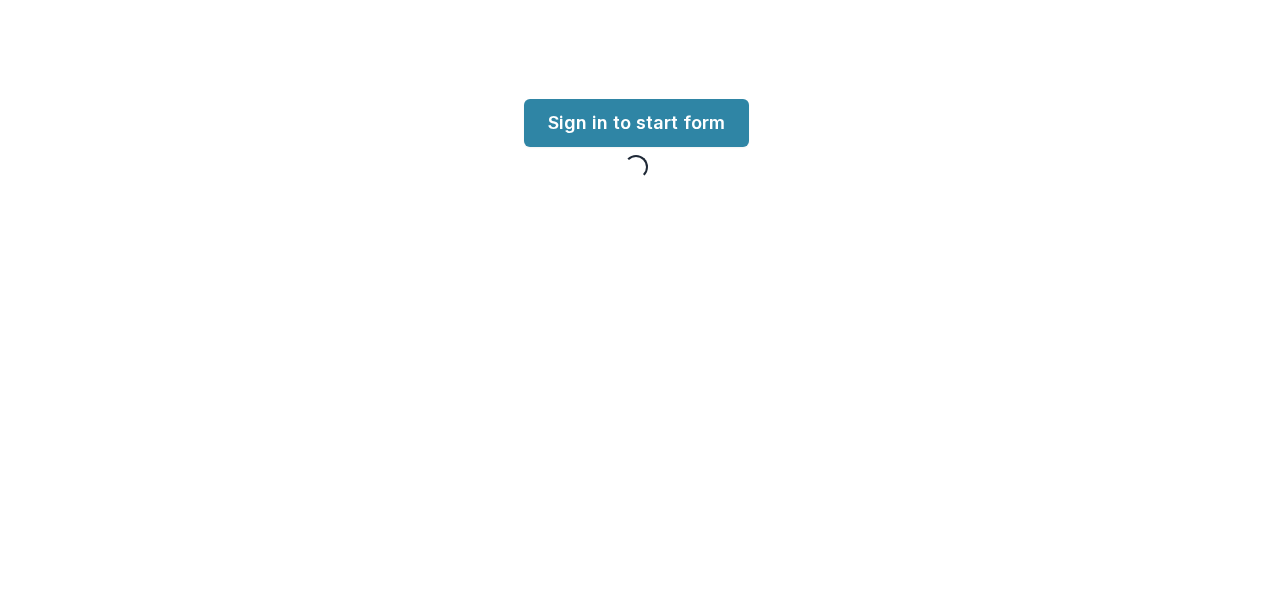 scroll, scrollTop: 0, scrollLeft: 0, axis: both 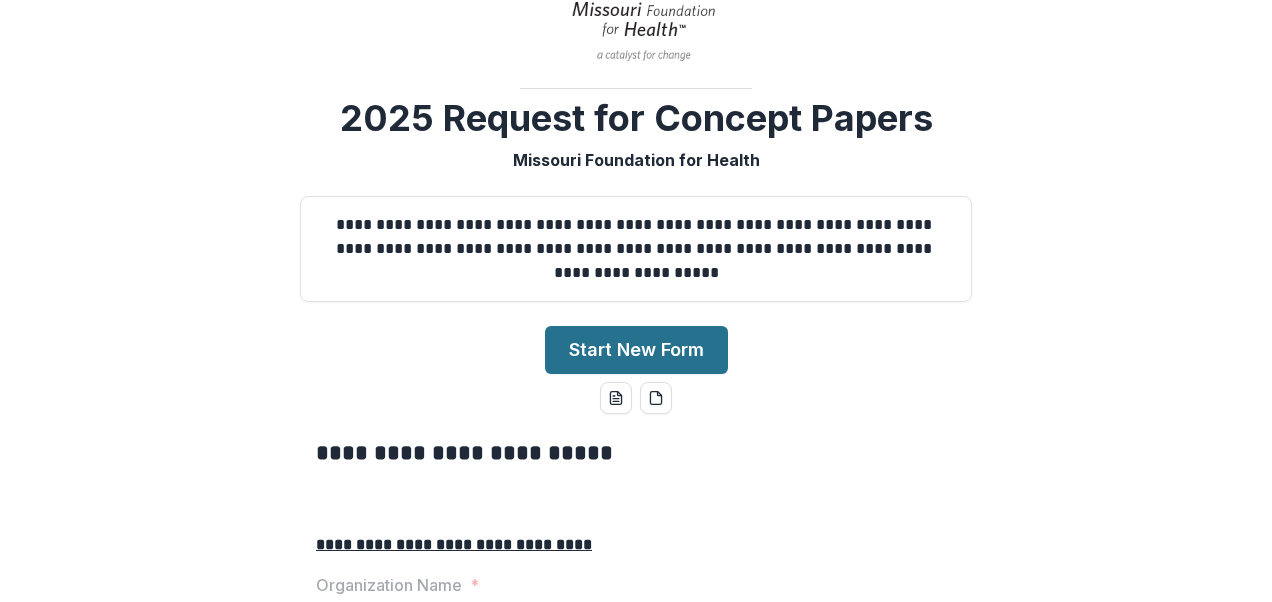 click on "Start New Form" at bounding box center (636, 350) 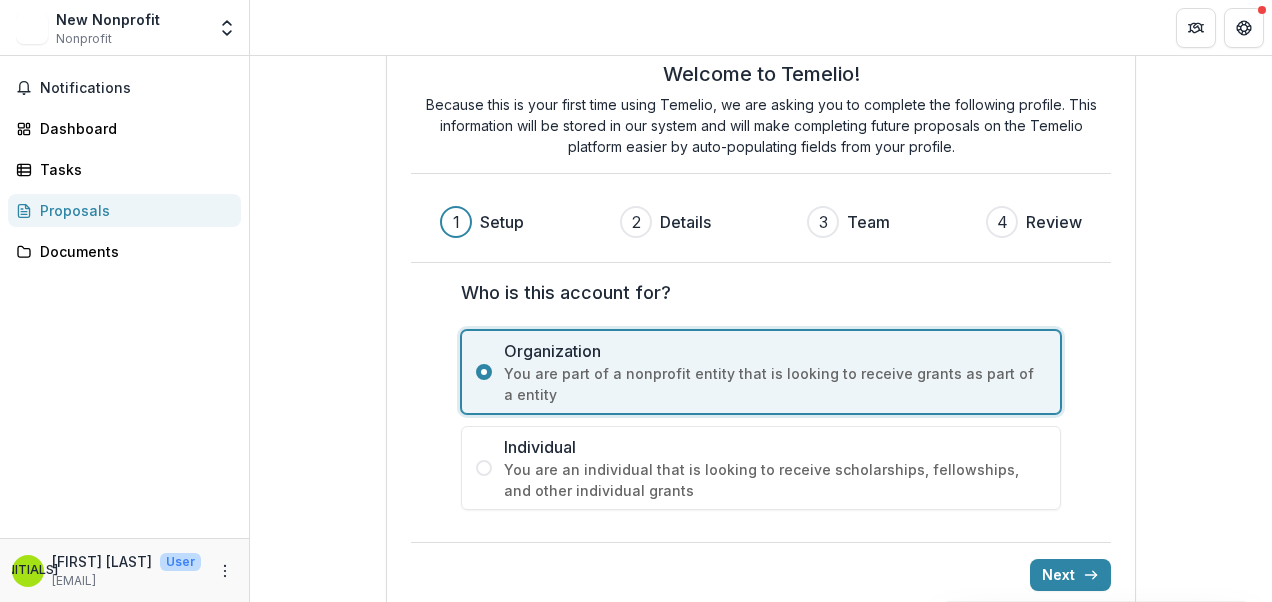 scroll, scrollTop: 85, scrollLeft: 0, axis: vertical 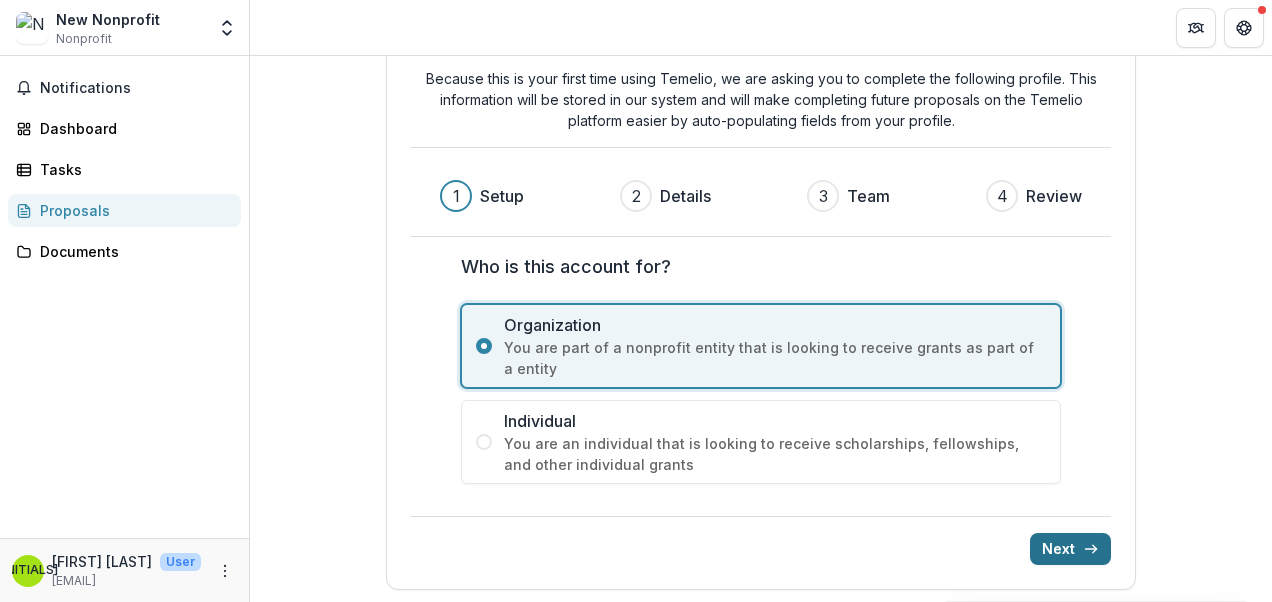 click on "Next" at bounding box center (1070, 549) 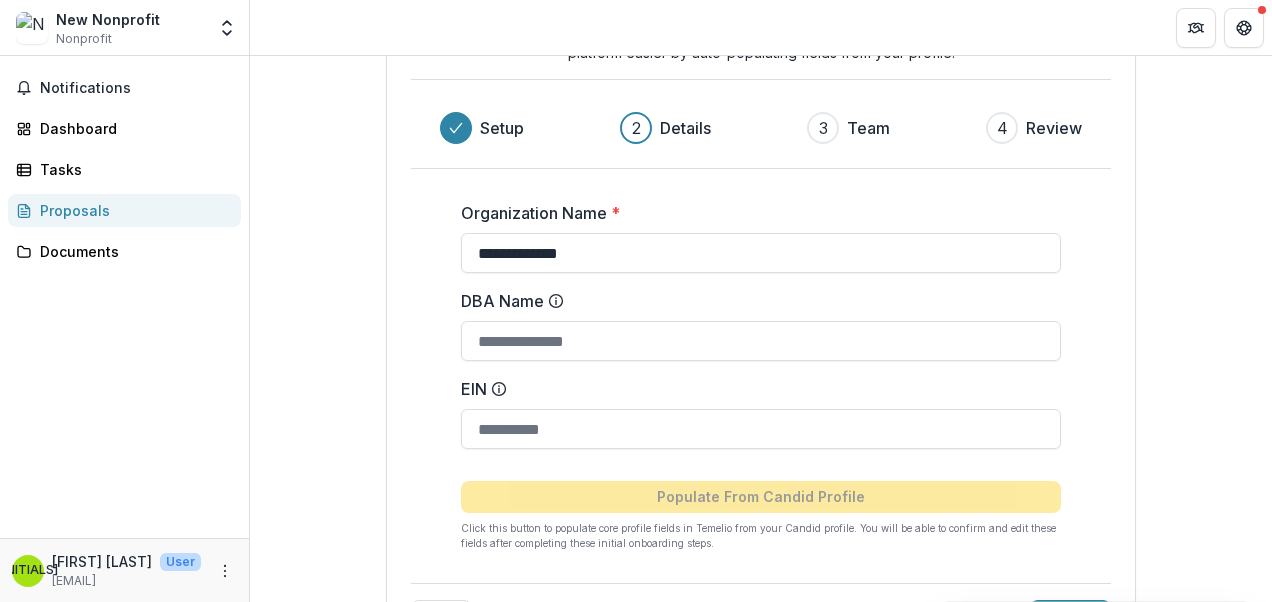 scroll, scrollTop: 122, scrollLeft: 0, axis: vertical 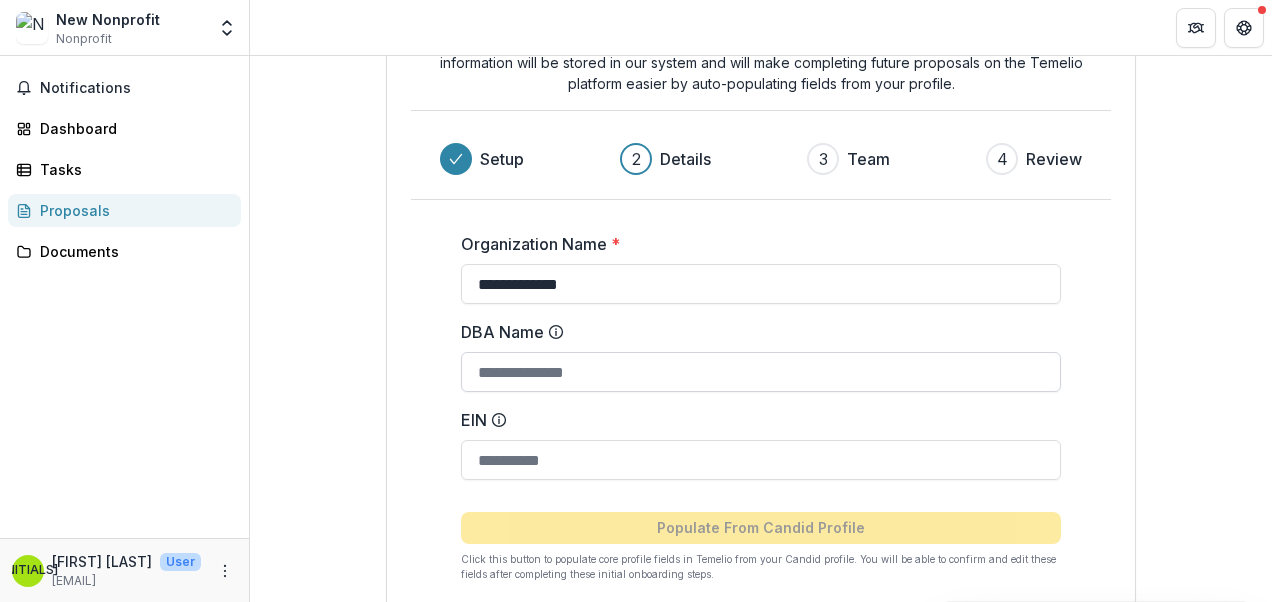 click on "DBA Name" at bounding box center (761, 372) 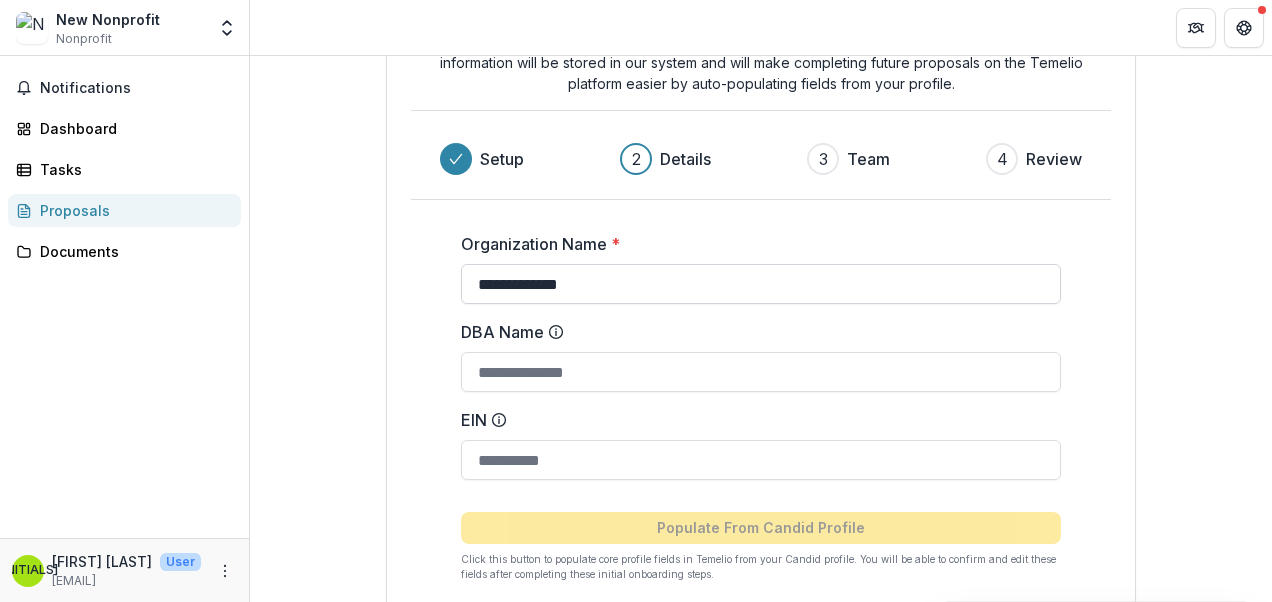 click on "**********" at bounding box center [761, 284] 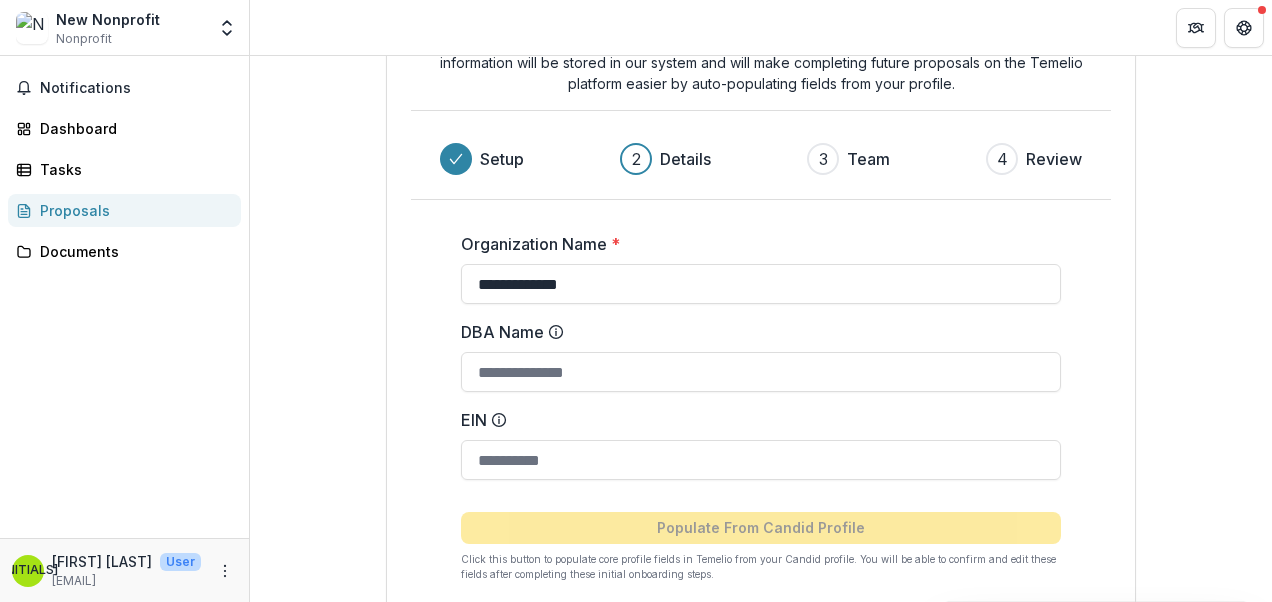 drag, startPoint x: 615, startPoint y: 287, endPoint x: 209, endPoint y: 295, distance: 406.0788 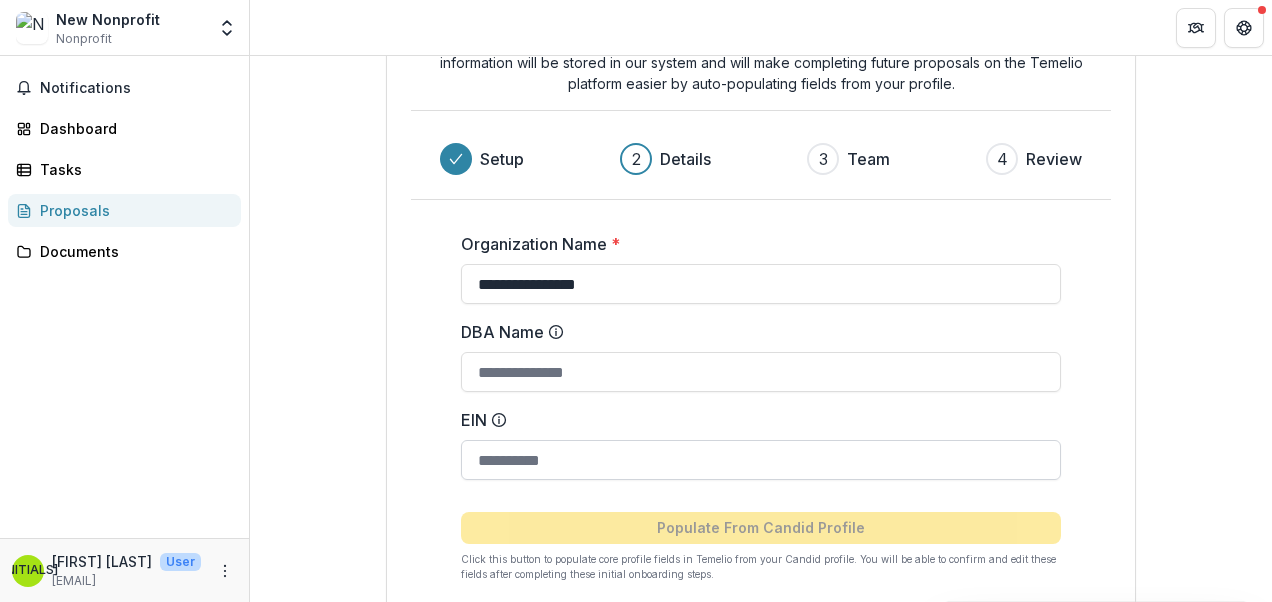 type on "**********" 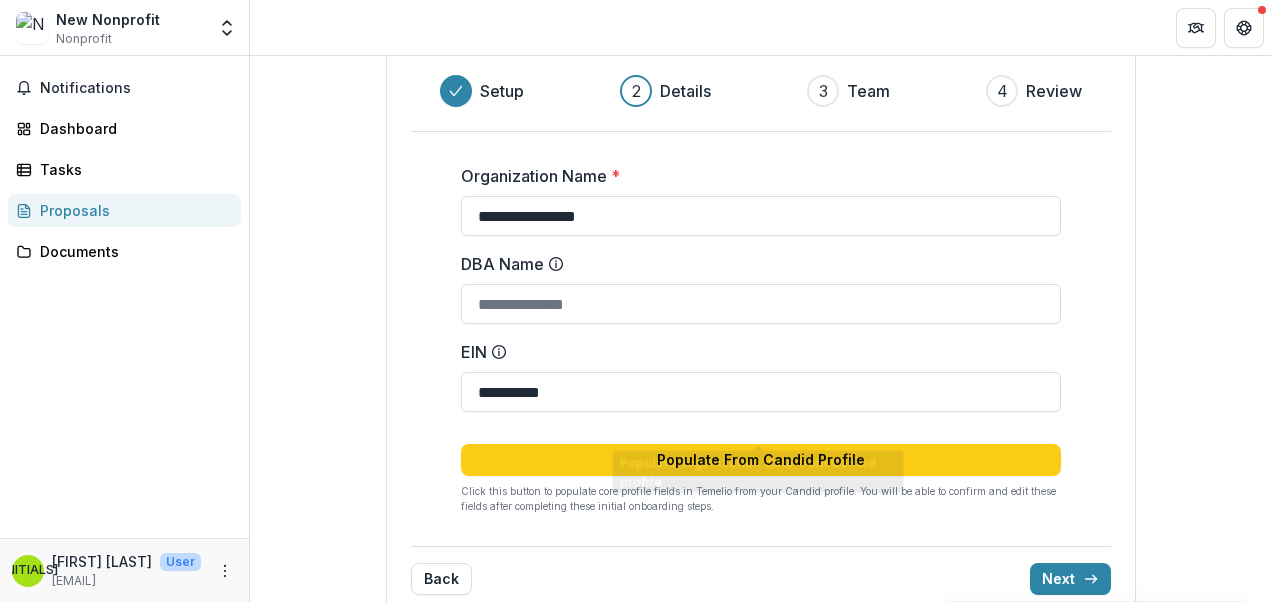 scroll, scrollTop: 222, scrollLeft: 0, axis: vertical 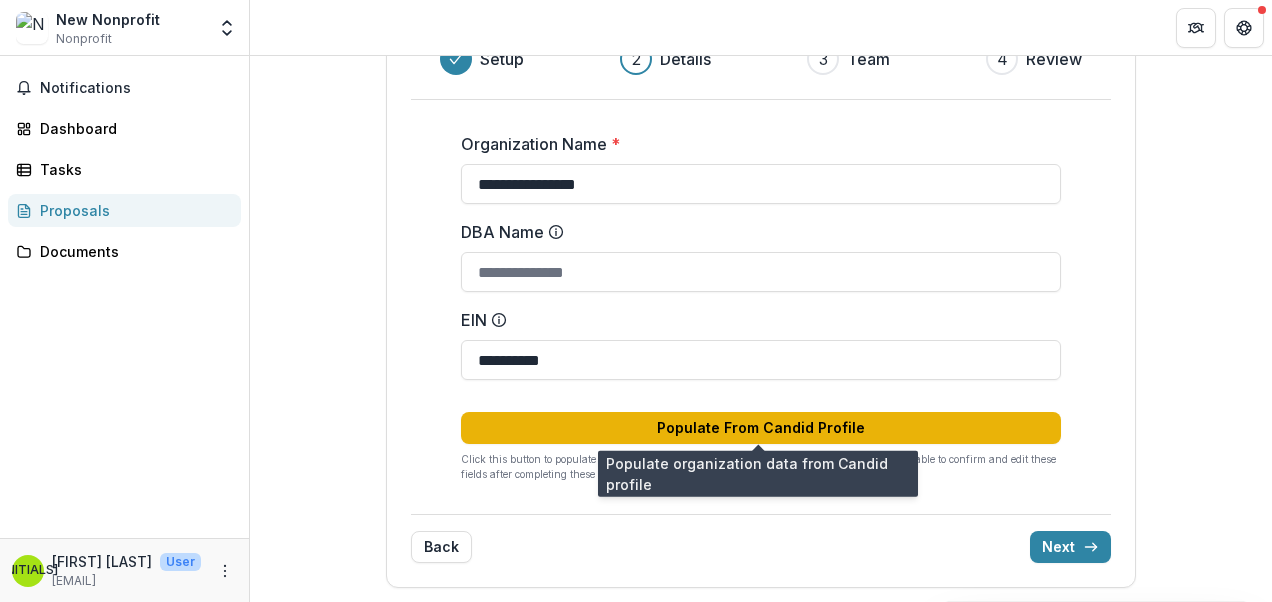 type on "**********" 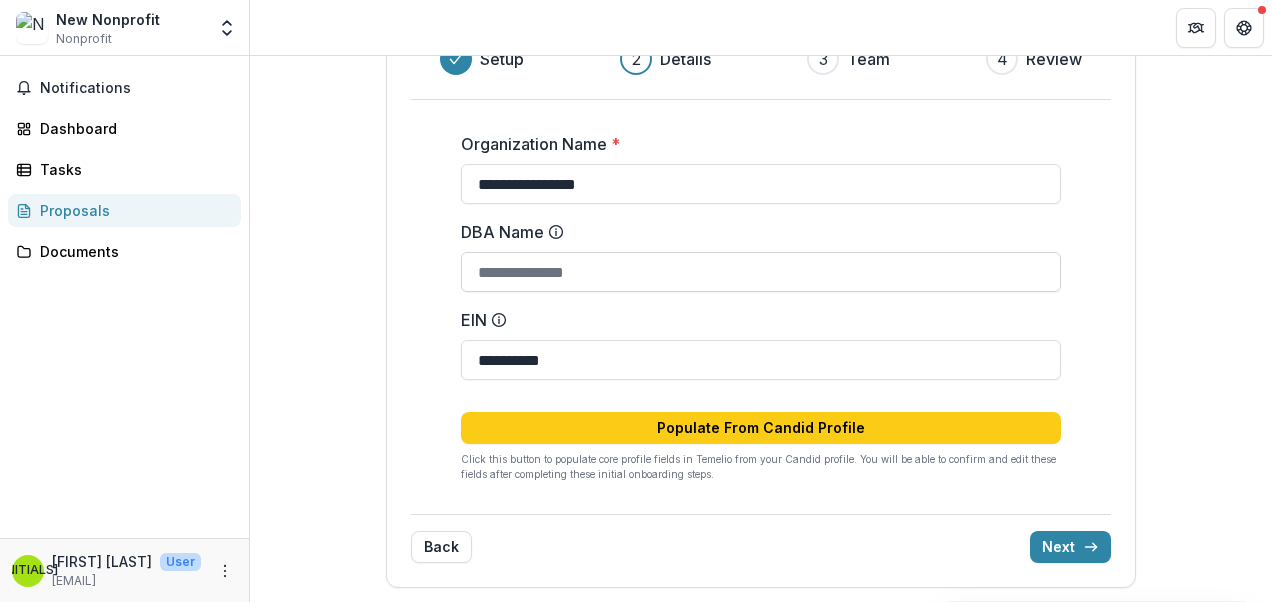 click on "DBA Name" at bounding box center [761, 272] 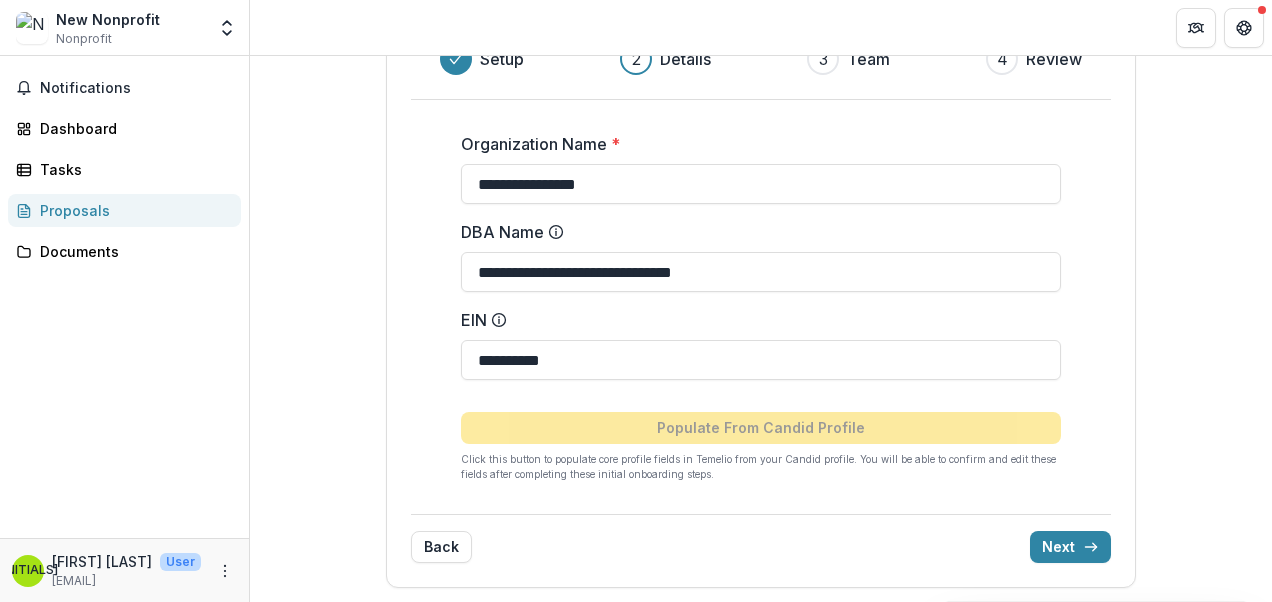 type on "**********" 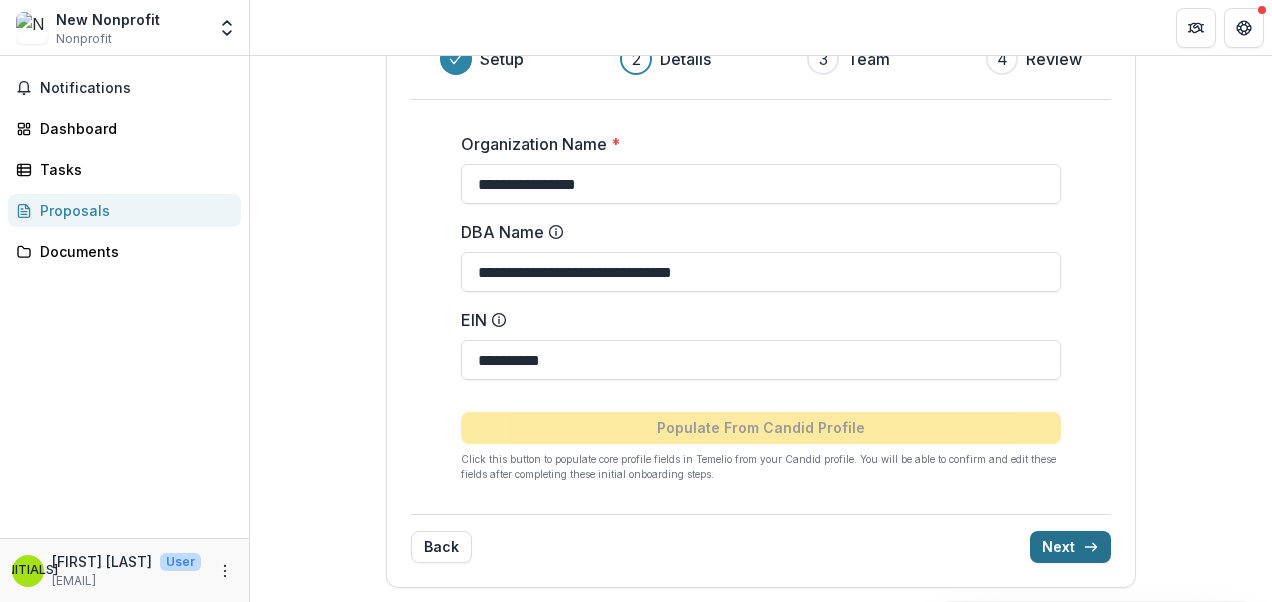 click on "Next" at bounding box center [1070, 547] 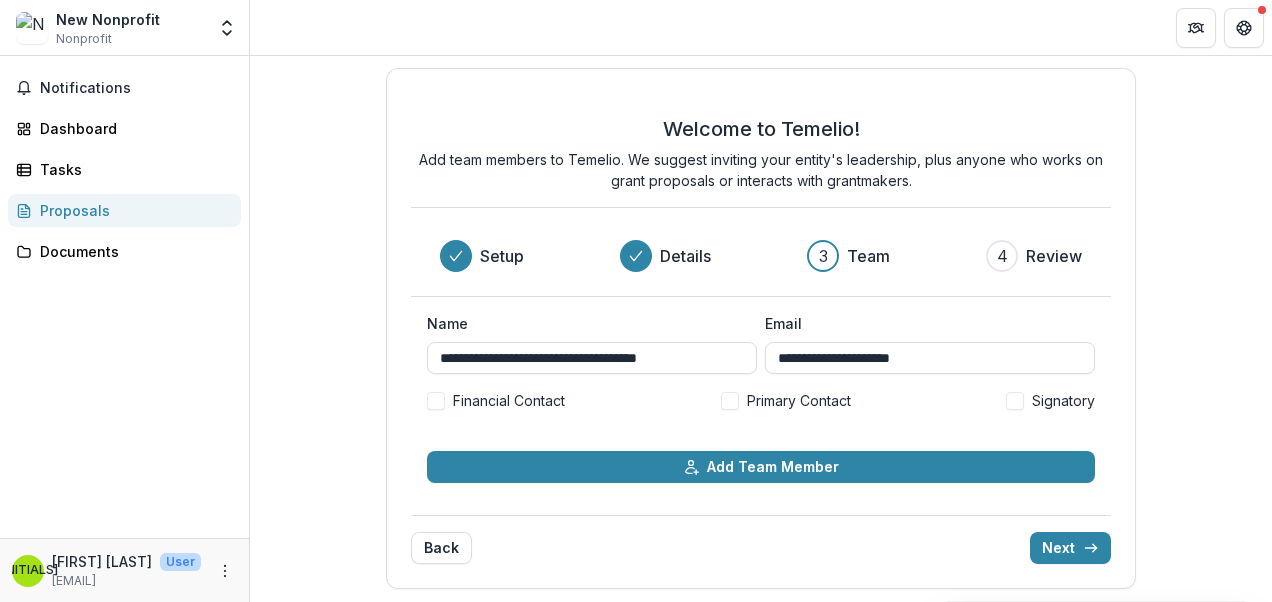 drag, startPoint x: 610, startPoint y: 533, endPoint x: 378, endPoint y: 380, distance: 277.90826 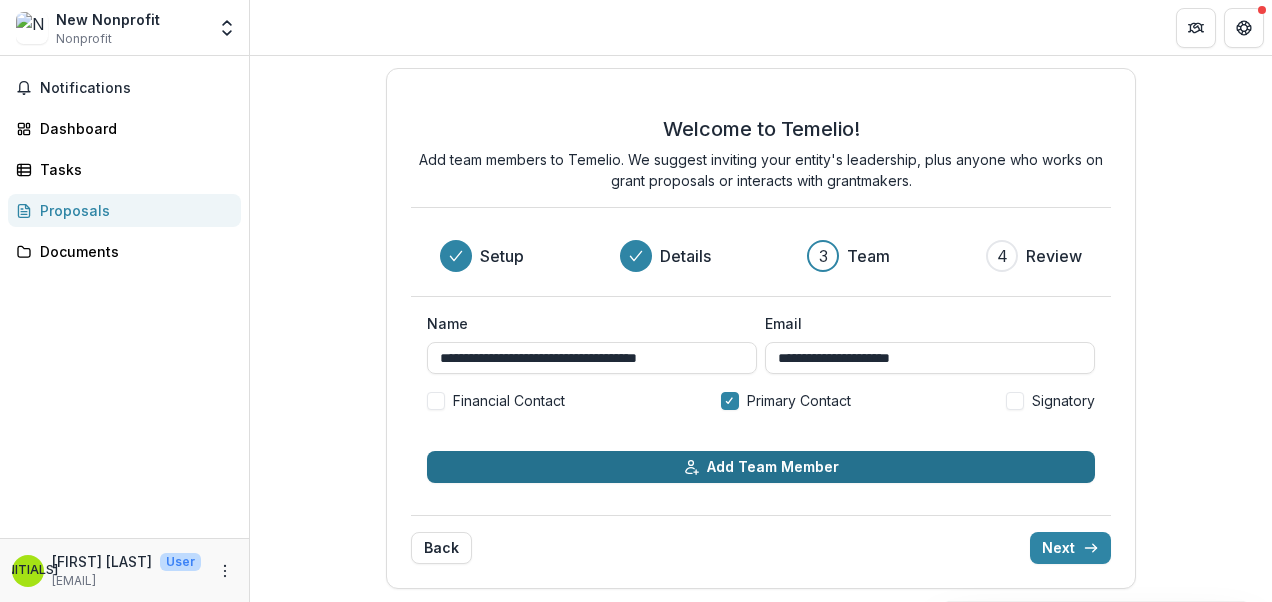 click on "Add Team Member" at bounding box center [761, 467] 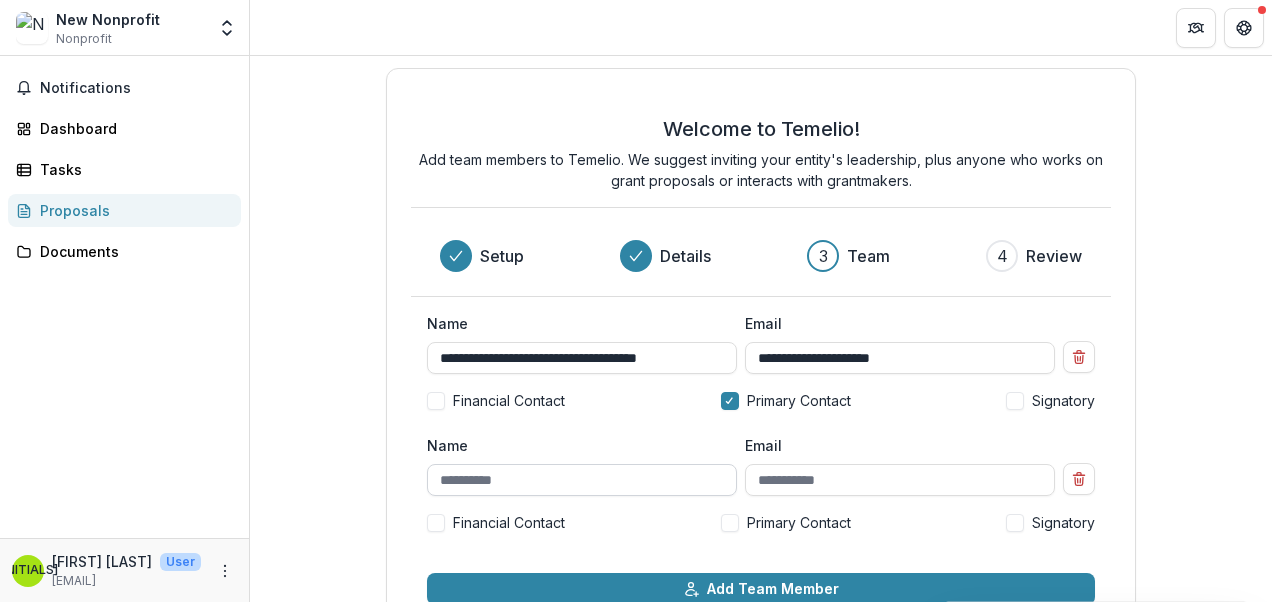 scroll, scrollTop: 126, scrollLeft: 0, axis: vertical 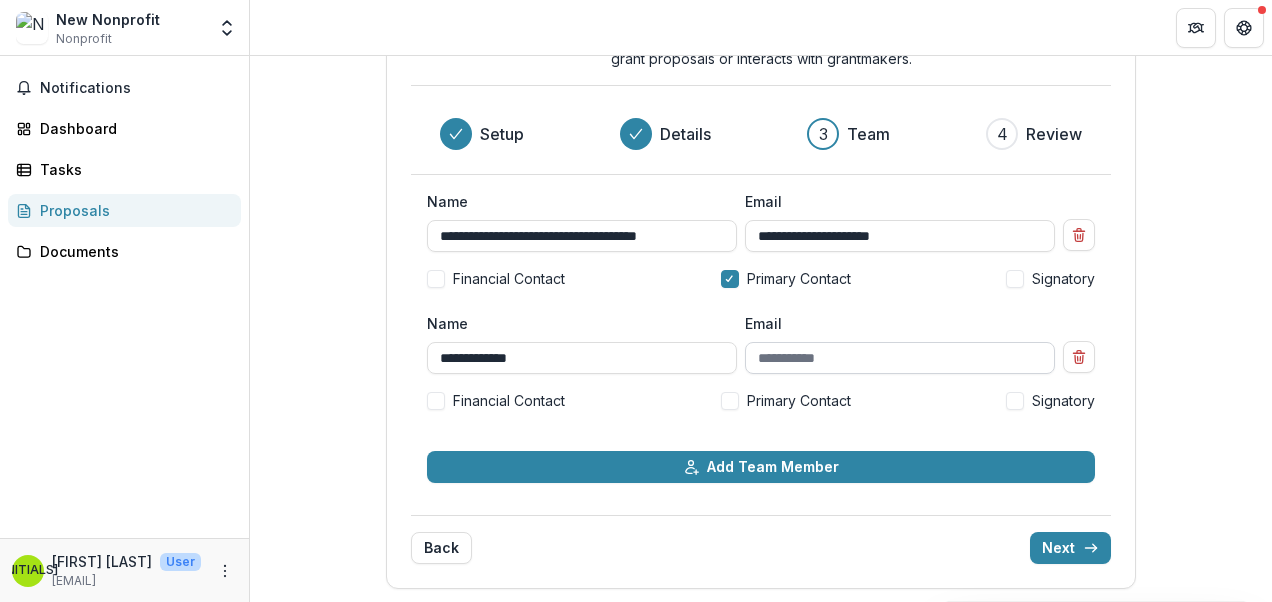 type on "**********" 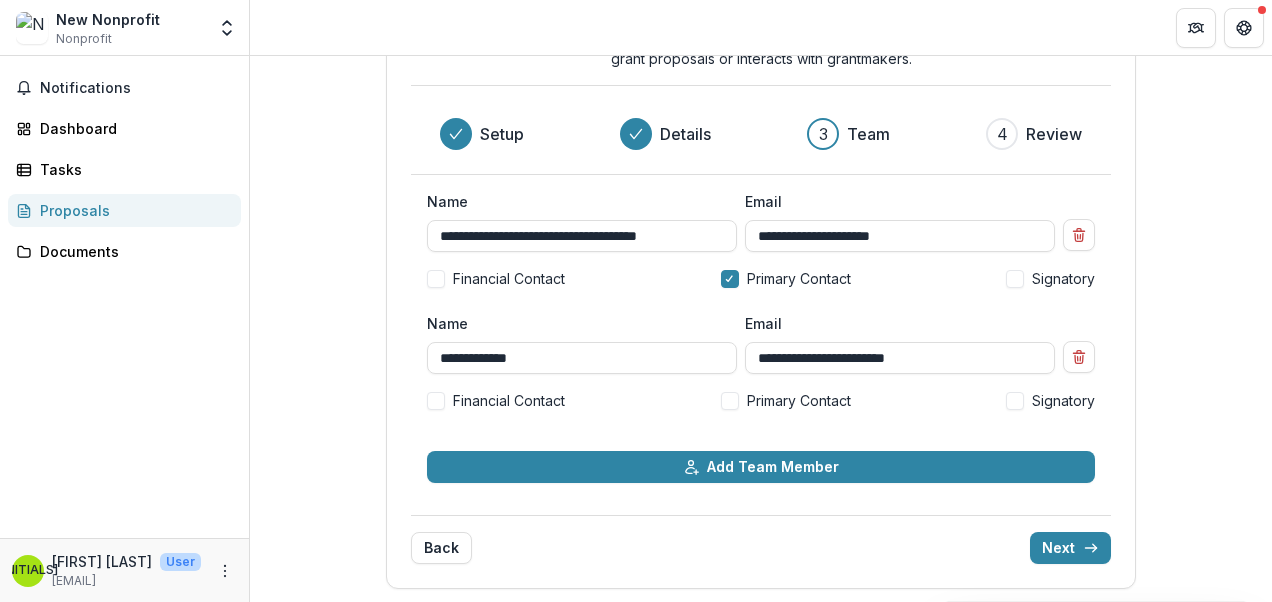 type on "**********" 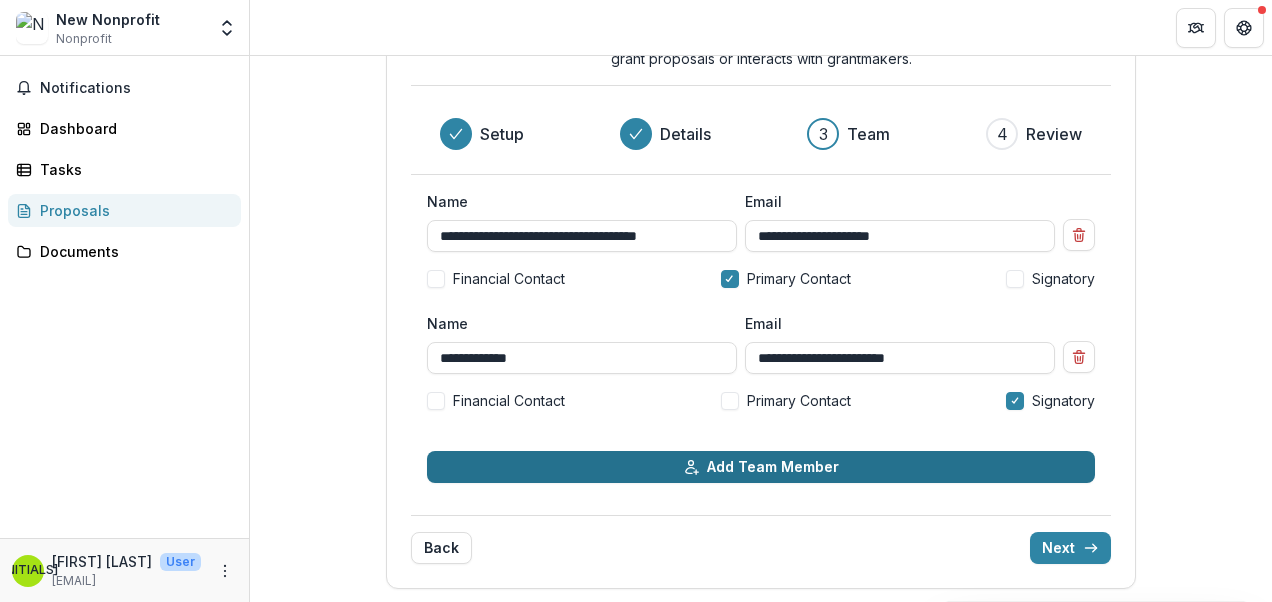 click on "Add Team Member" at bounding box center (761, 467) 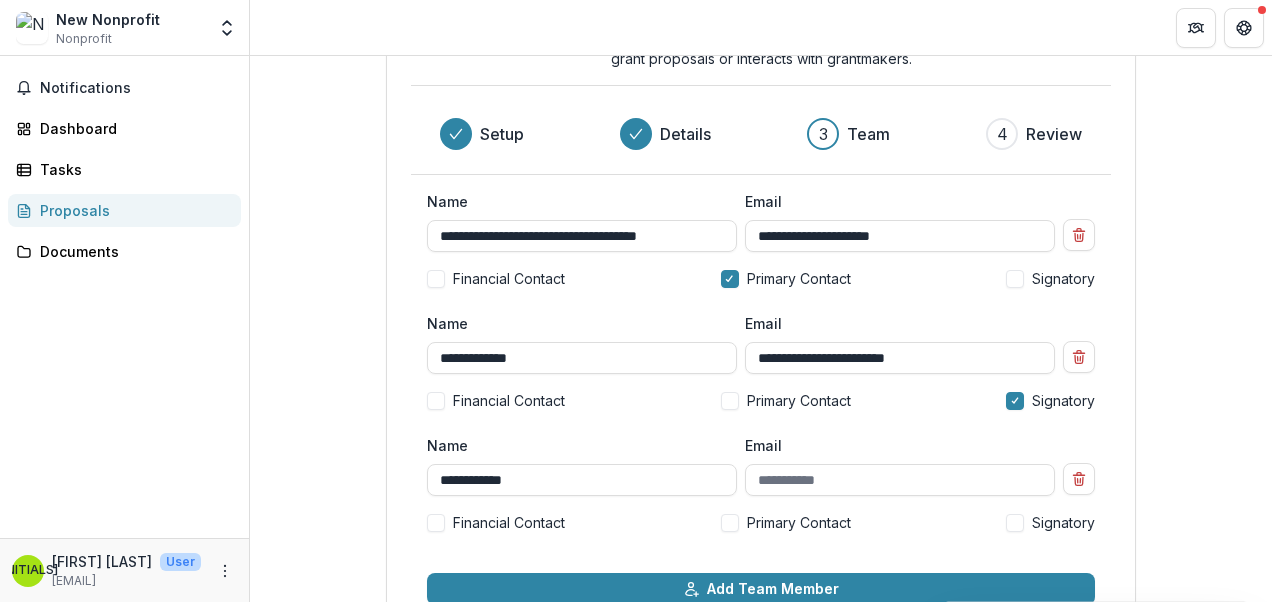 type on "**********" 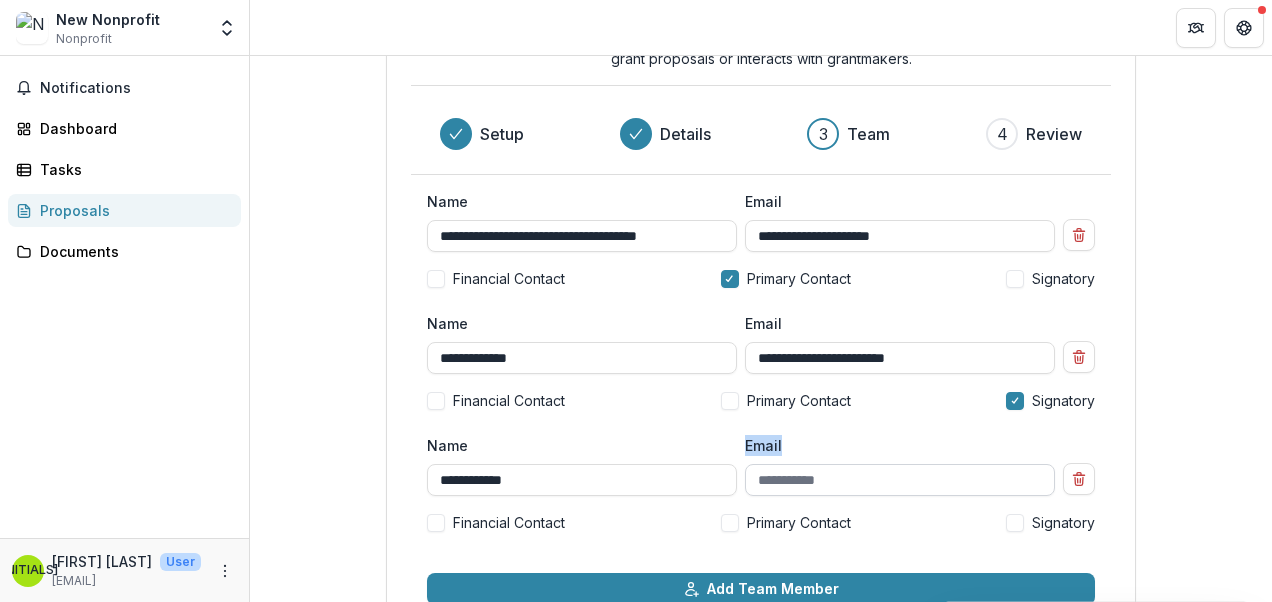 drag, startPoint x: 824, startPoint y: 453, endPoint x: 830, endPoint y: 476, distance: 23.769728 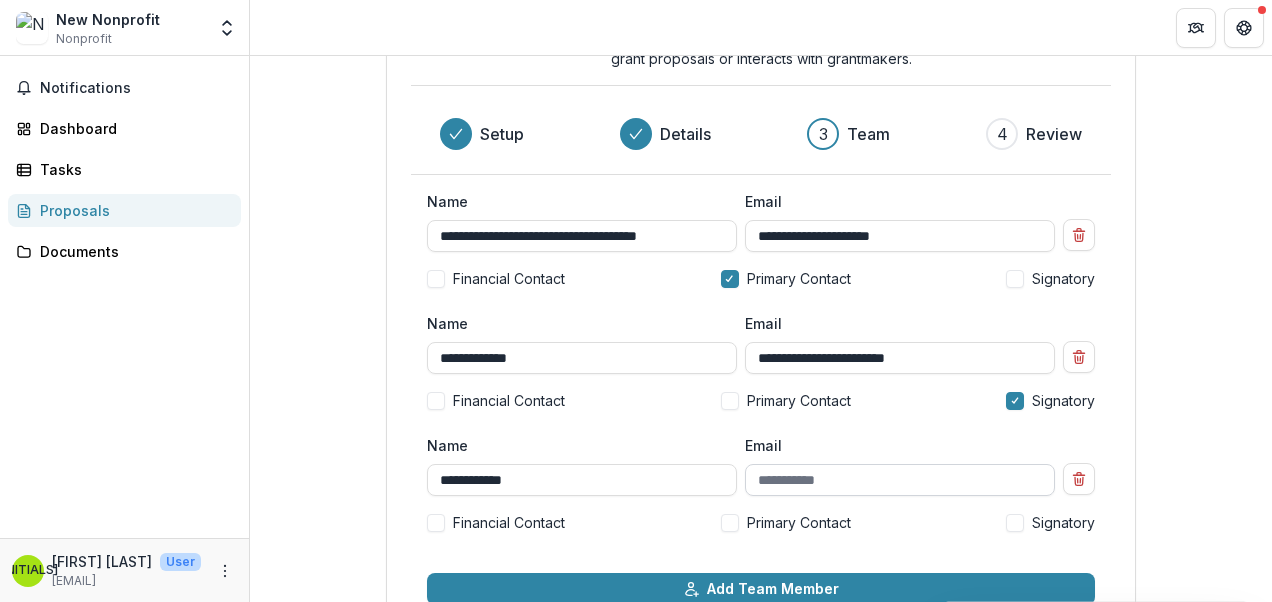 click on "Email" at bounding box center (900, 480) 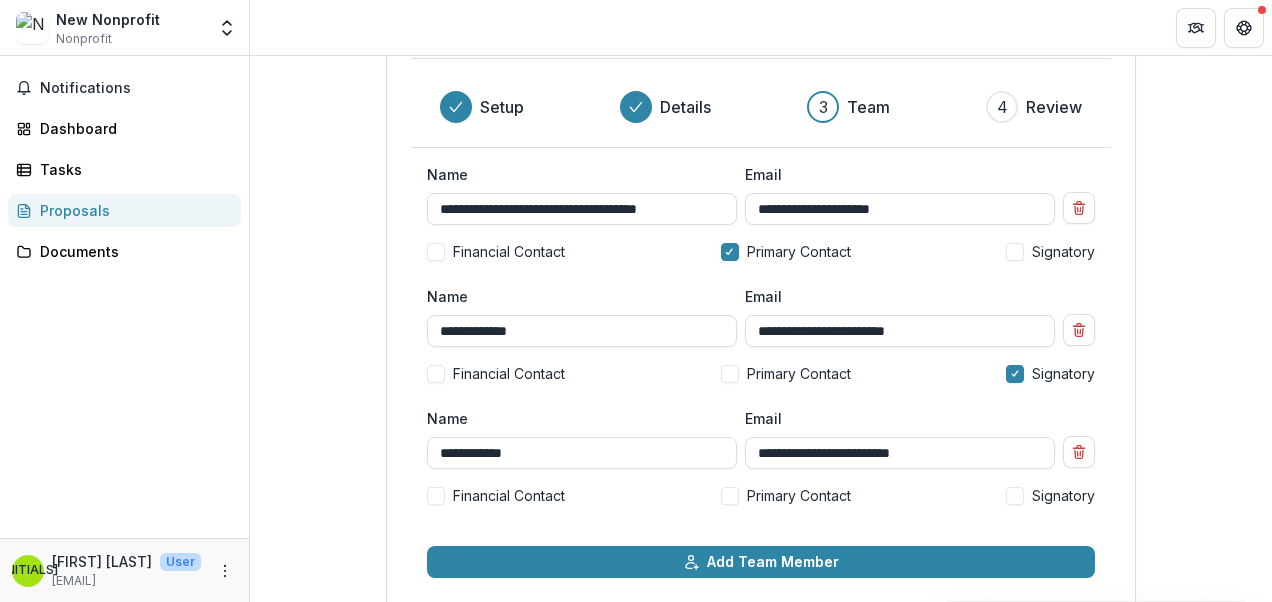 scroll, scrollTop: 226, scrollLeft: 0, axis: vertical 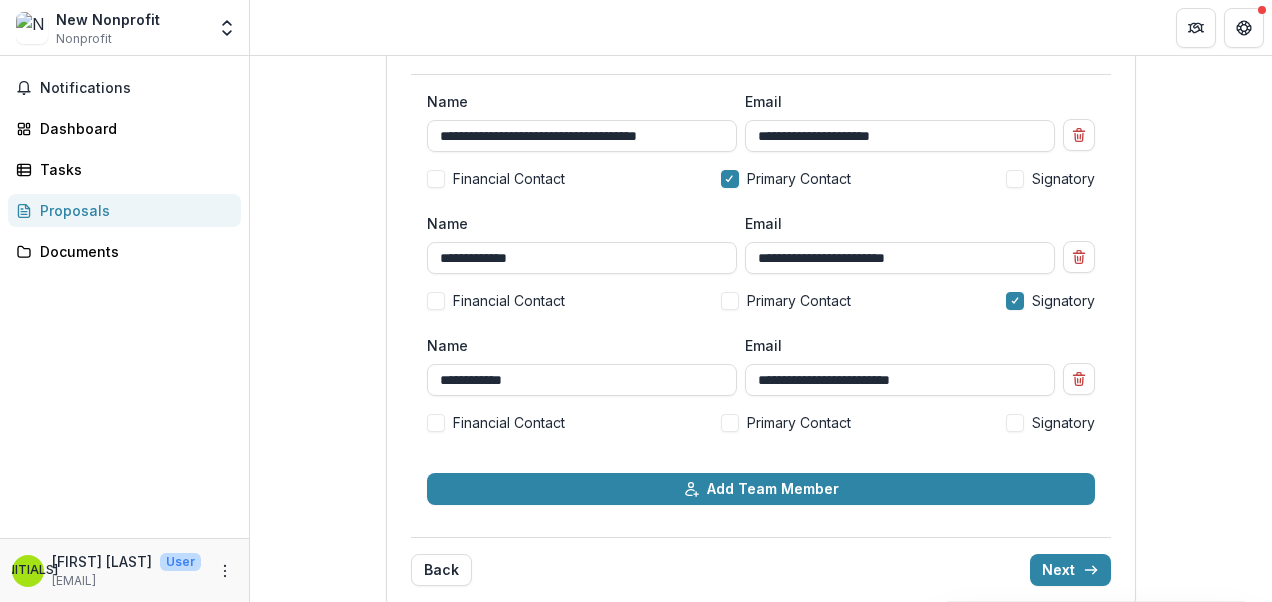 click on "Primary Contact" at bounding box center [799, 422] 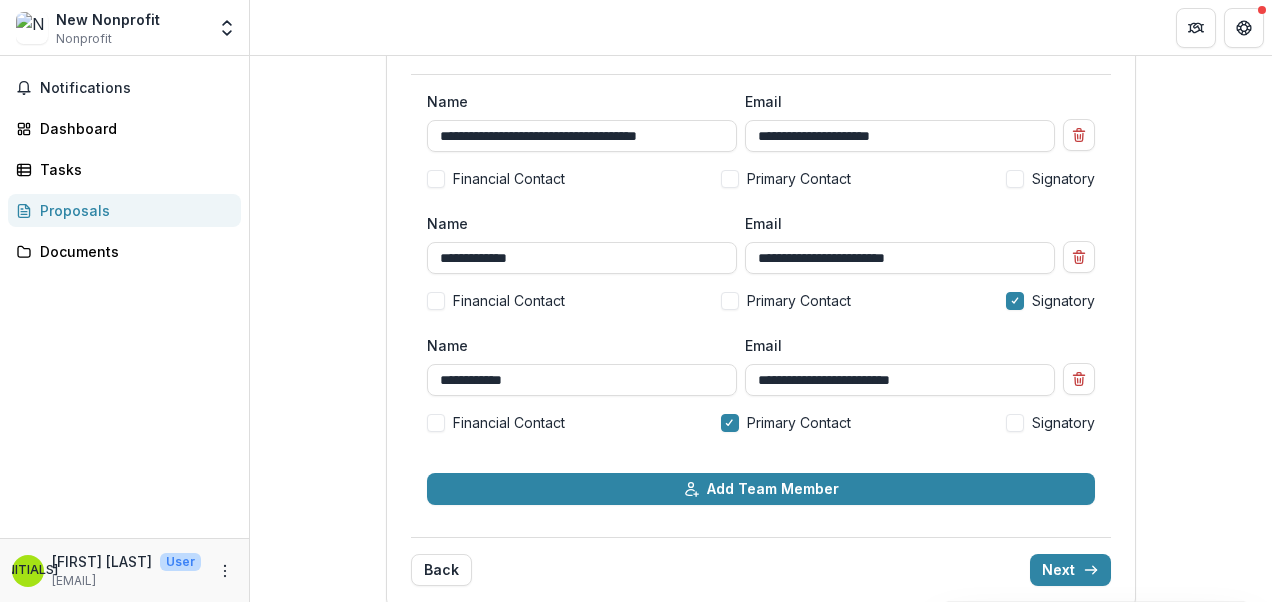 click on "Primary Contact" at bounding box center (799, 178) 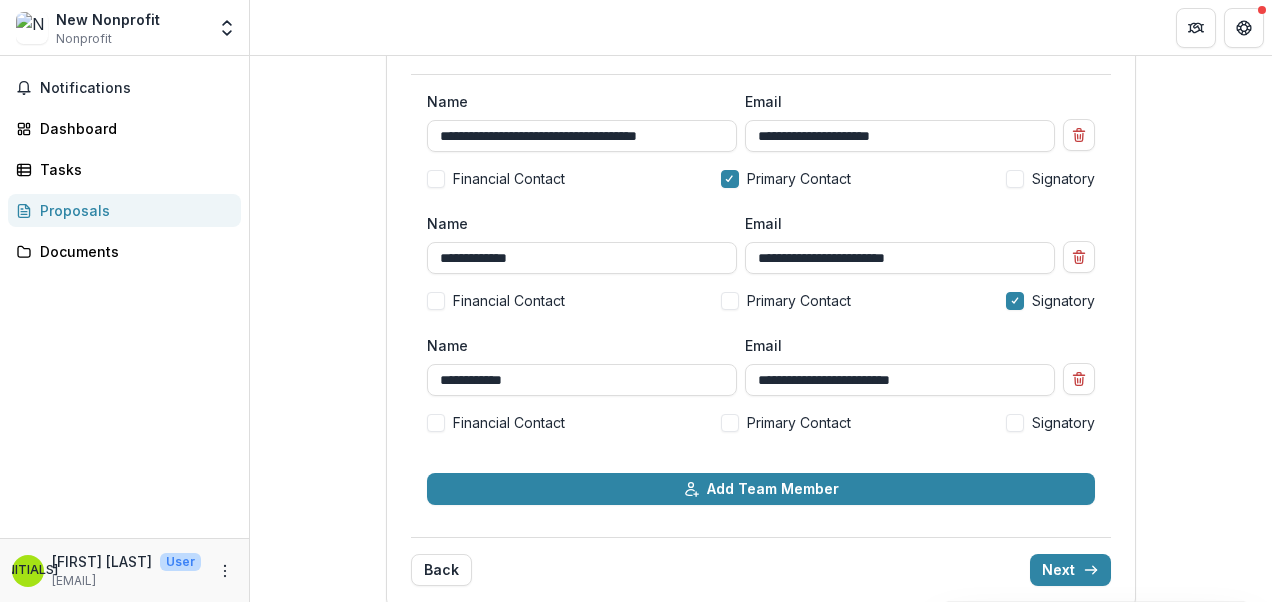 drag, startPoint x: 871, startPoint y: 532, endPoint x: 308, endPoint y: 421, distance: 573.83795 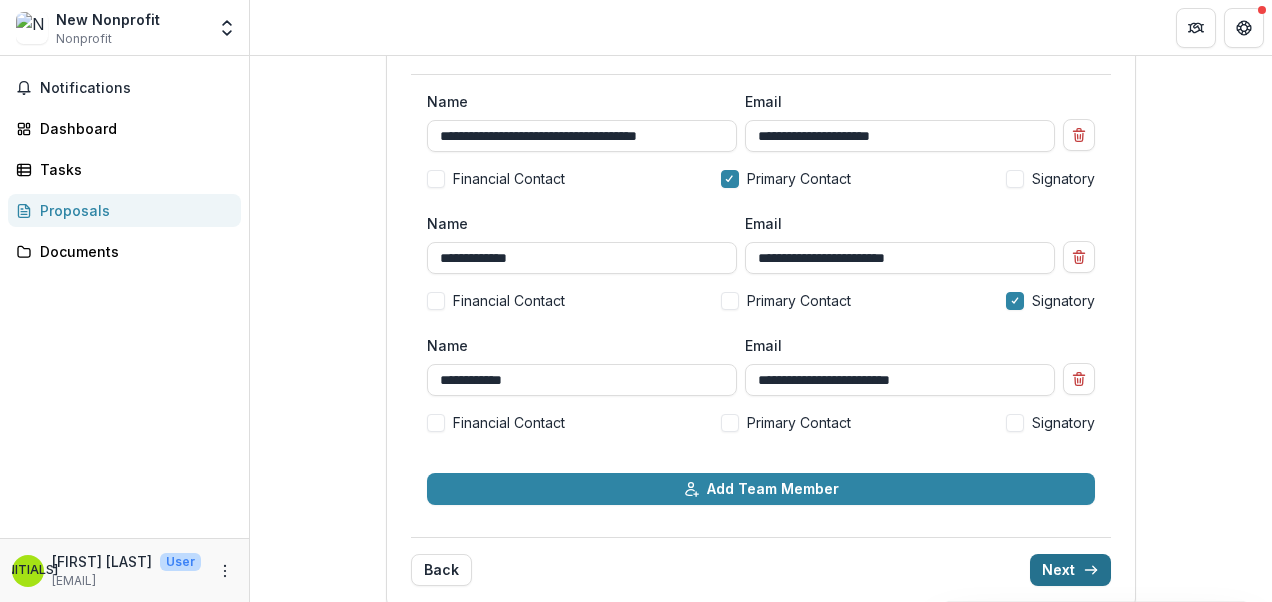click on "Next" at bounding box center (1070, 570) 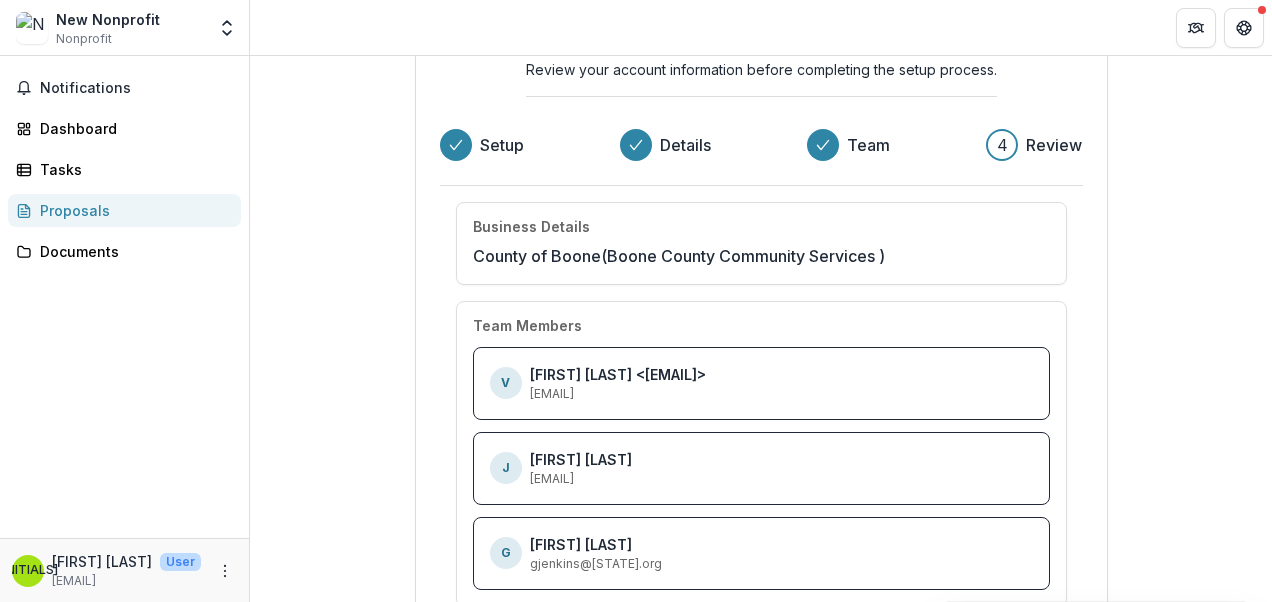 scroll, scrollTop: 214, scrollLeft: 0, axis: vertical 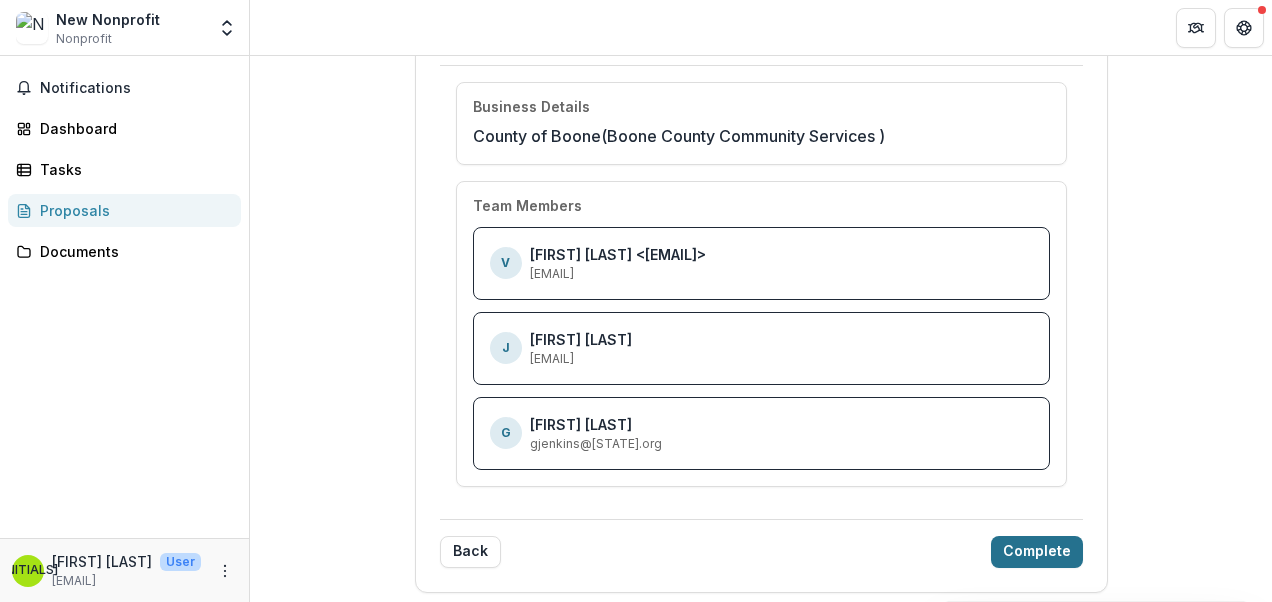 click on "Complete" at bounding box center (1037, 552) 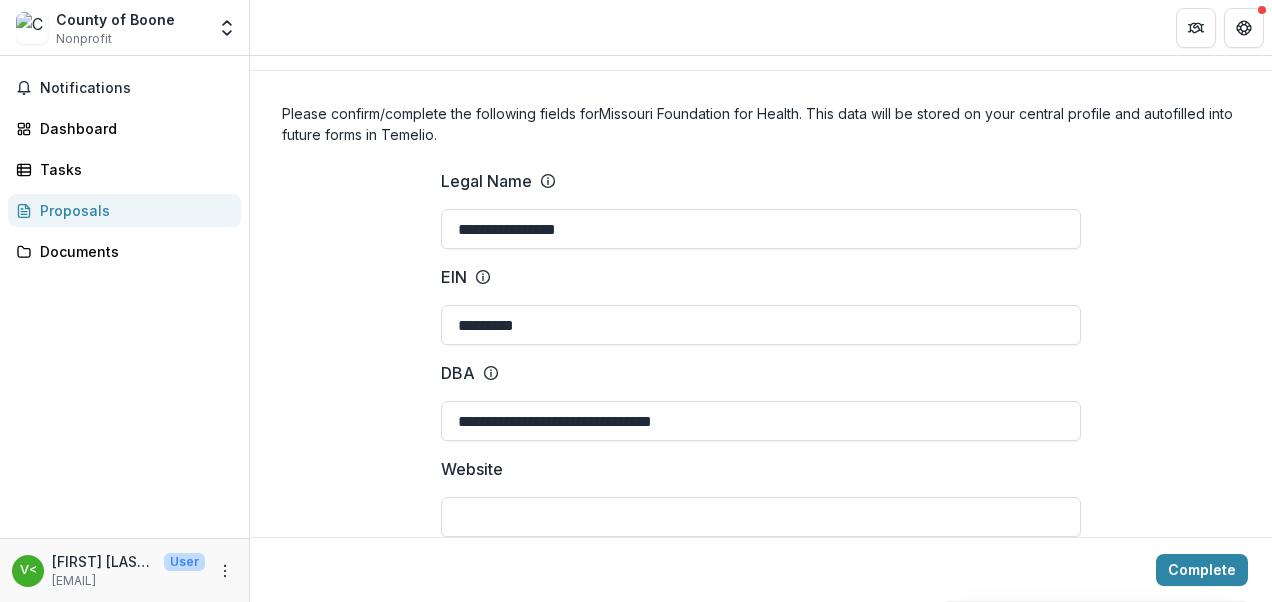 scroll, scrollTop: 100, scrollLeft: 0, axis: vertical 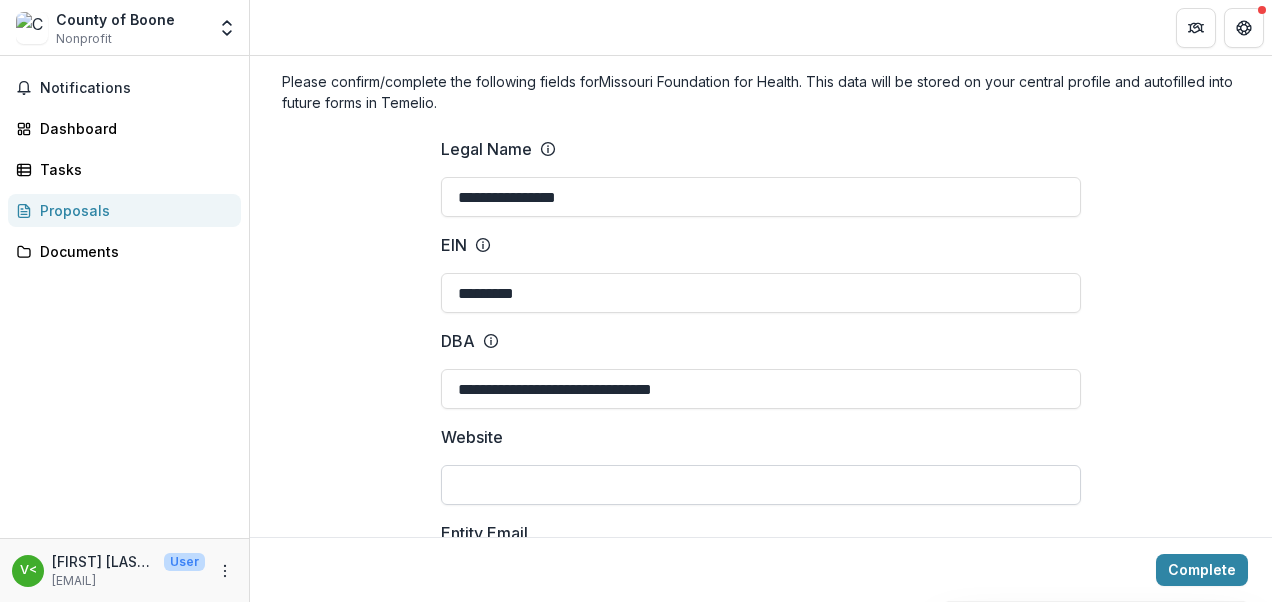 click on "Website" at bounding box center [761, 485] 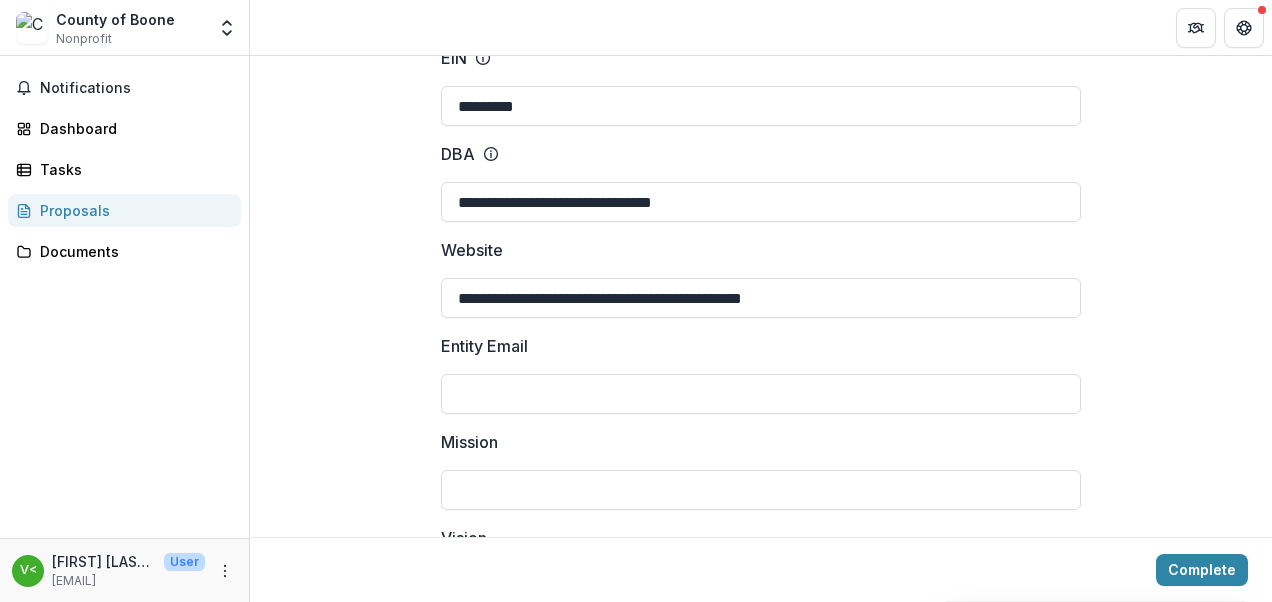 scroll, scrollTop: 400, scrollLeft: 0, axis: vertical 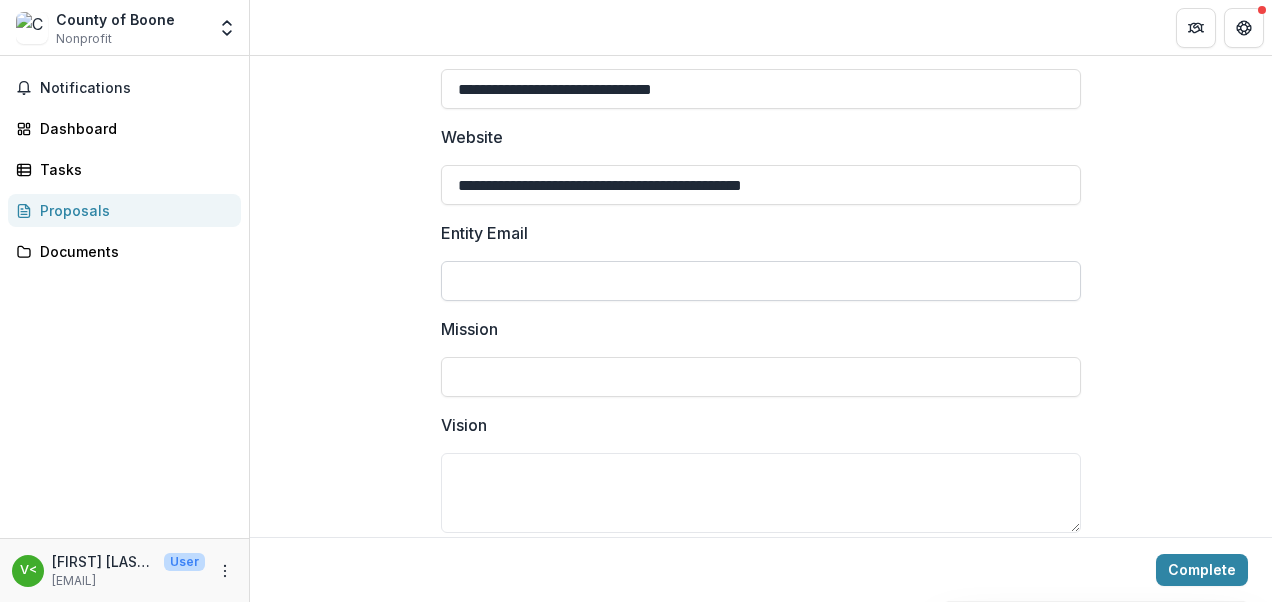 type on "**********" 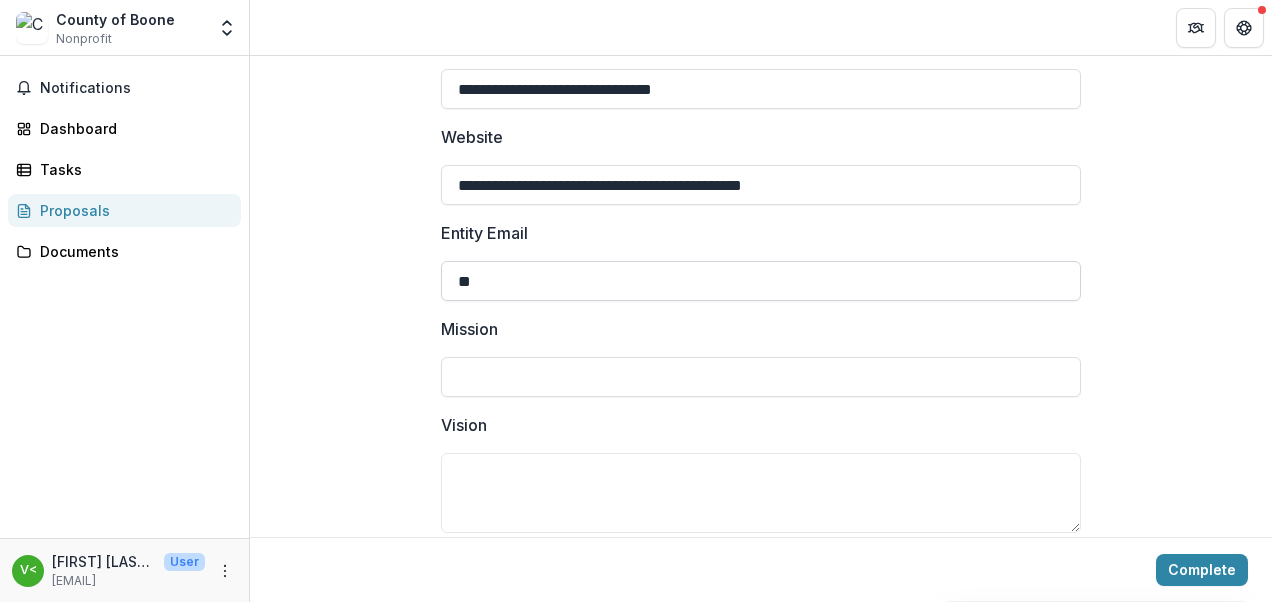 click on "Complete" at bounding box center [1202, 570] 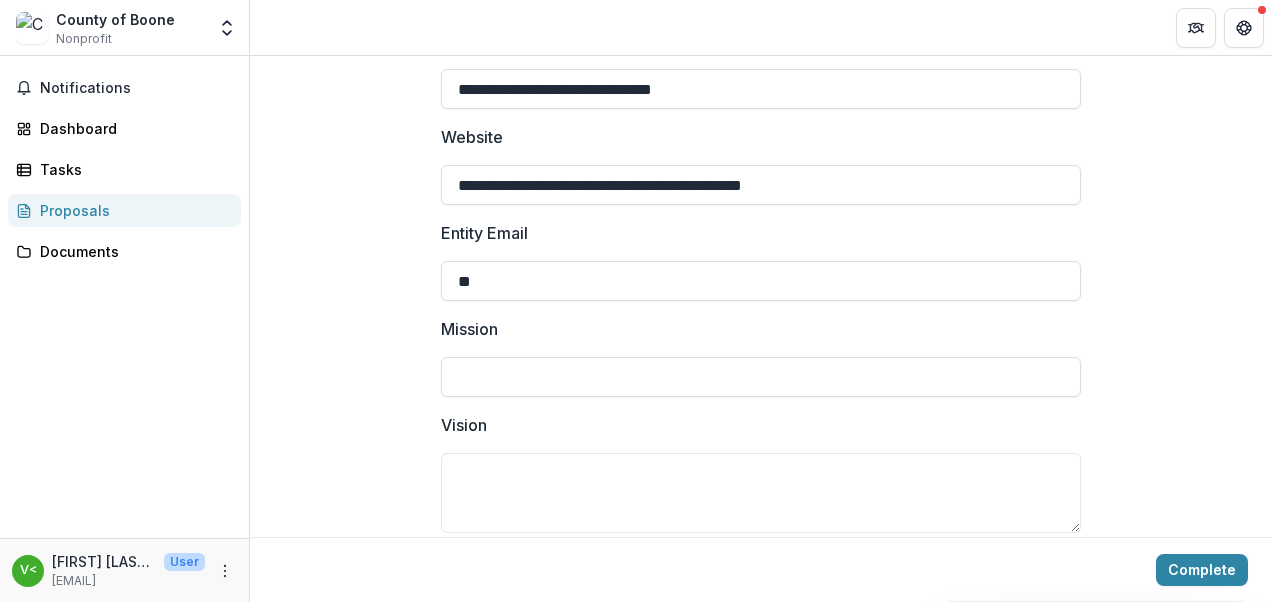 click on "**********" at bounding box center (761, 1454) 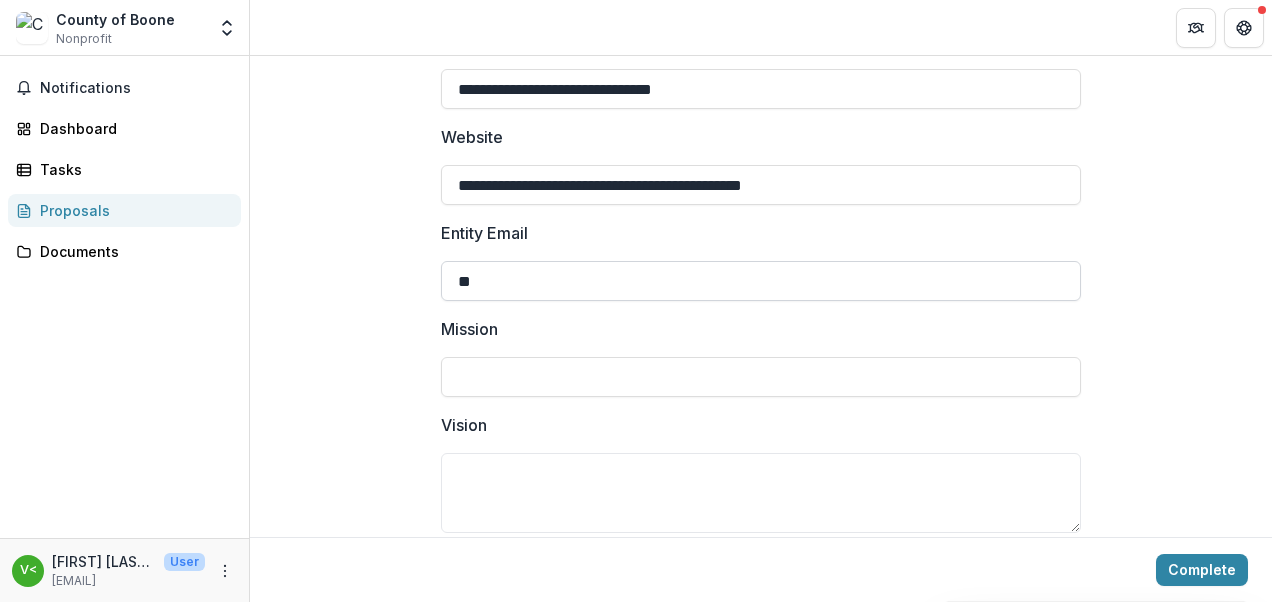 click on "**" at bounding box center [761, 281] 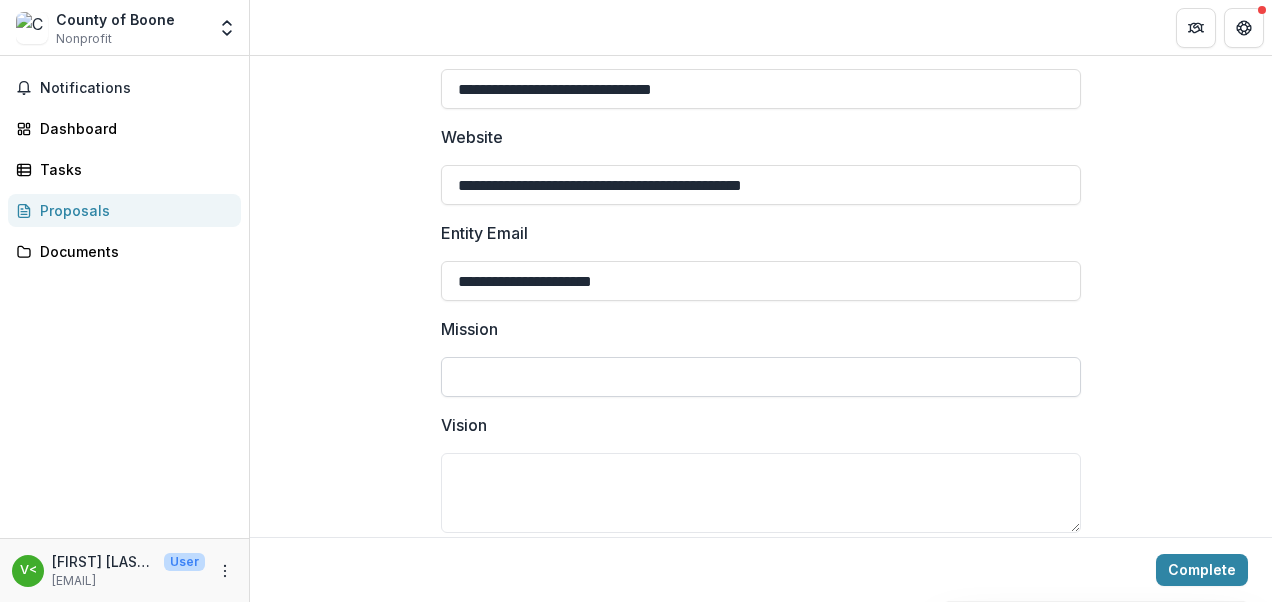 click on "Mission" at bounding box center [761, 377] 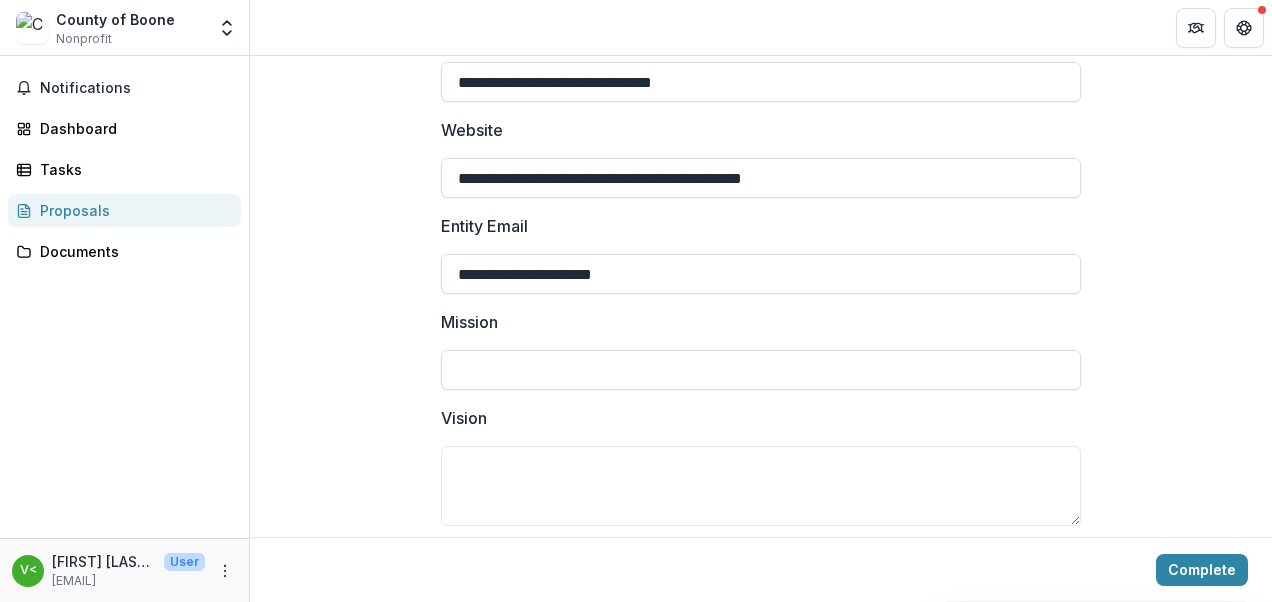 scroll, scrollTop: 500, scrollLeft: 0, axis: vertical 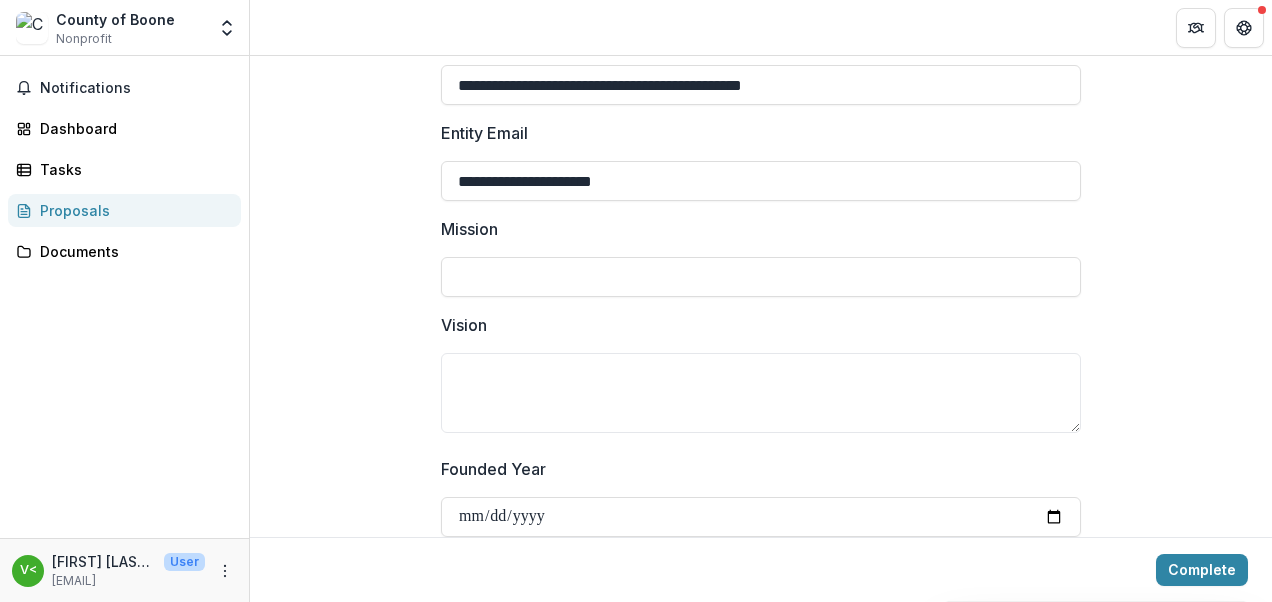 paste on "**********" 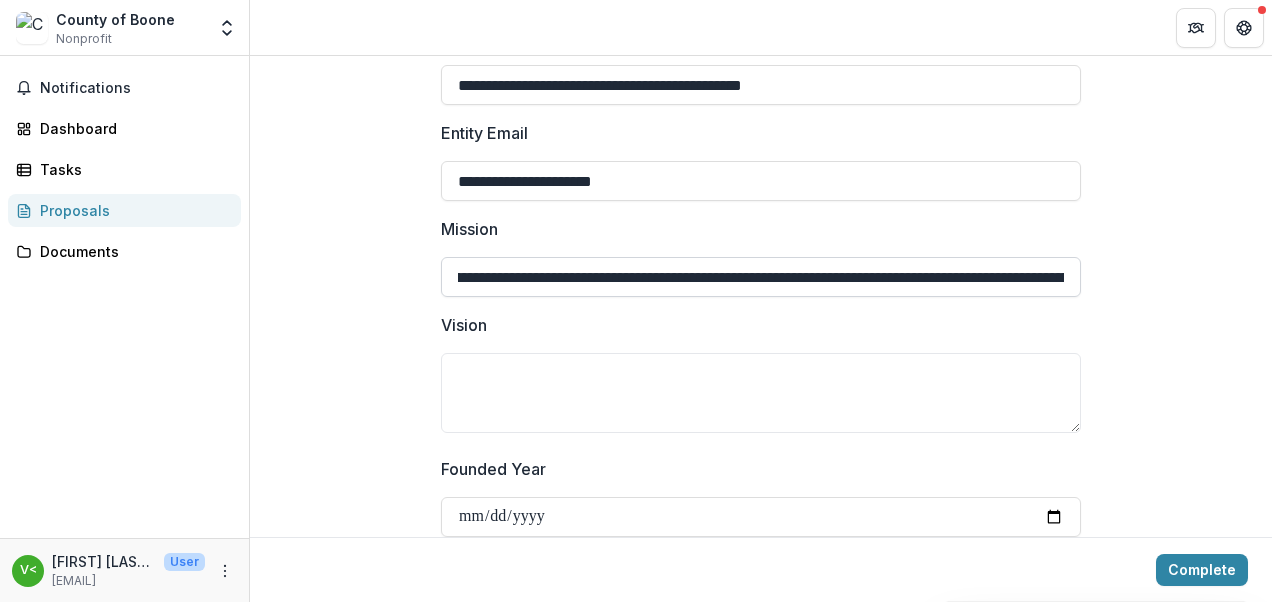 scroll, scrollTop: 0, scrollLeft: 0, axis: both 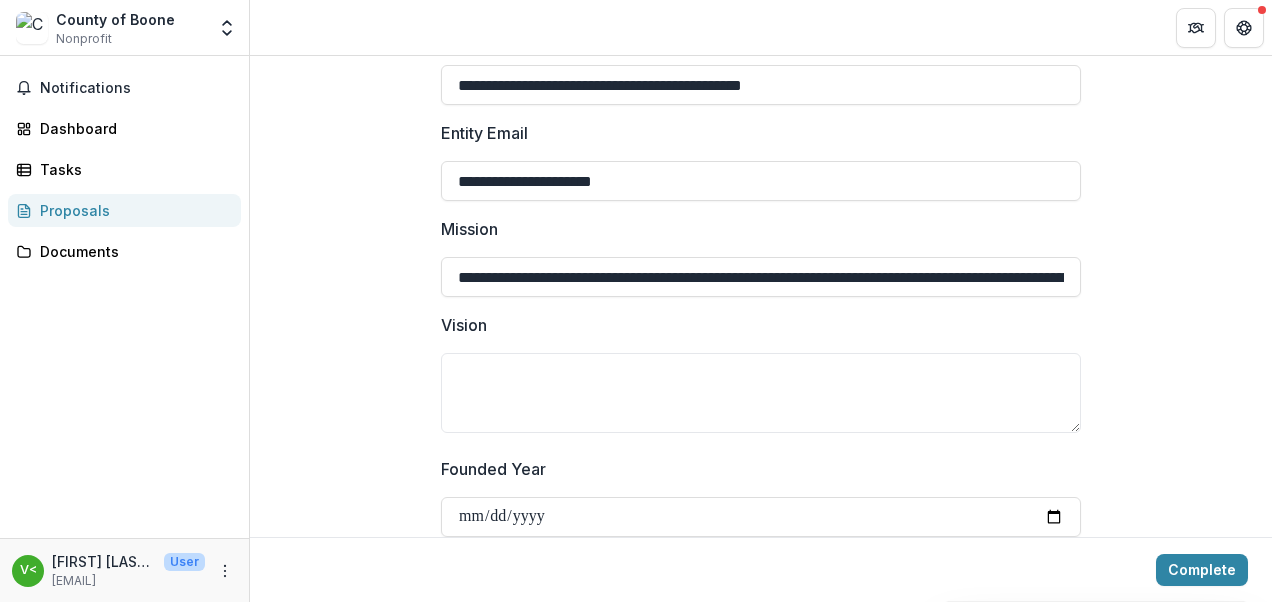 type on "**********" 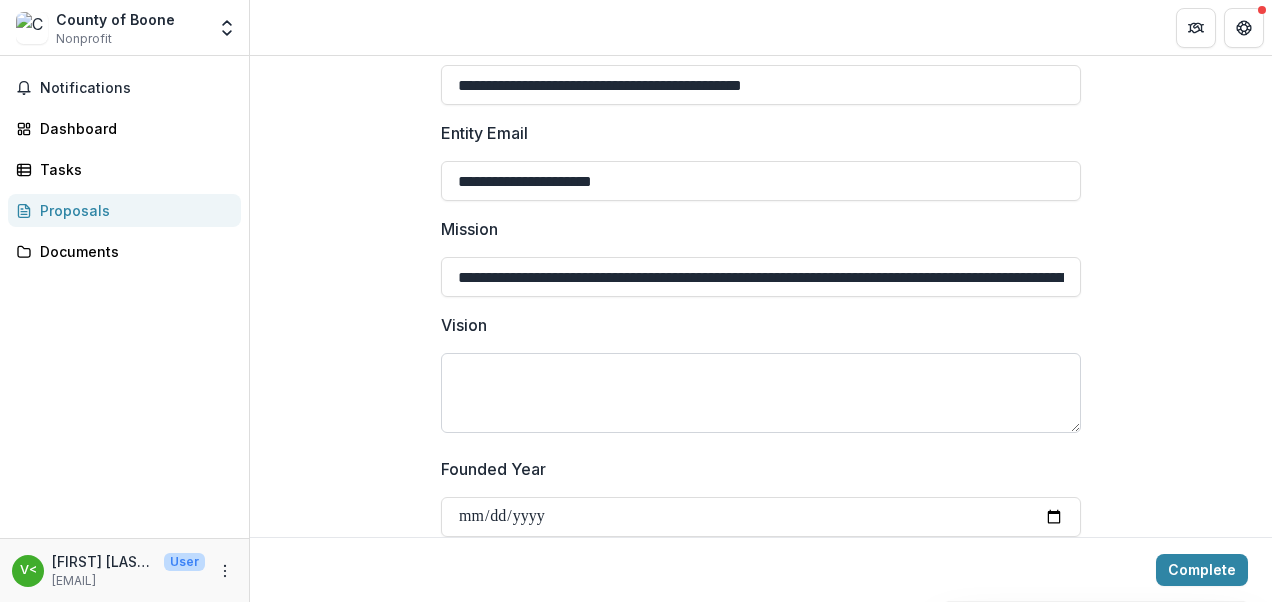 click on "Vision" at bounding box center (761, 393) 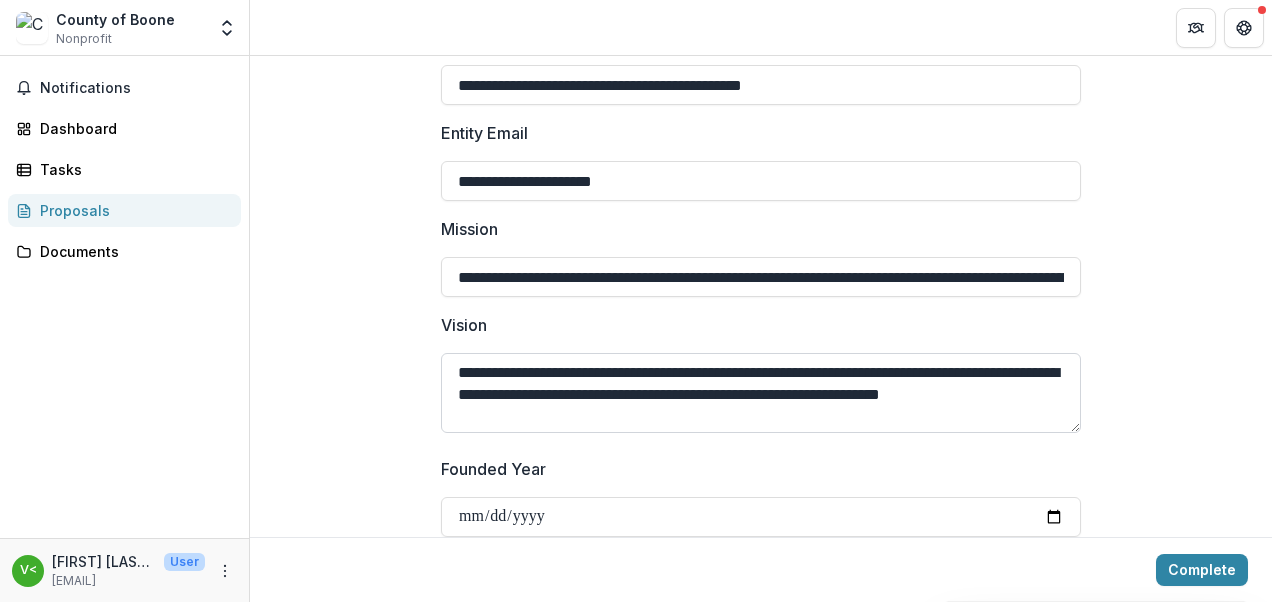 scroll, scrollTop: 0, scrollLeft: 0, axis: both 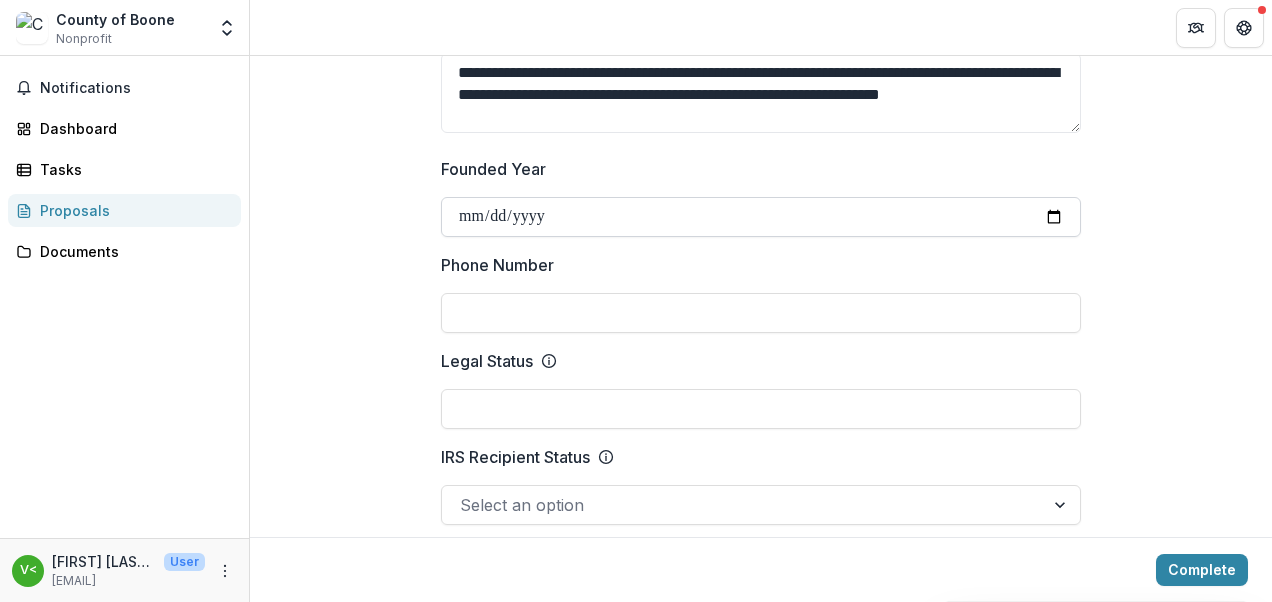 type on "**********" 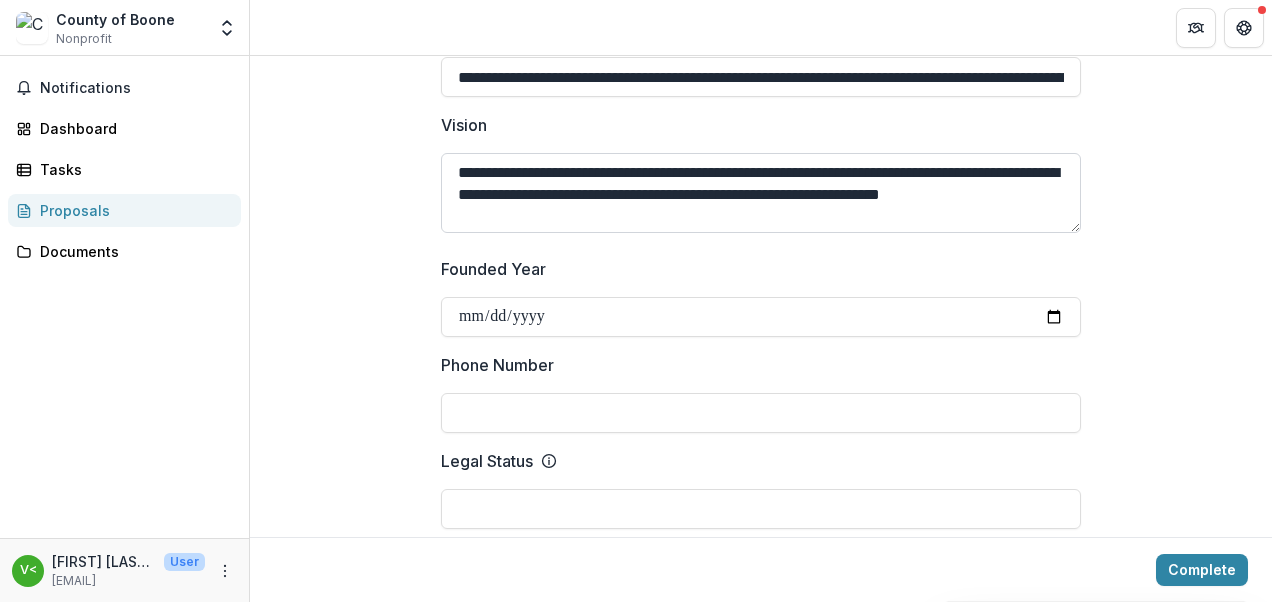 scroll, scrollTop: 600, scrollLeft: 0, axis: vertical 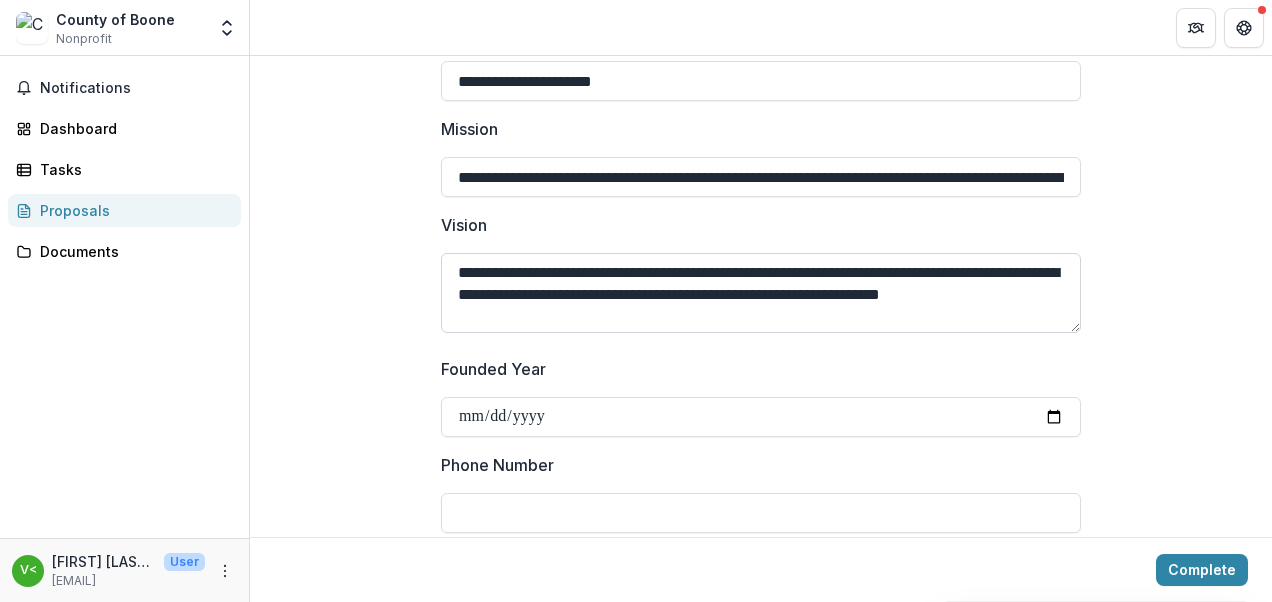 drag, startPoint x: 607, startPoint y: 326, endPoint x: 601, endPoint y: 316, distance: 11.661903 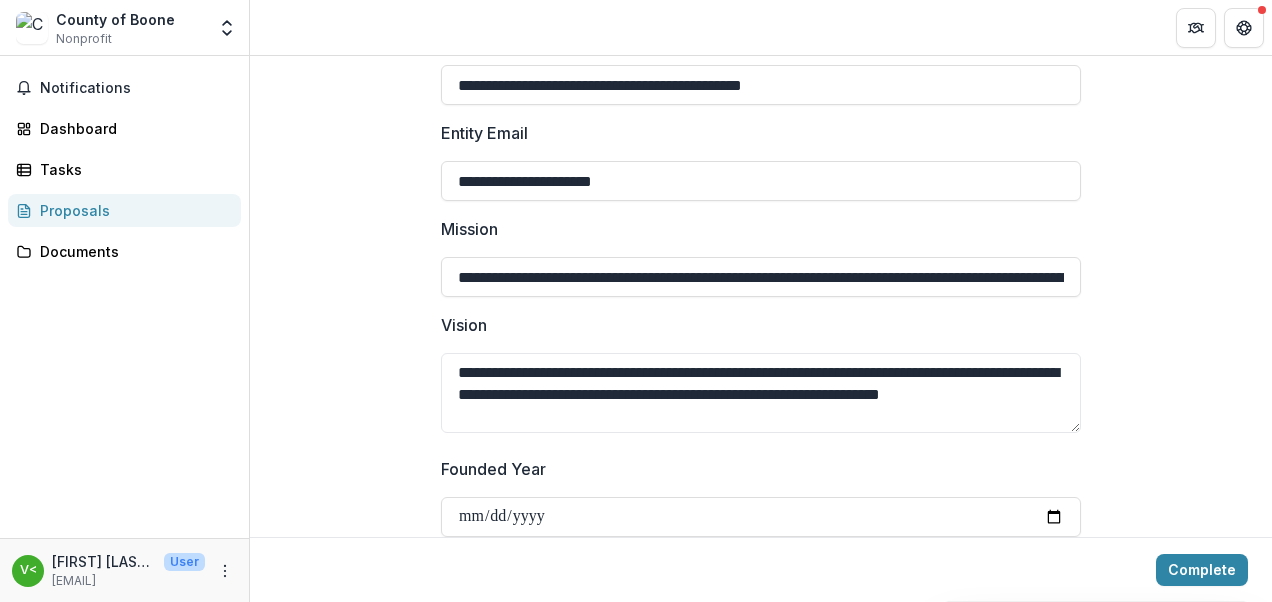 scroll, scrollTop: 700, scrollLeft: 0, axis: vertical 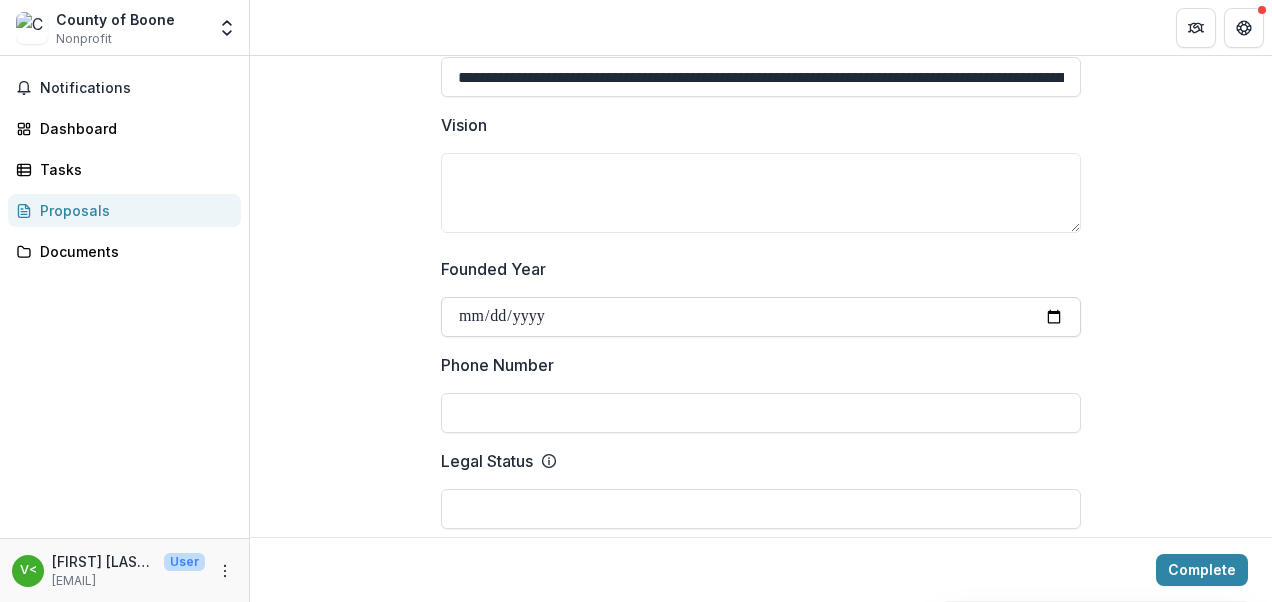 type 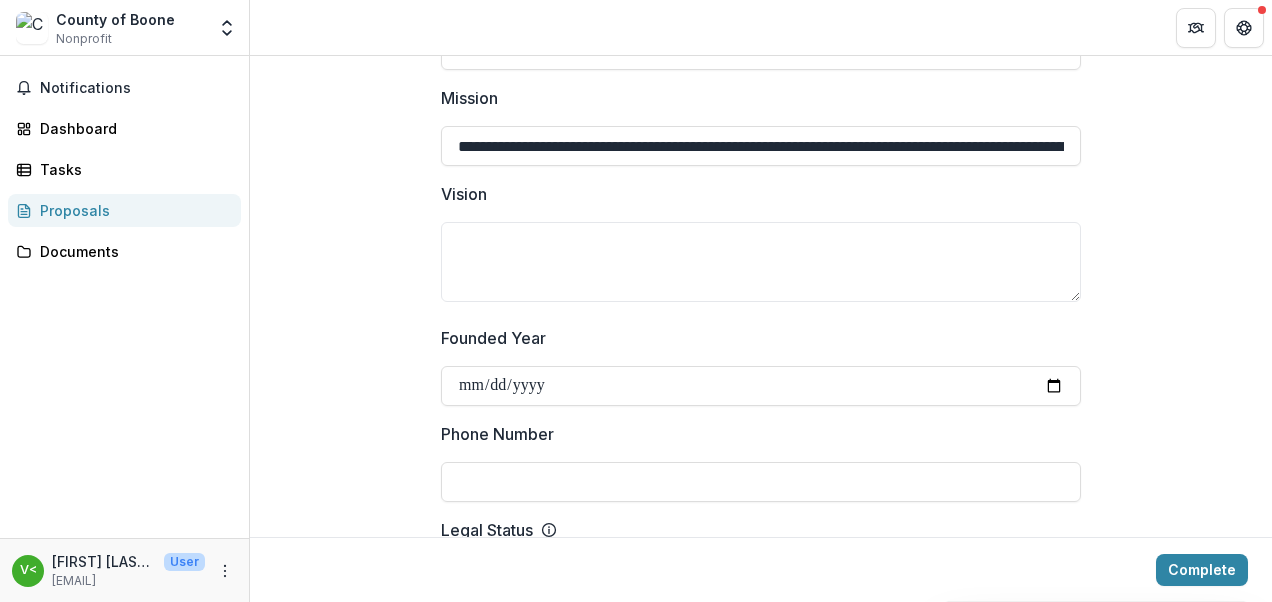 scroll, scrollTop: 600, scrollLeft: 0, axis: vertical 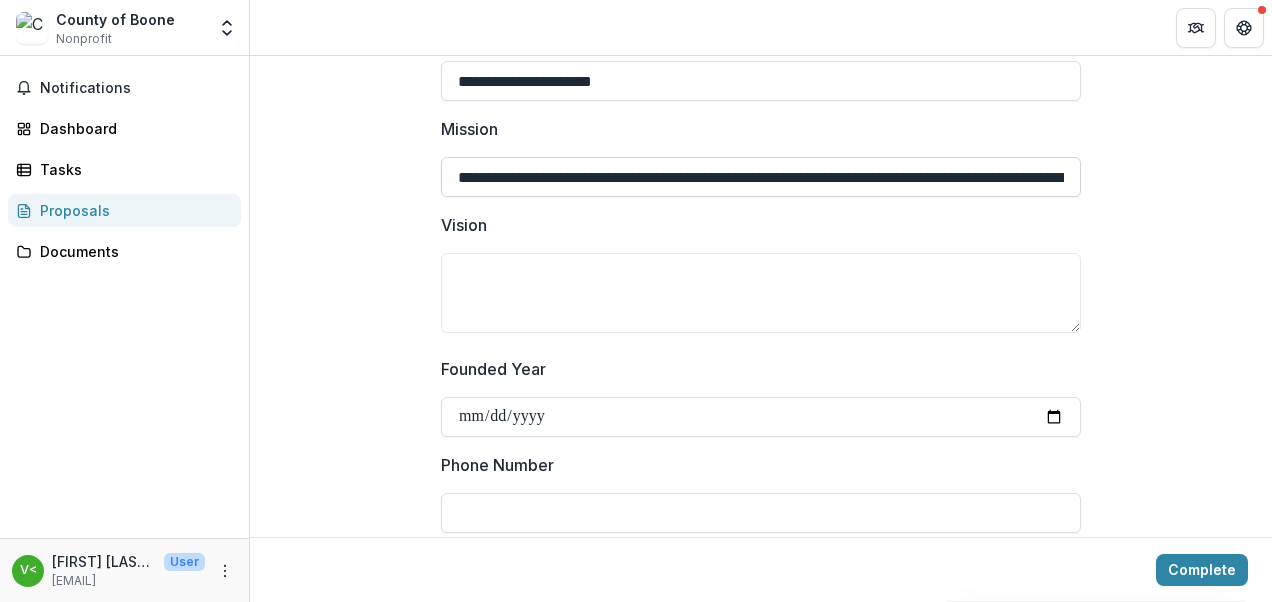 click on "**********" at bounding box center [761, 177] 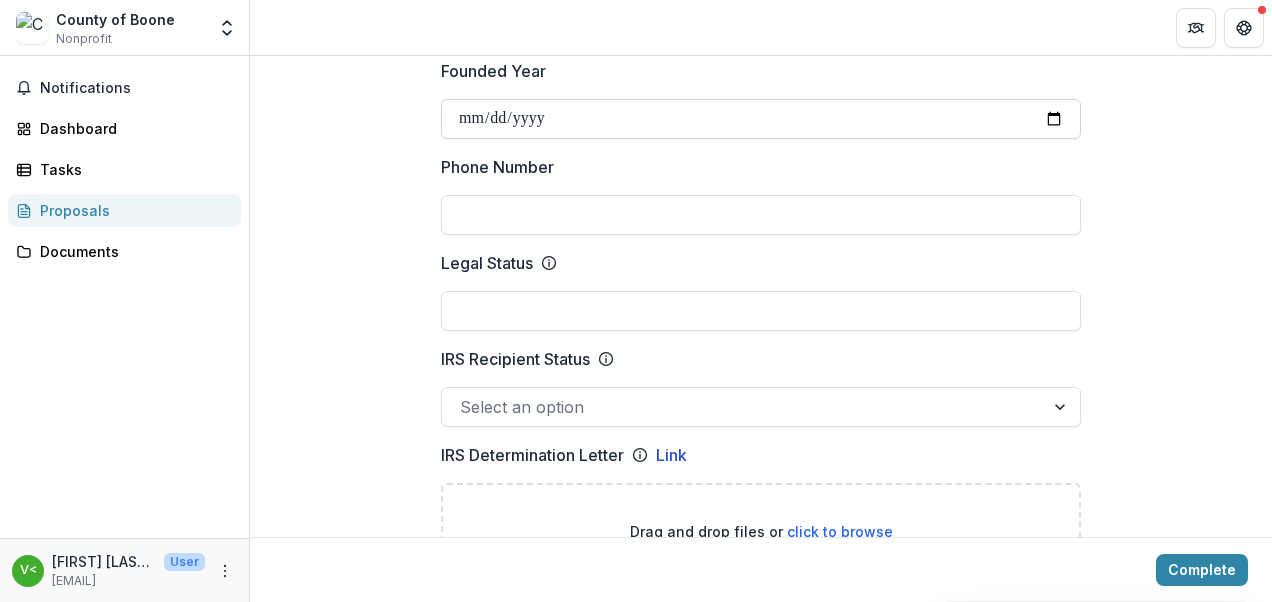 scroll, scrollTop: 900, scrollLeft: 0, axis: vertical 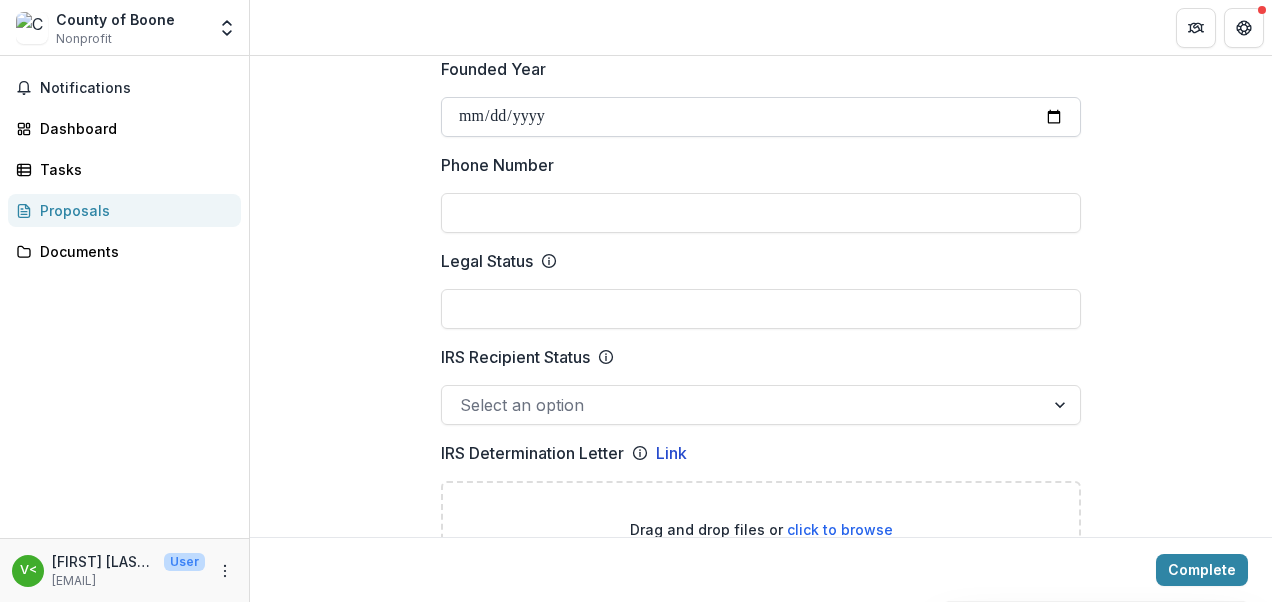 click on "Founded Year" at bounding box center (761, 117) 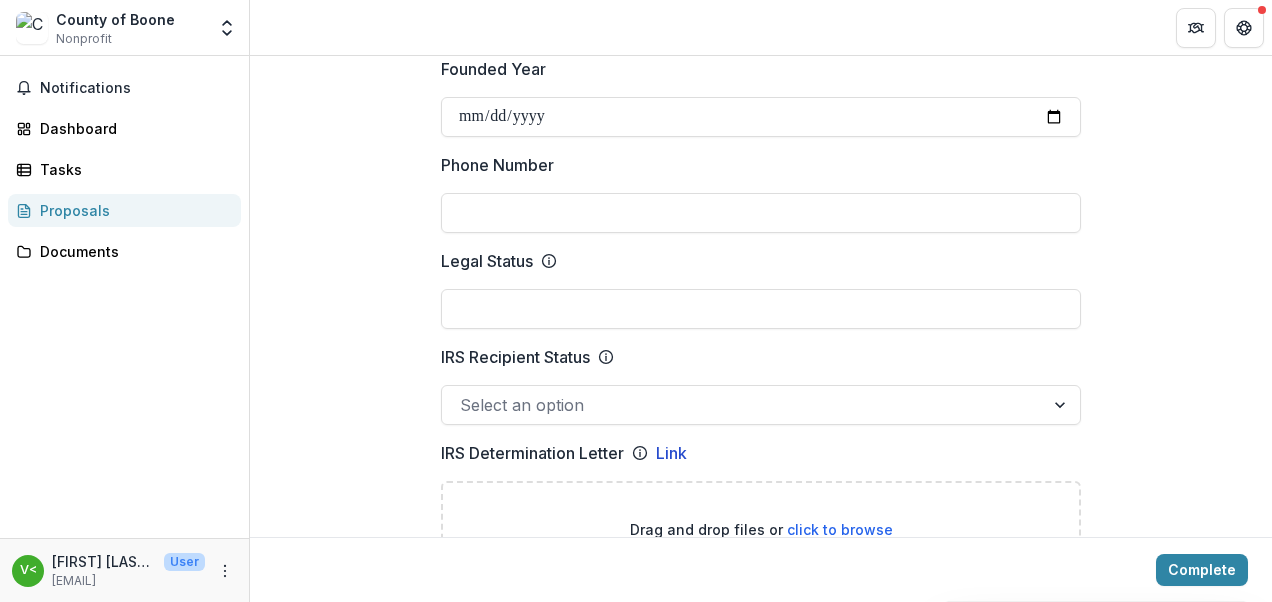 click on "**********" at bounding box center (761, 954) 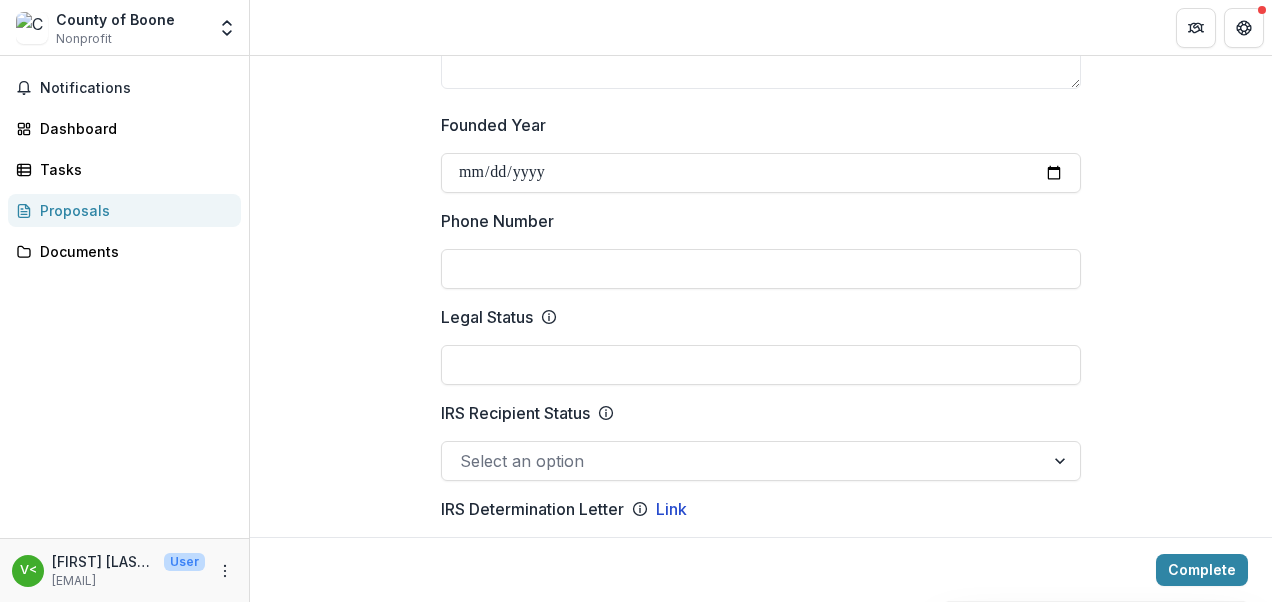 scroll, scrollTop: 800, scrollLeft: 0, axis: vertical 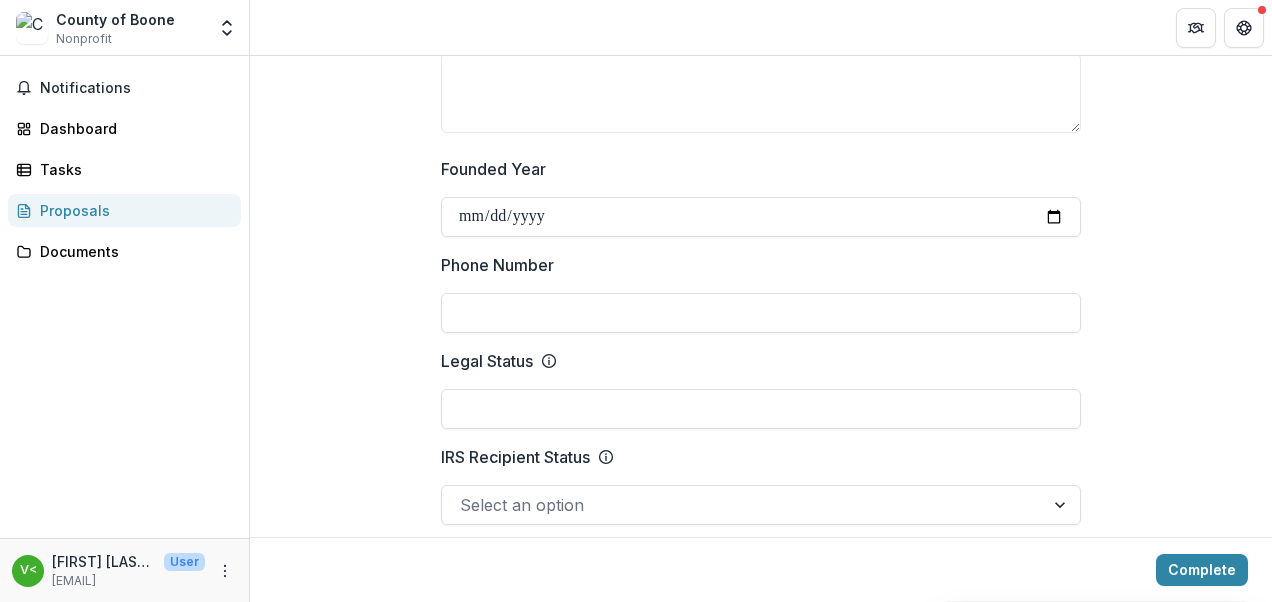 click on "Phone Number" at bounding box center (761, 313) 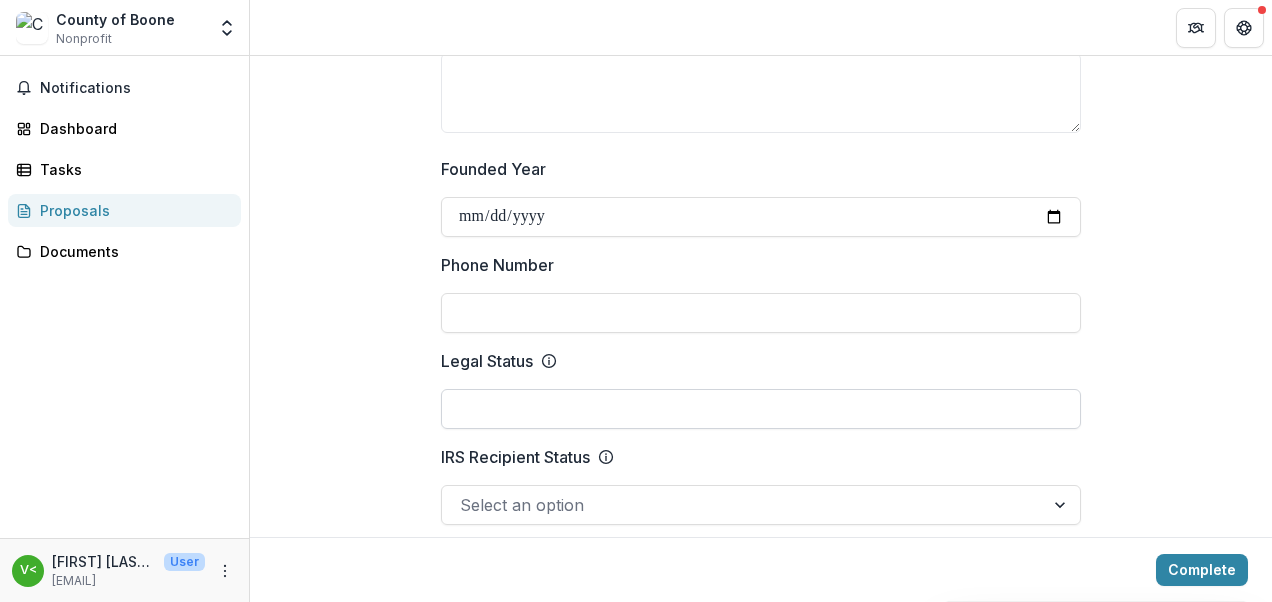 type on "**********" 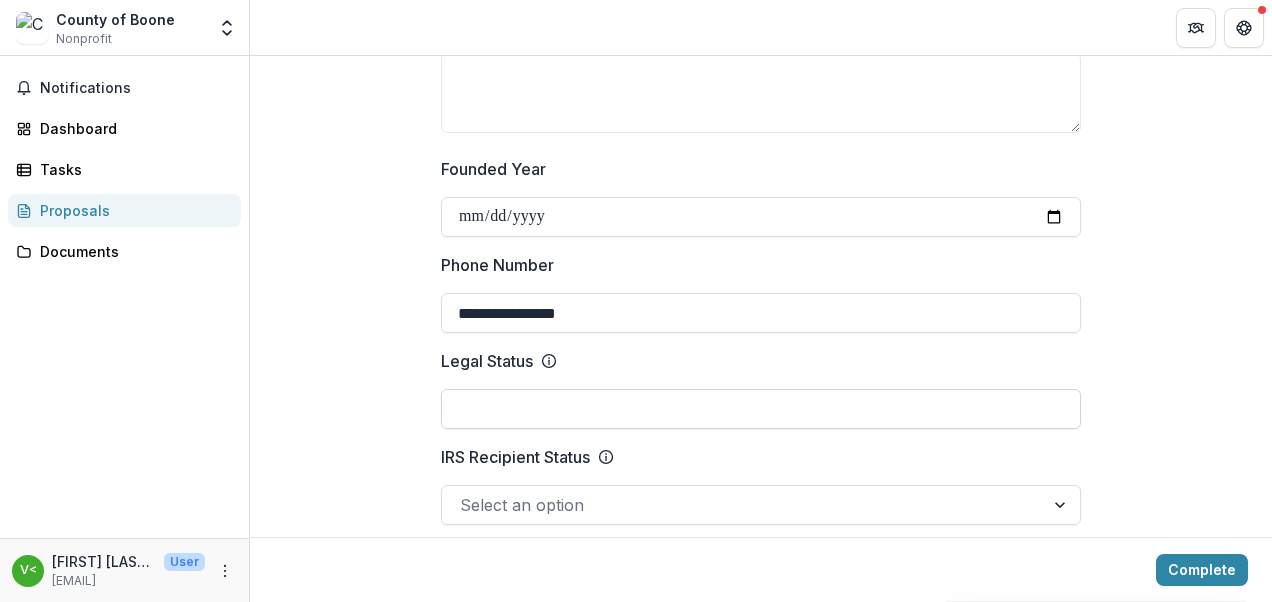 type on "********" 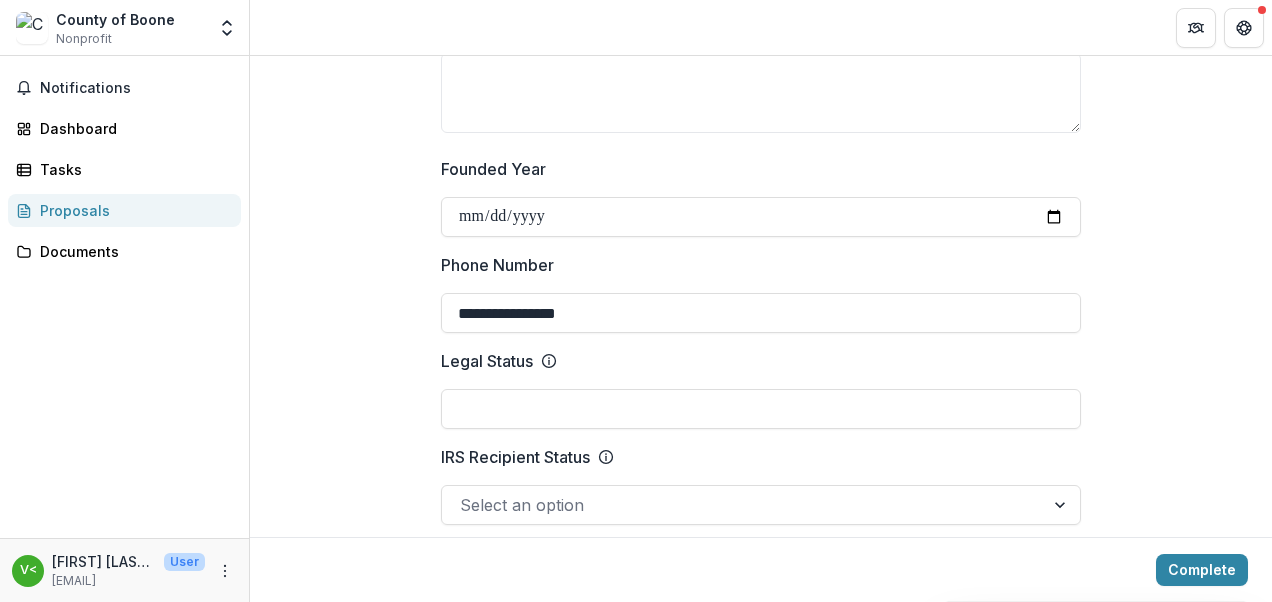 click on "**********" at bounding box center (761, 313) 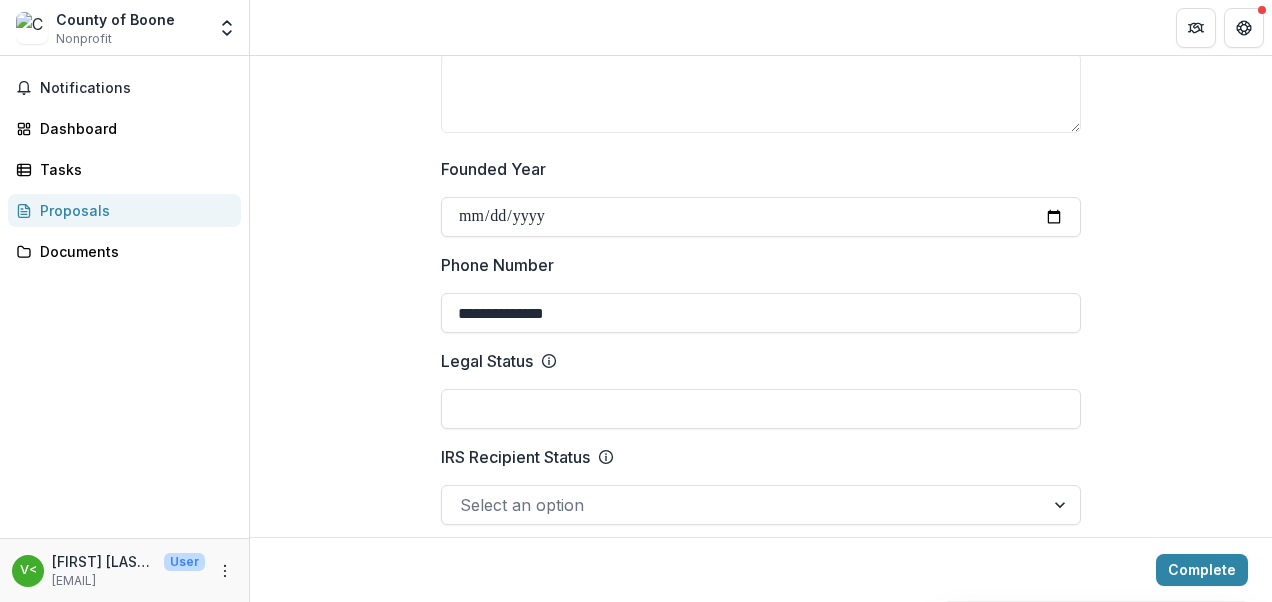 scroll, scrollTop: 900, scrollLeft: 0, axis: vertical 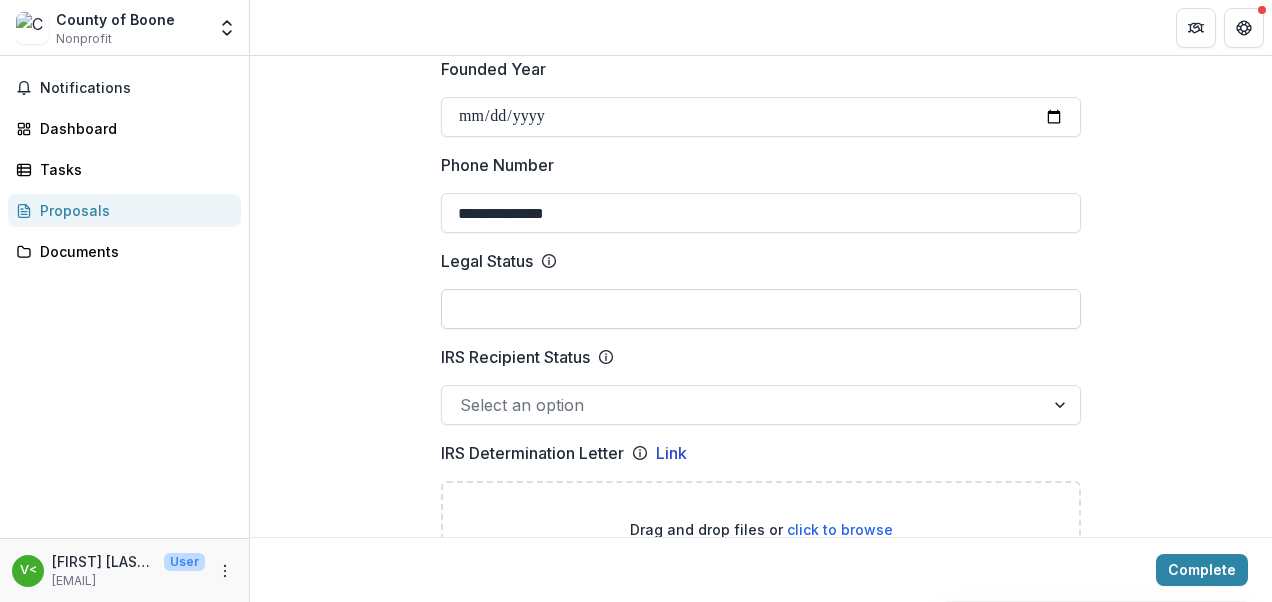 type on "**********" 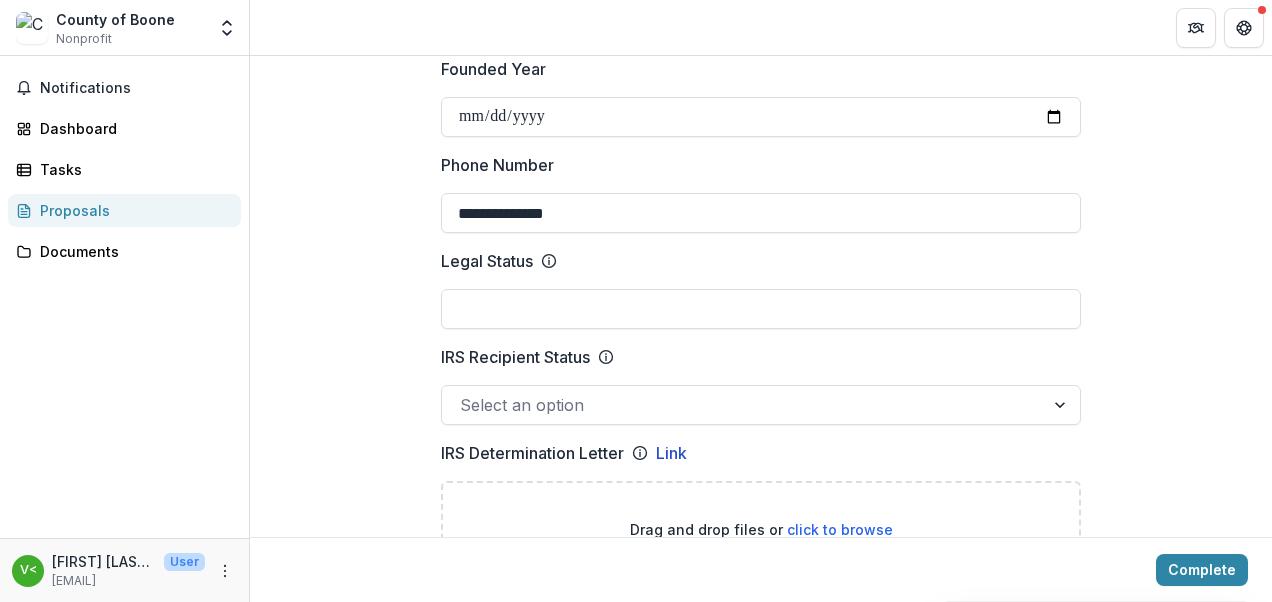 drag, startPoint x: 338, startPoint y: 360, endPoint x: 274, endPoint y: 296, distance: 90.50967 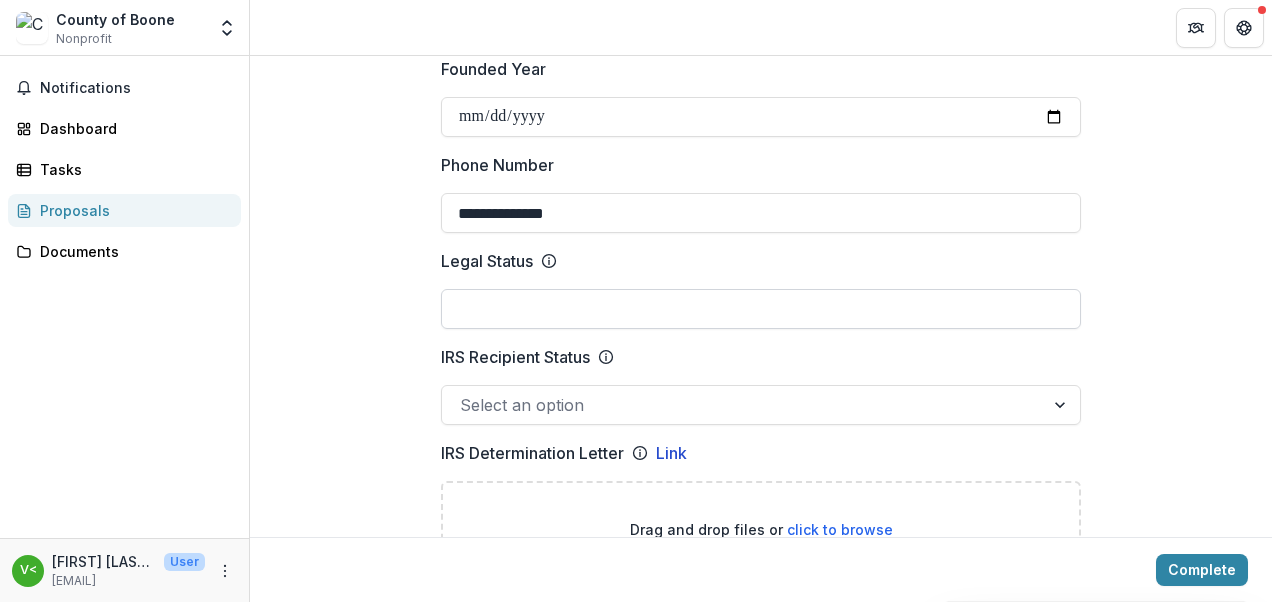 click on "Legal Status" at bounding box center [761, 309] 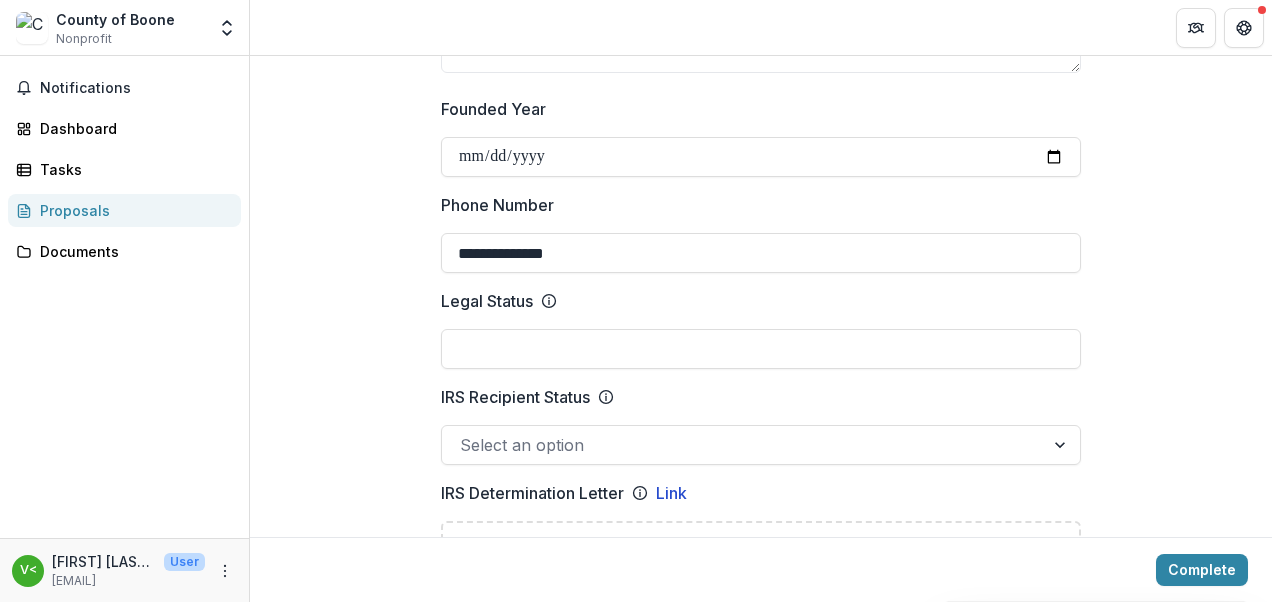 scroll, scrollTop: 800, scrollLeft: 0, axis: vertical 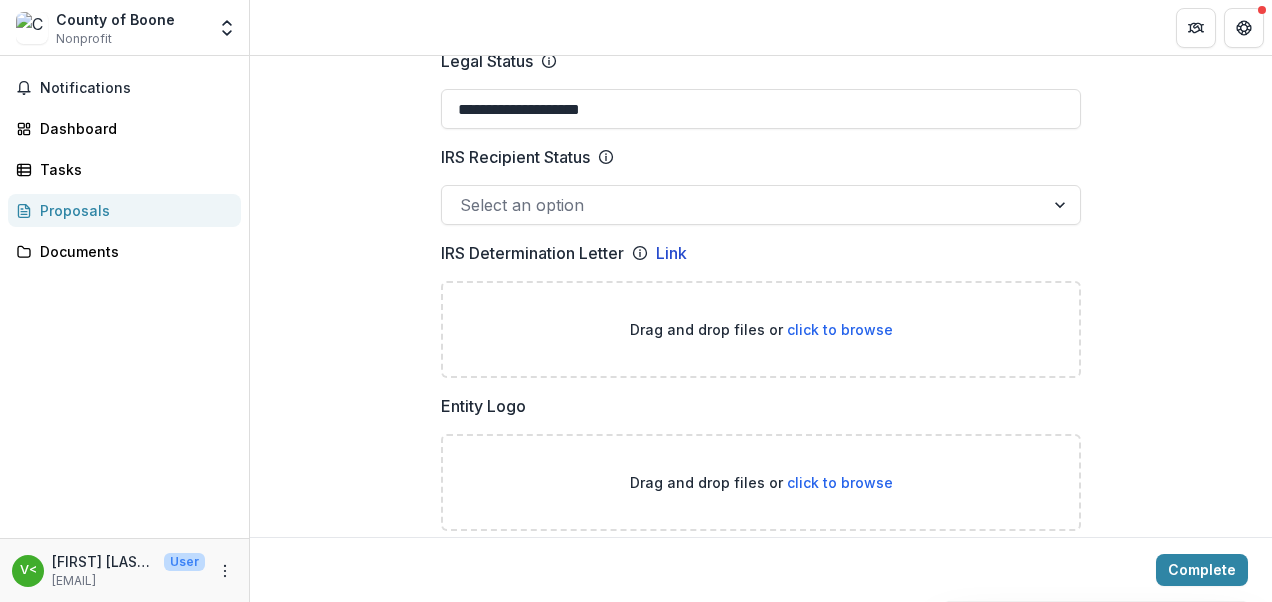 type on "**********" 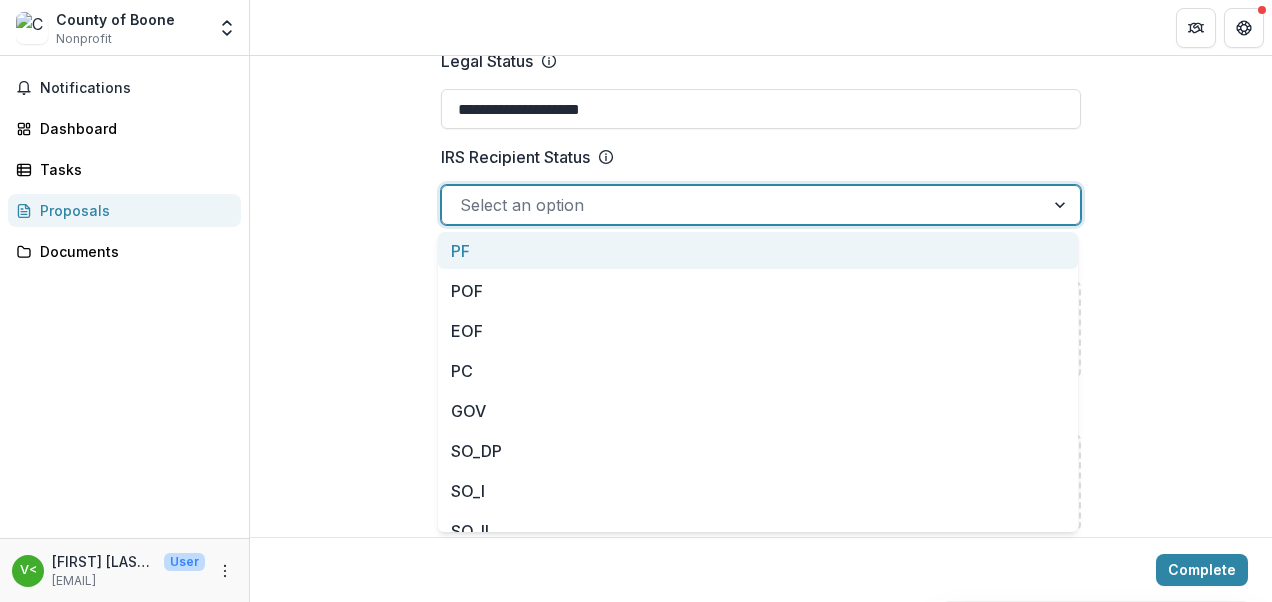 click at bounding box center [743, 205] 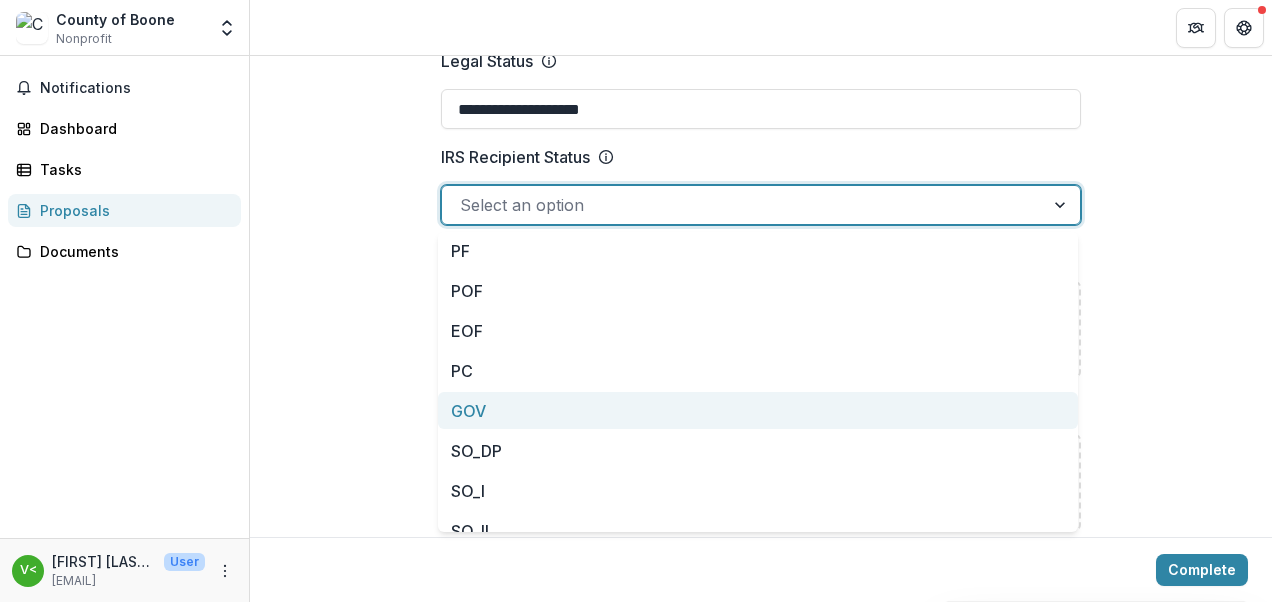click on "GOV" at bounding box center [758, 410] 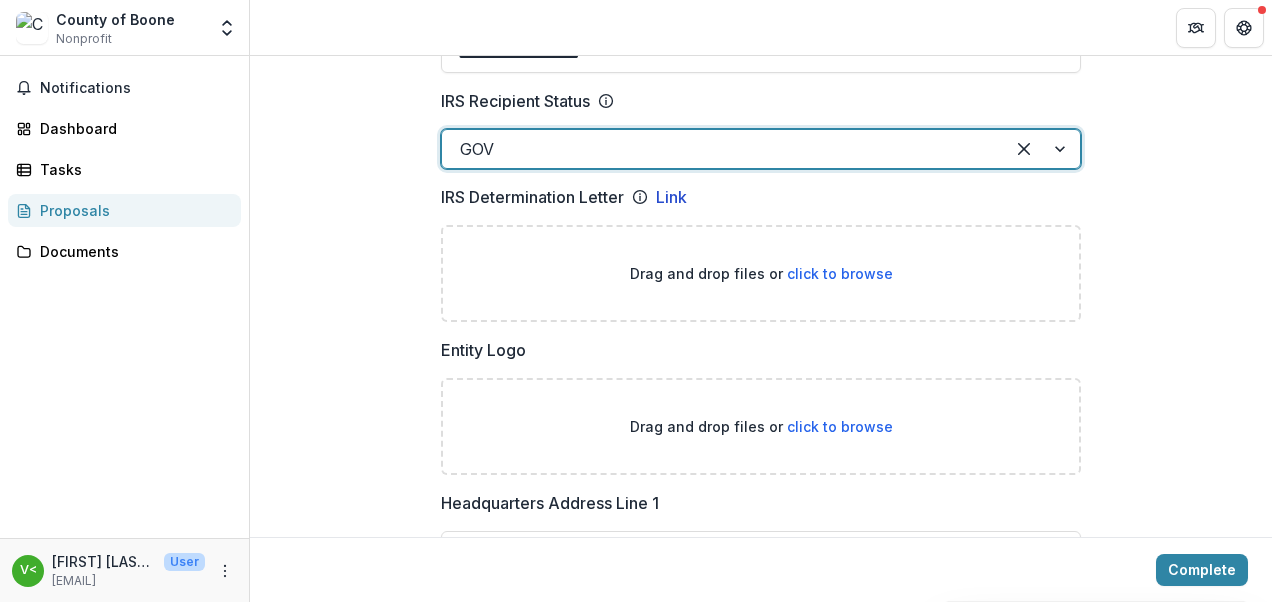 scroll, scrollTop: 1200, scrollLeft: 0, axis: vertical 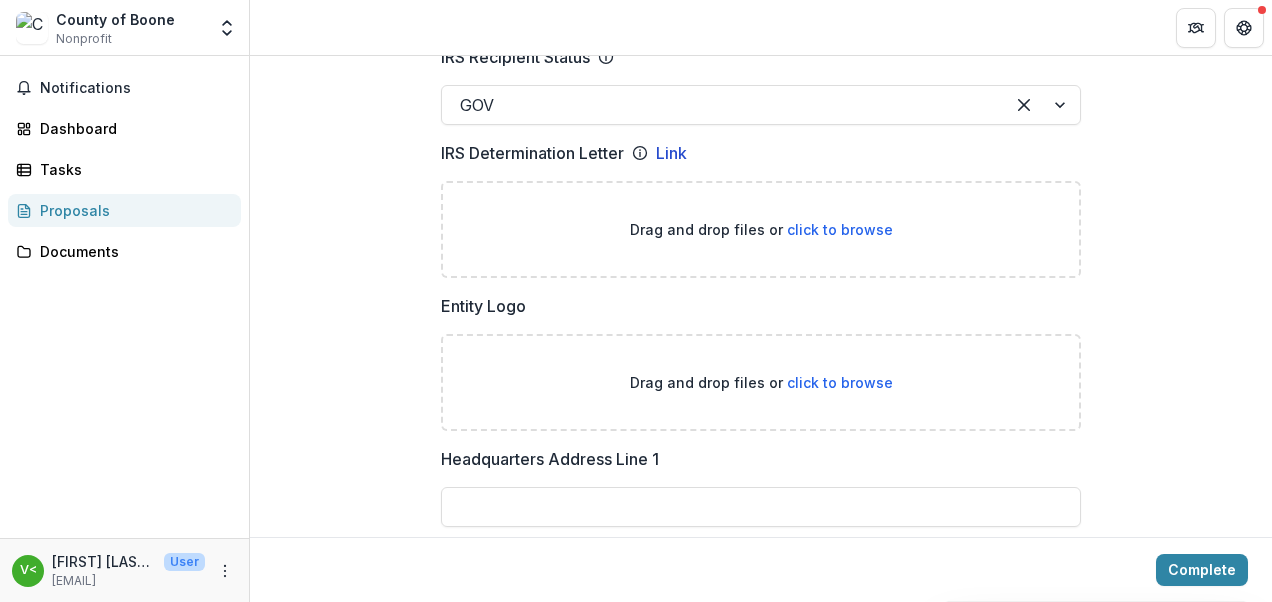 click on "click to browse" at bounding box center (840, 382) 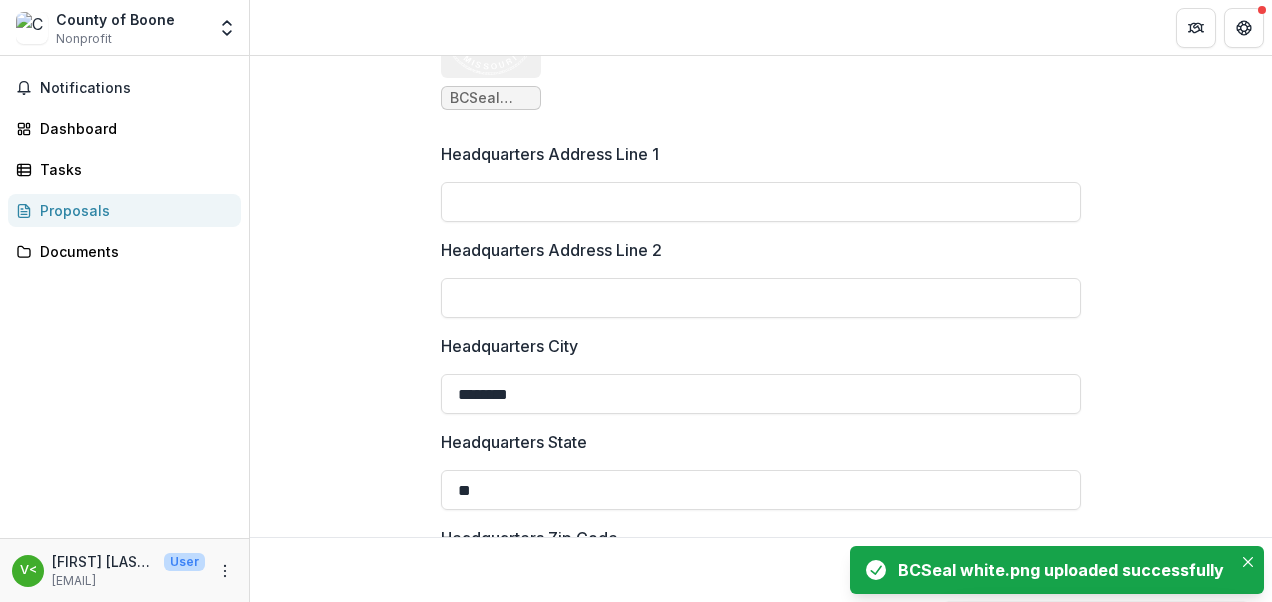 scroll, scrollTop: 1700, scrollLeft: 0, axis: vertical 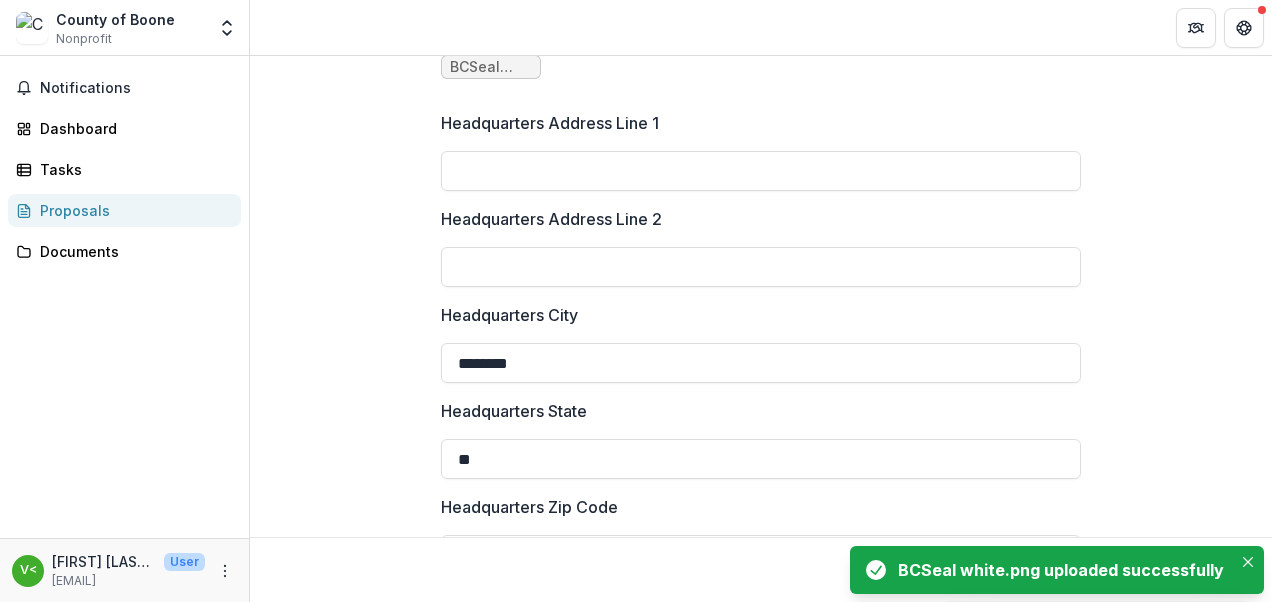 click on "Headquarters Address Line 1" at bounding box center (761, 151) 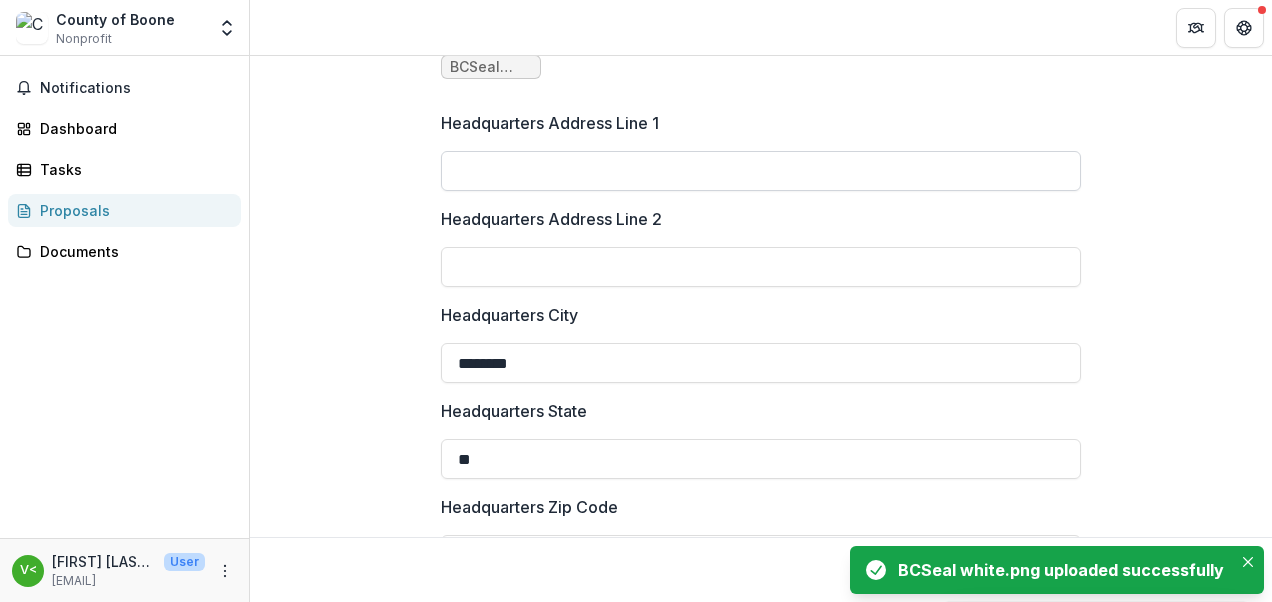 click on "Headquarters Address Line 1" at bounding box center (761, 171) 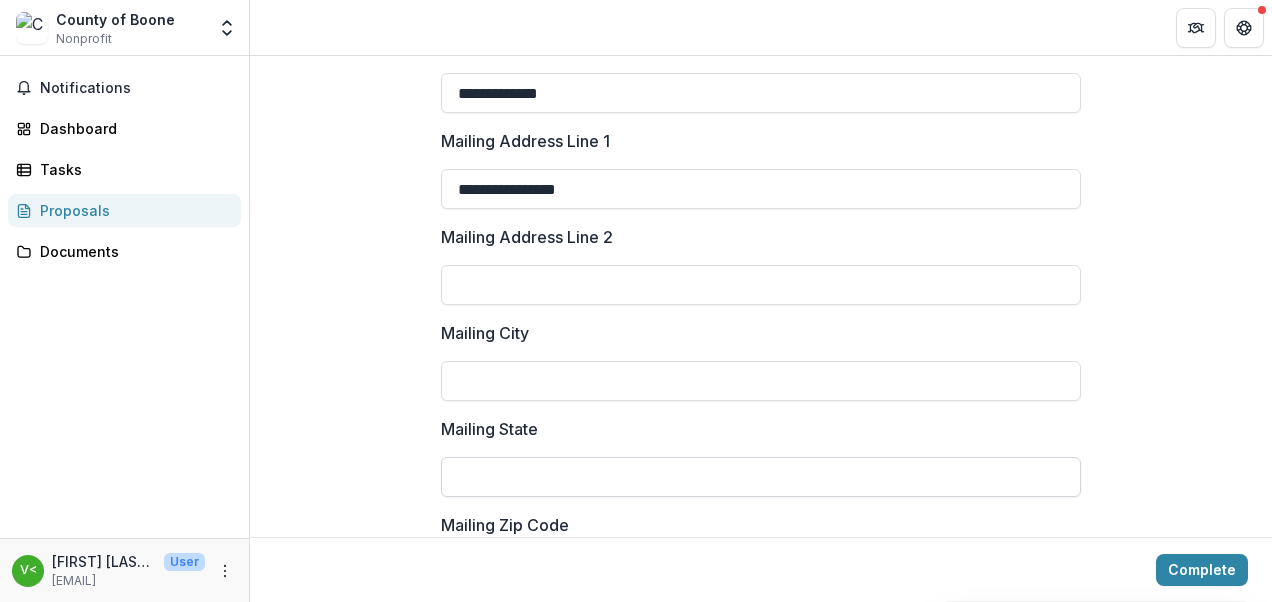 scroll, scrollTop: 2300, scrollLeft: 0, axis: vertical 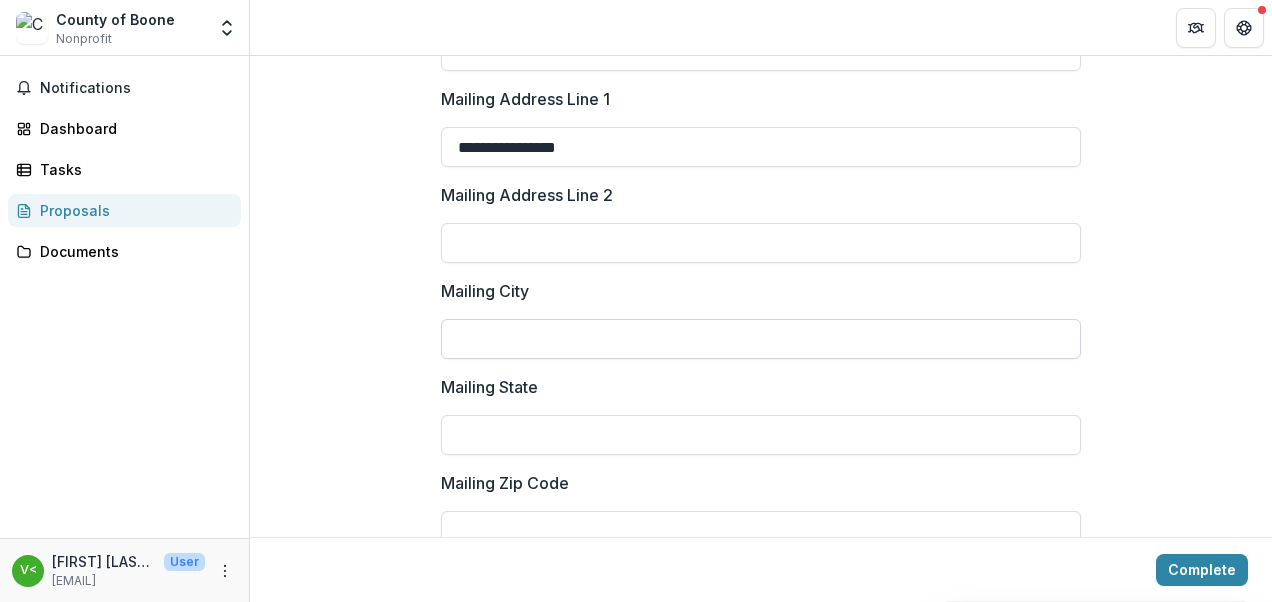 type on "**********" 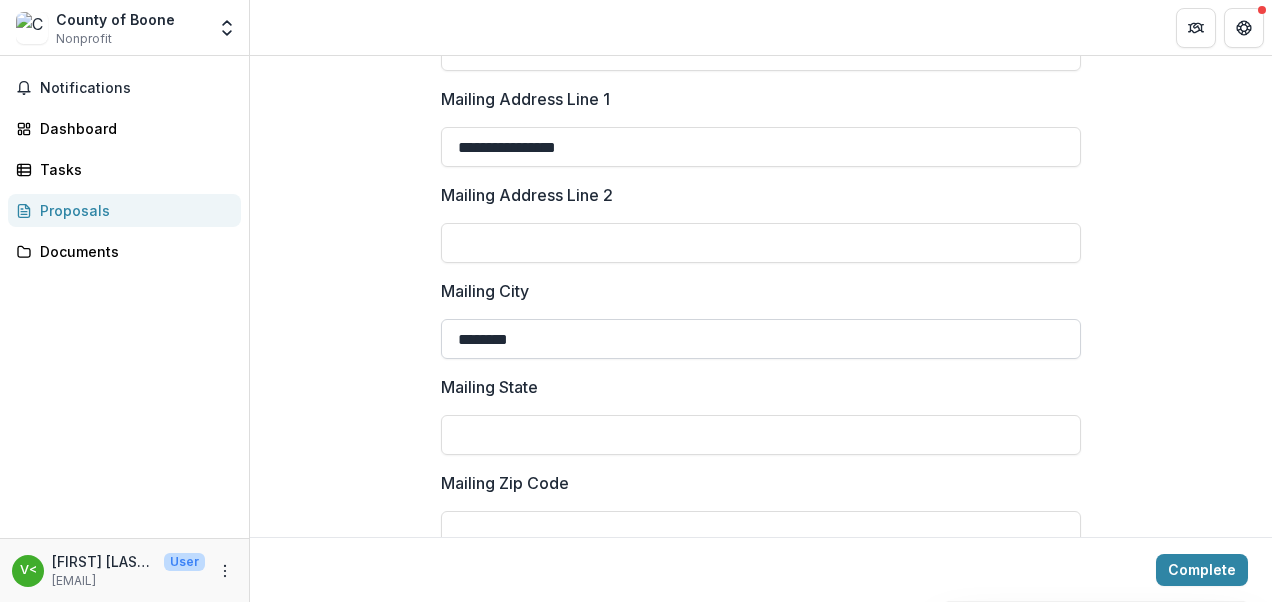 type on "**" 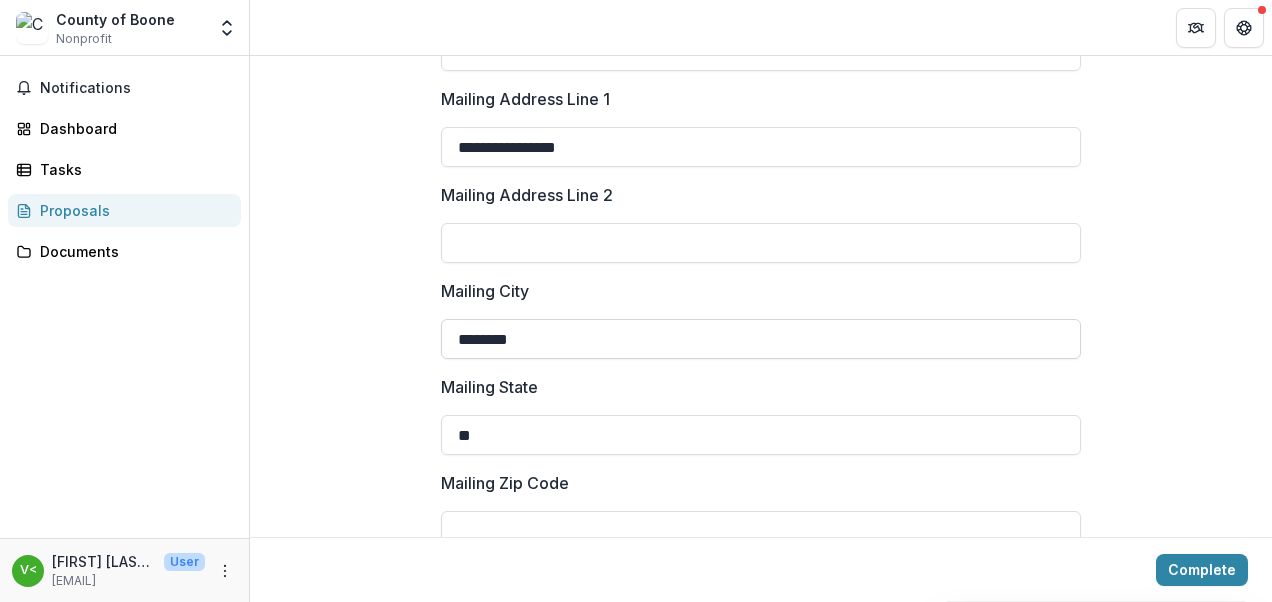 type on "*****" 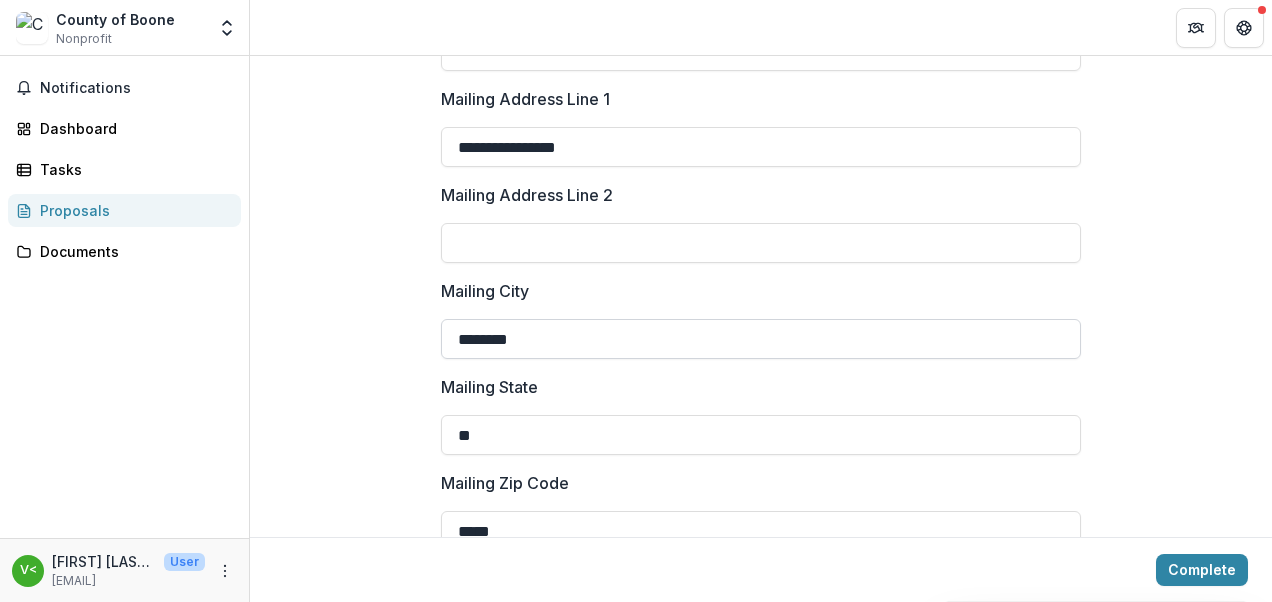 type on "**********" 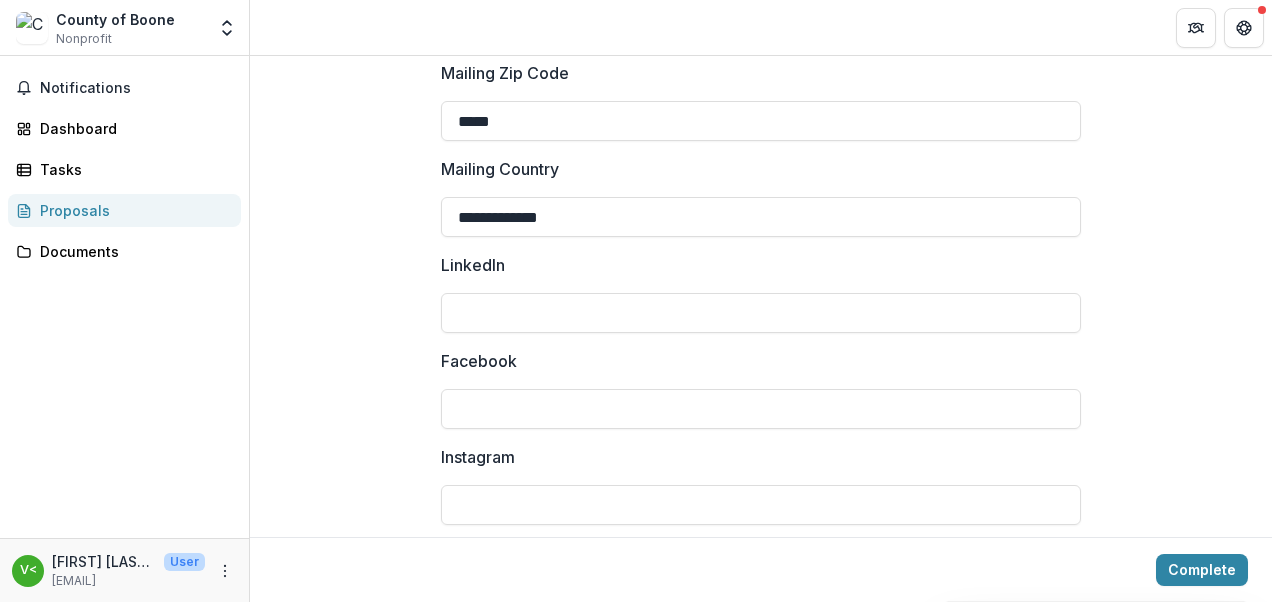 scroll, scrollTop: 2800, scrollLeft: 0, axis: vertical 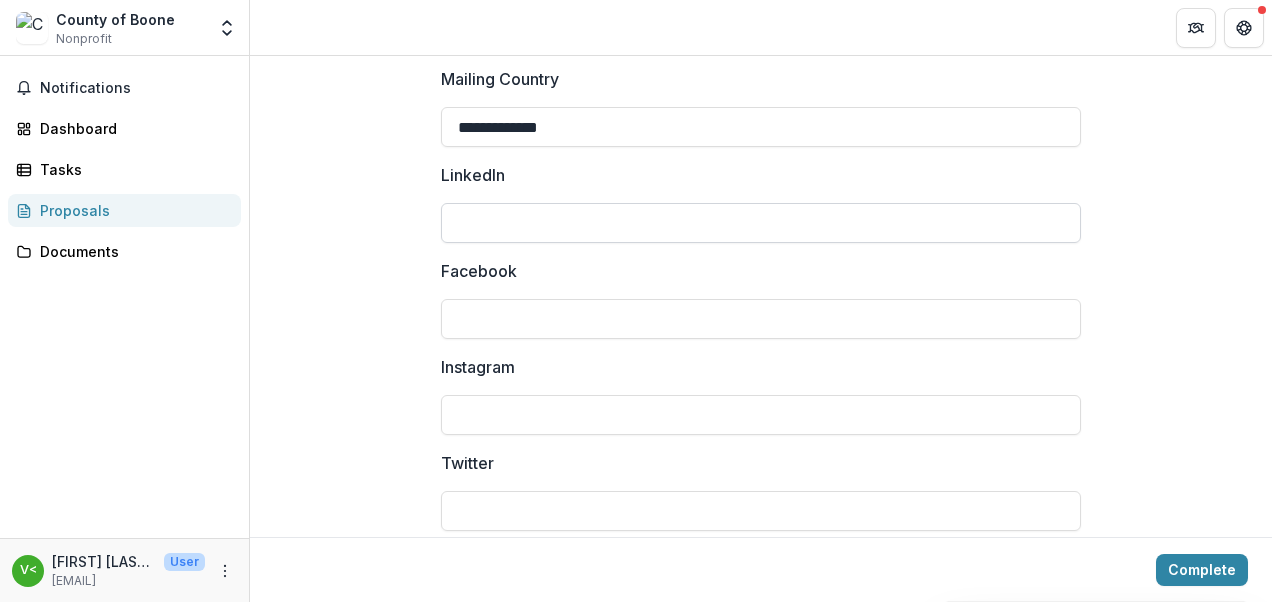click on "LinkedIn" at bounding box center [761, 223] 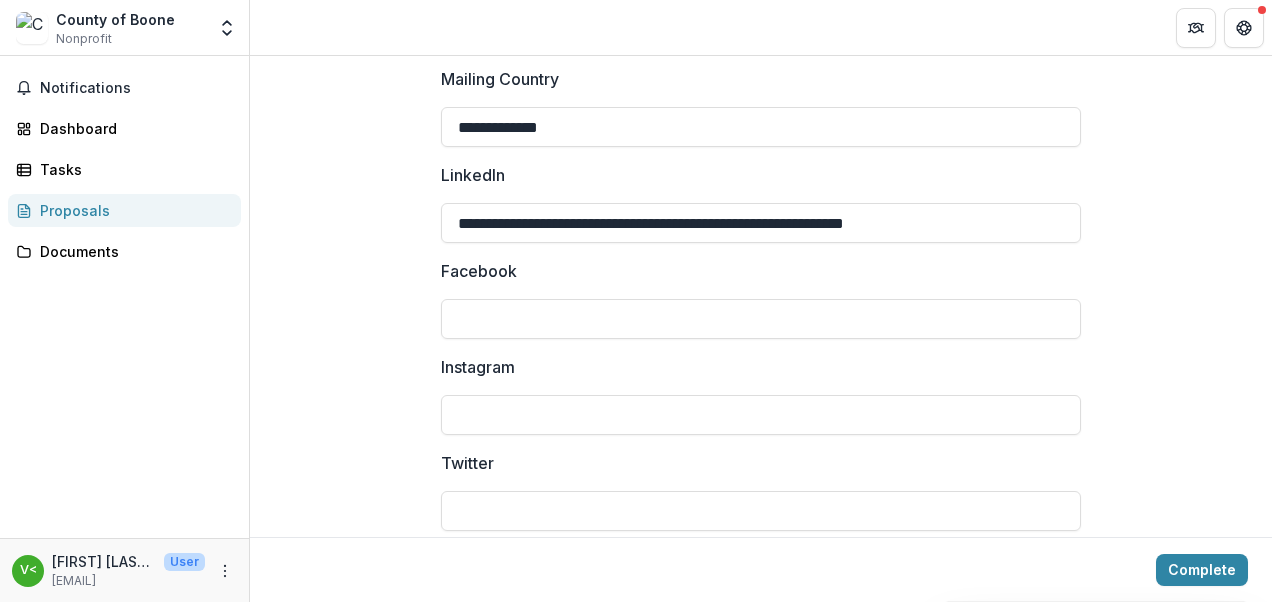 type on "**********" 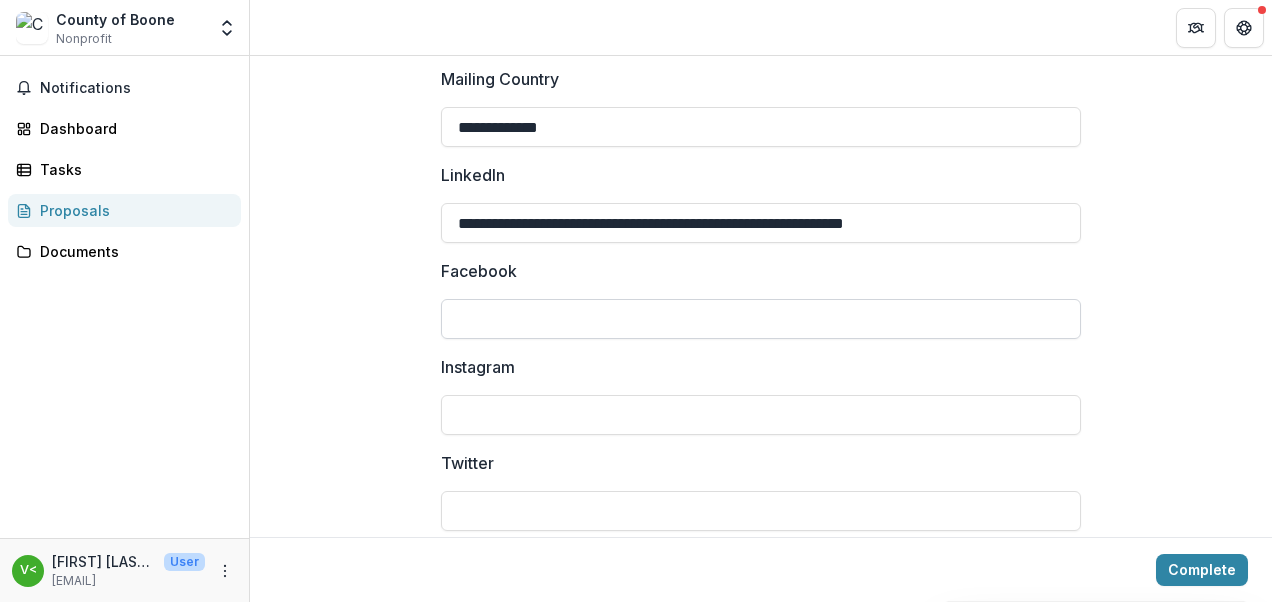 click on "Facebook" at bounding box center (761, 319) 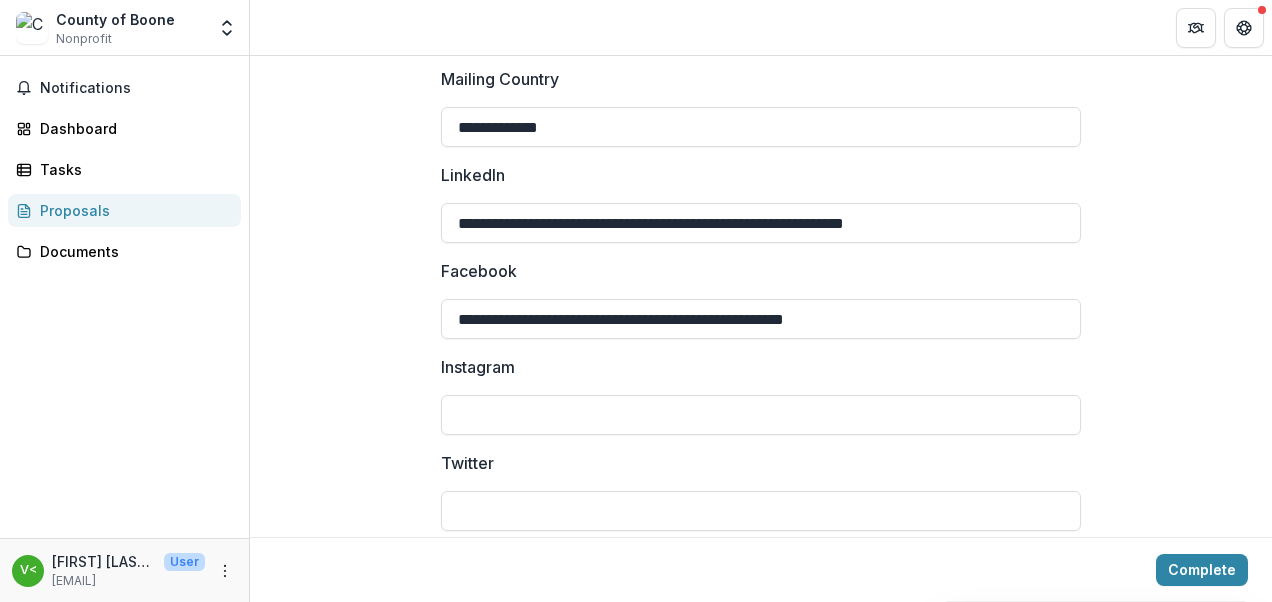 scroll, scrollTop: 3000, scrollLeft: 0, axis: vertical 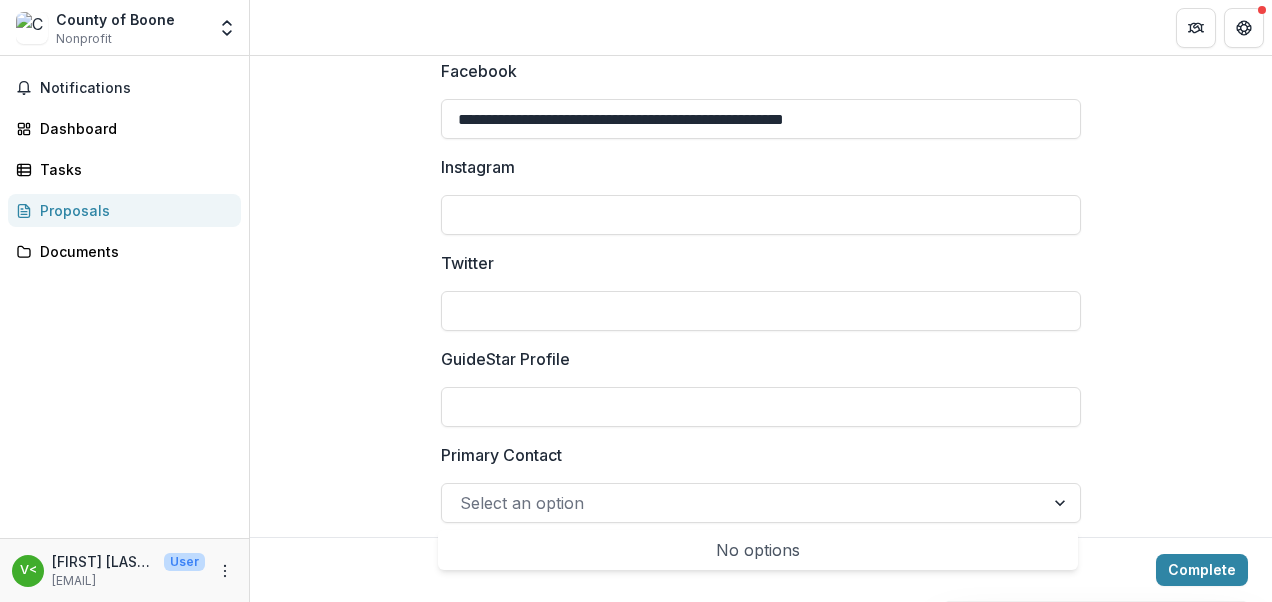 type on "**********" 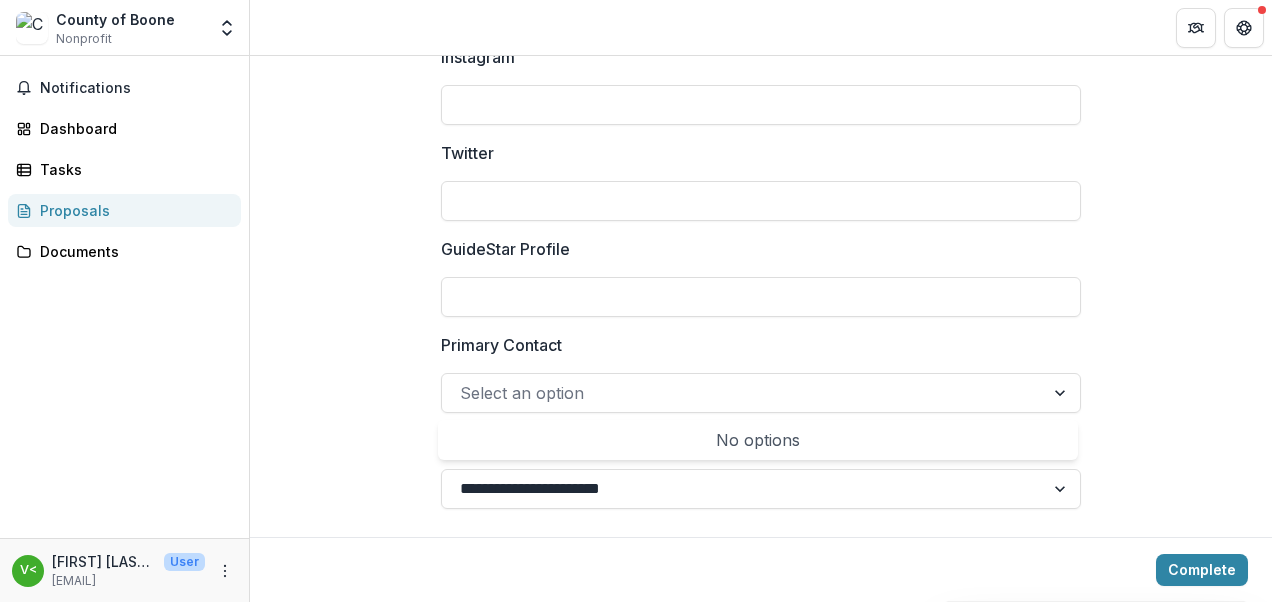 scroll, scrollTop: 3112, scrollLeft: 0, axis: vertical 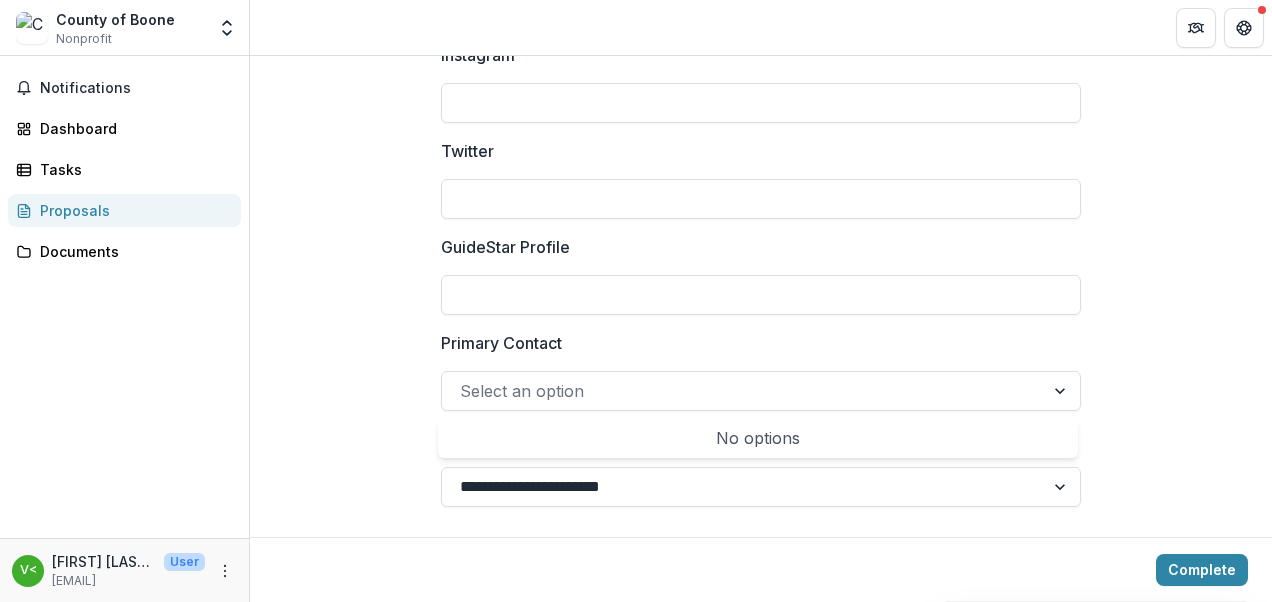 click at bounding box center [743, 391] 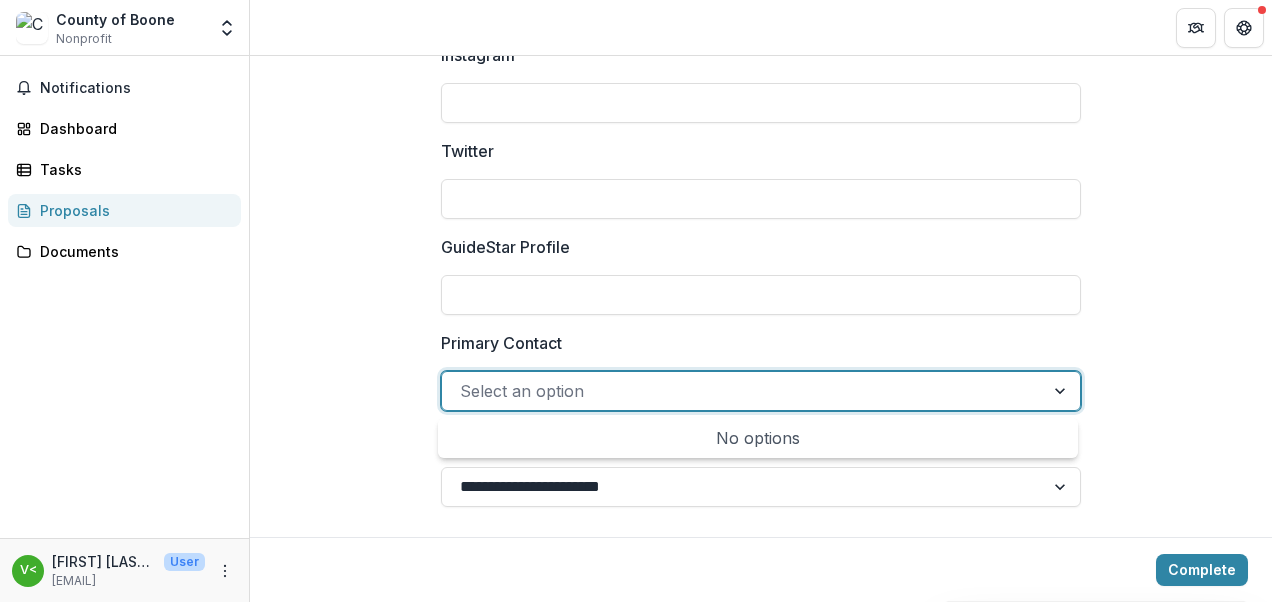 drag, startPoint x: 850, startPoint y: 445, endPoint x: 834, endPoint y: 443, distance: 16.124516 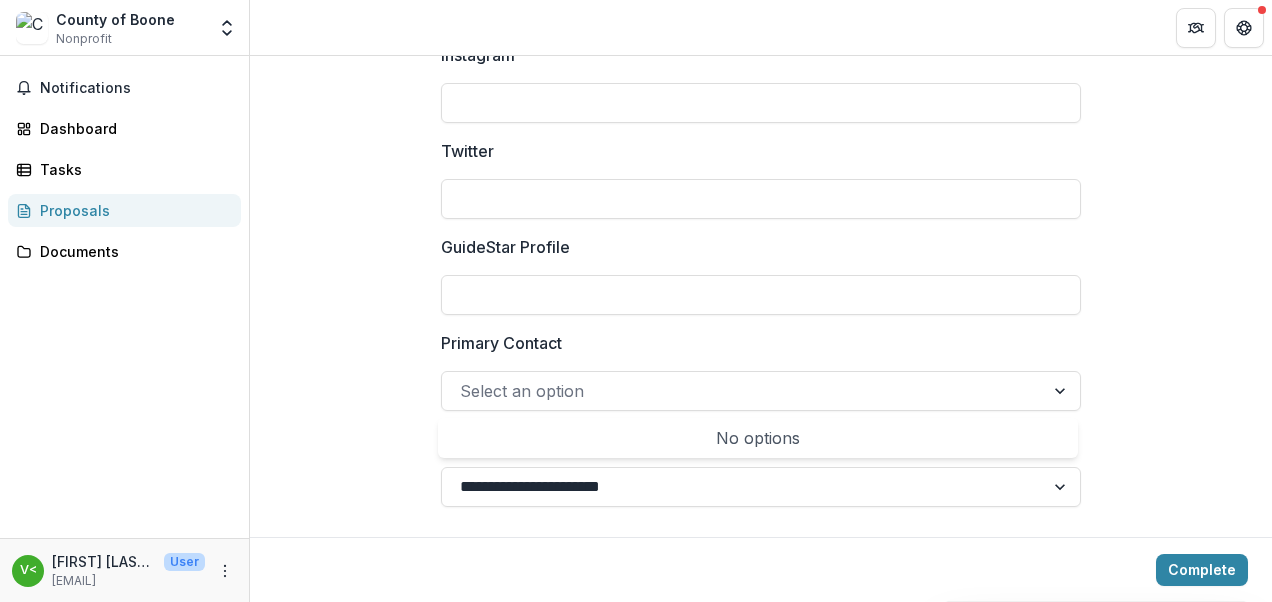 drag, startPoint x: 378, startPoint y: 393, endPoint x: 388, endPoint y: 338, distance: 55.9017 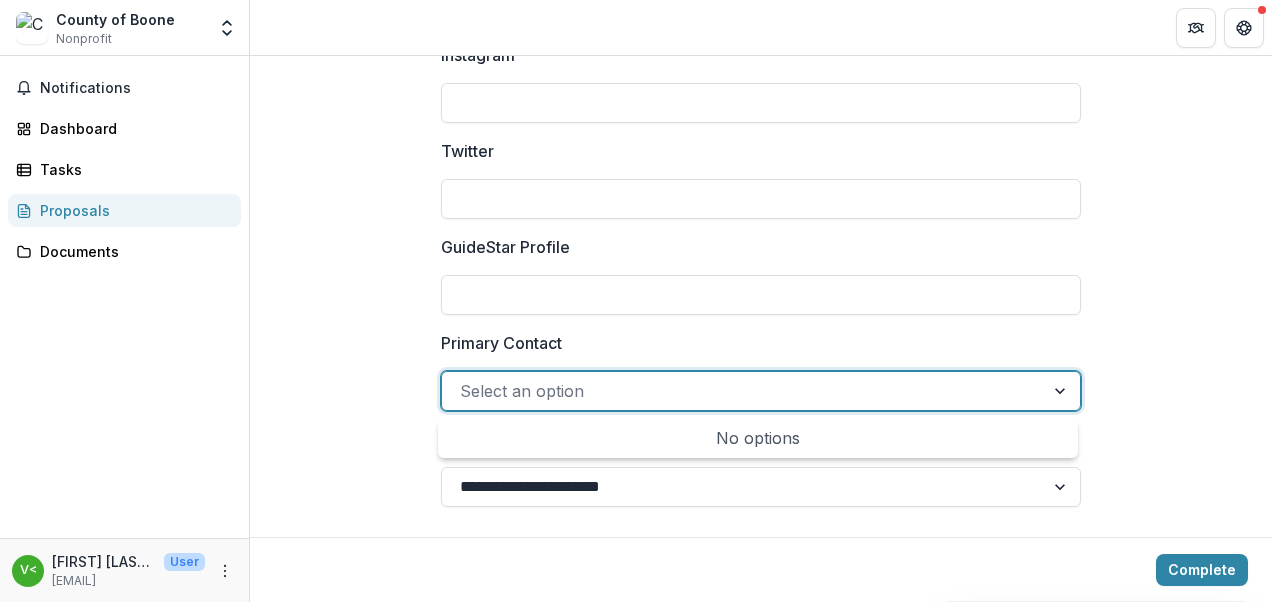 click at bounding box center (743, 391) 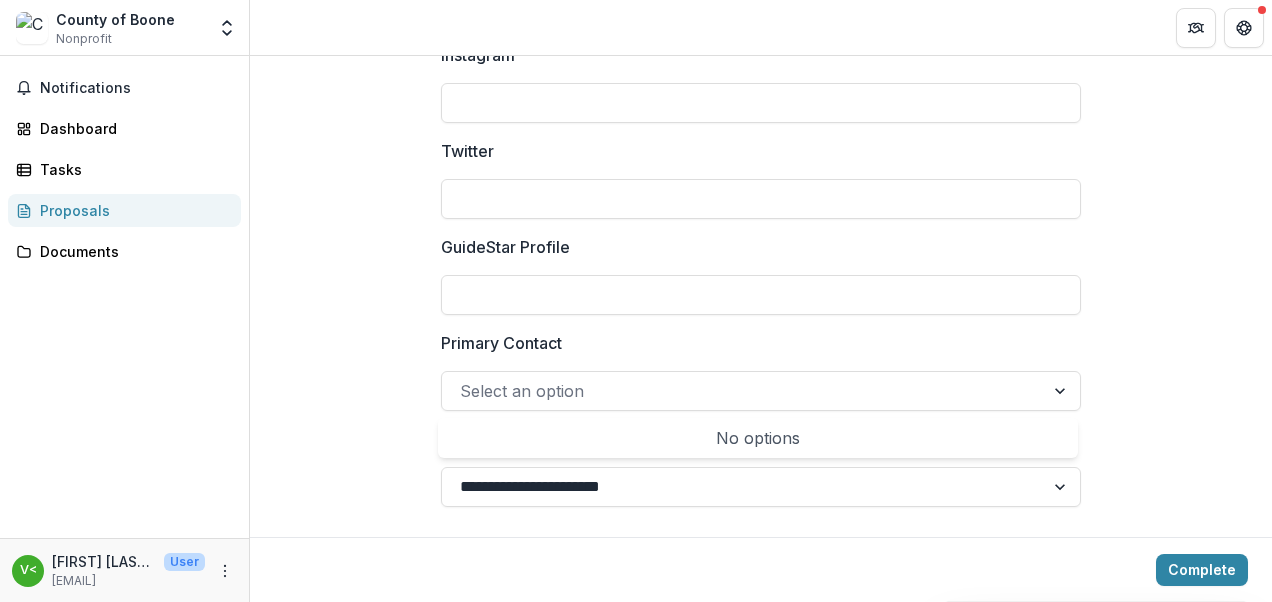 click on "**********" at bounding box center [761, -1176] 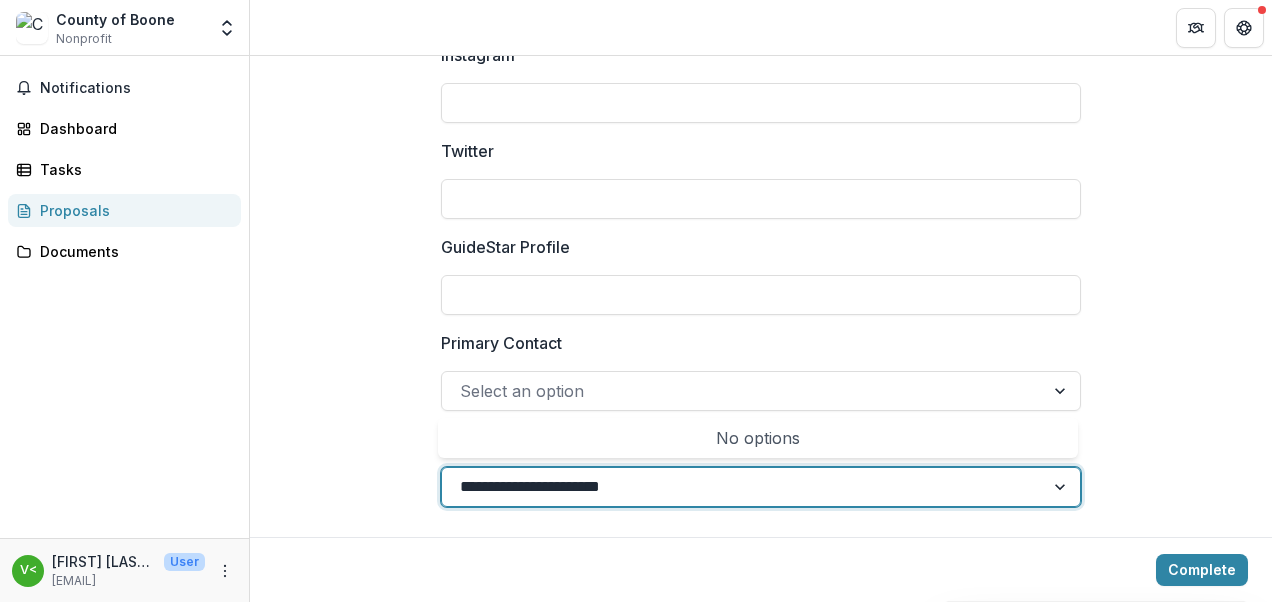 type 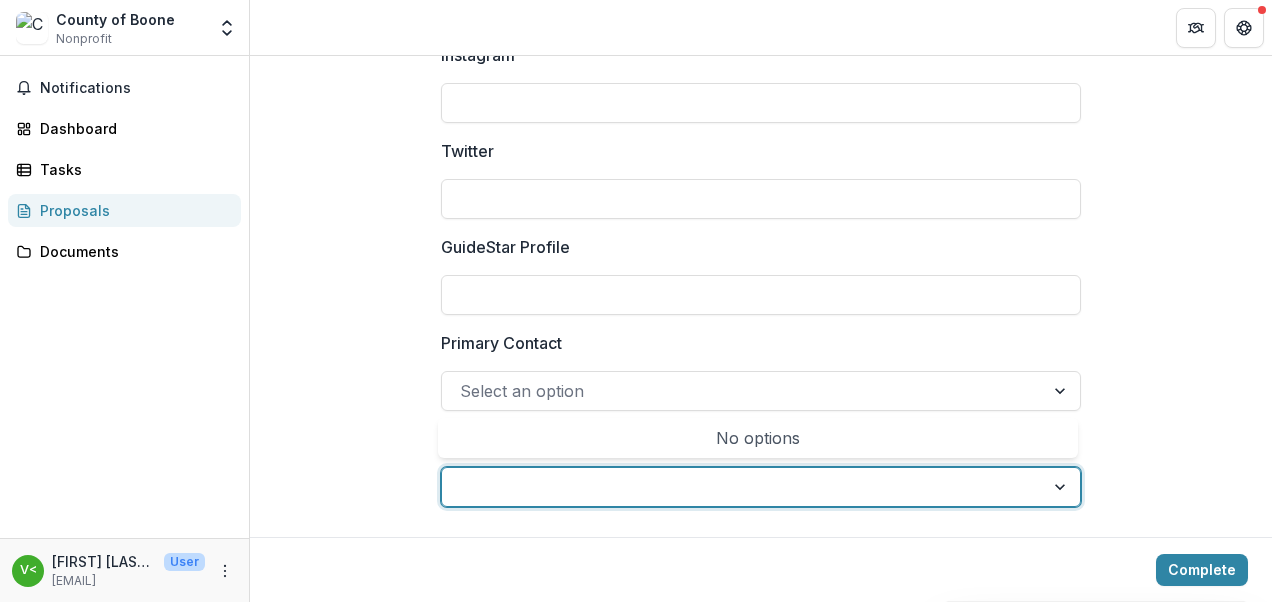 click at bounding box center (743, 487) 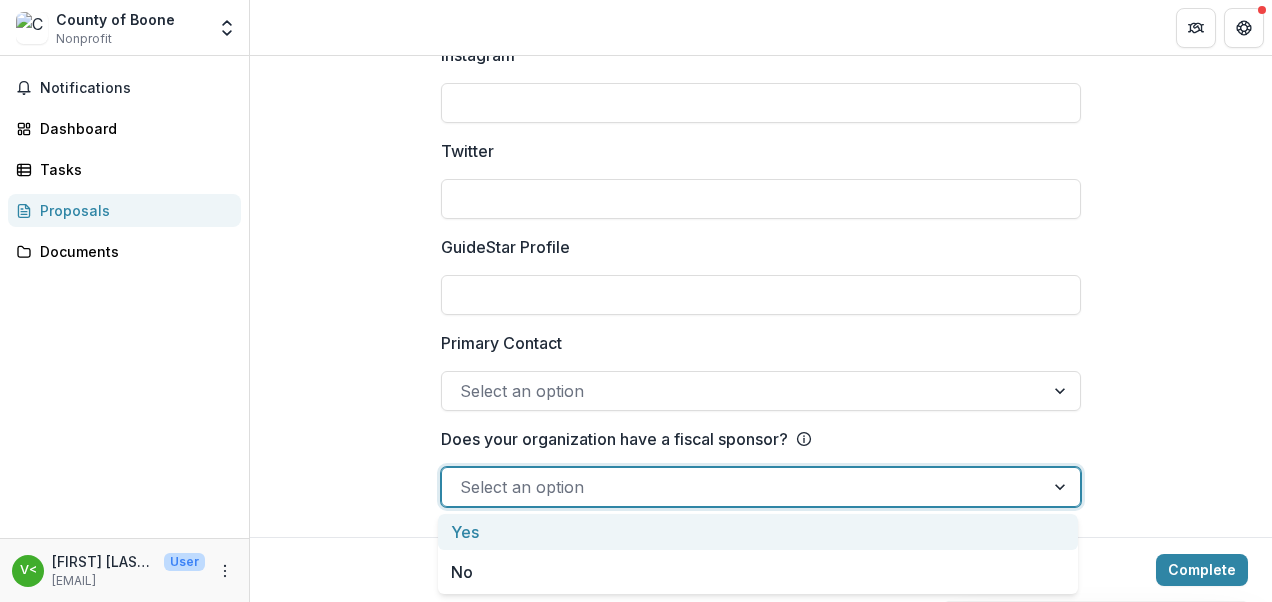click at bounding box center [743, 487] 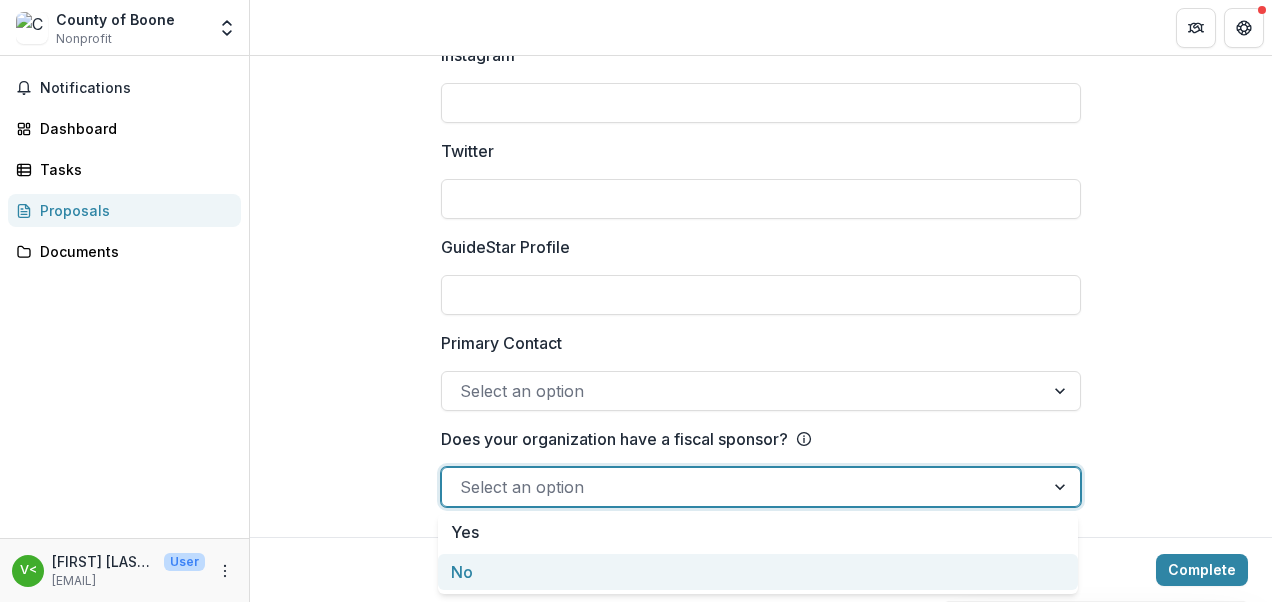 click on "No" at bounding box center [758, 572] 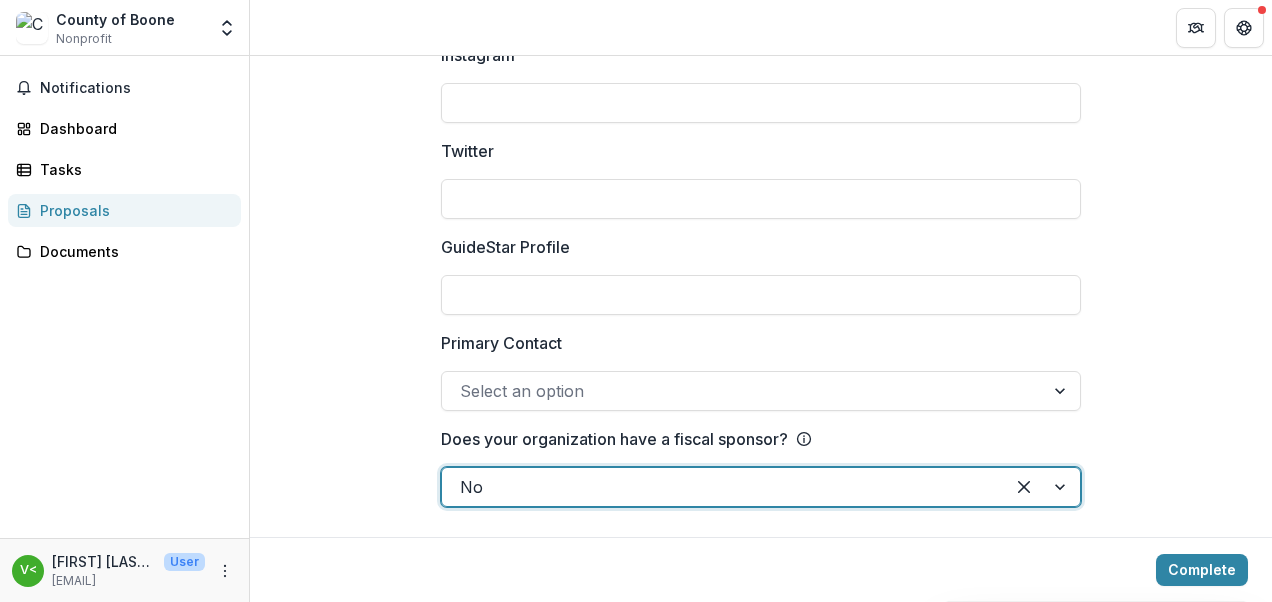 click at bounding box center (743, 391) 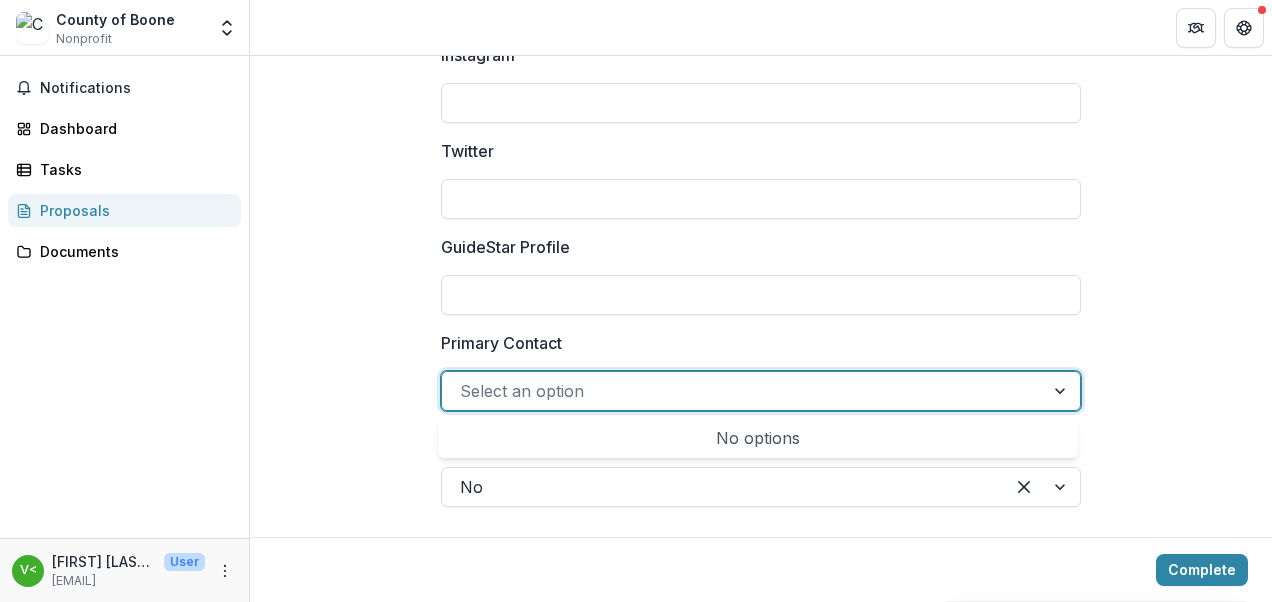click at bounding box center [743, 391] 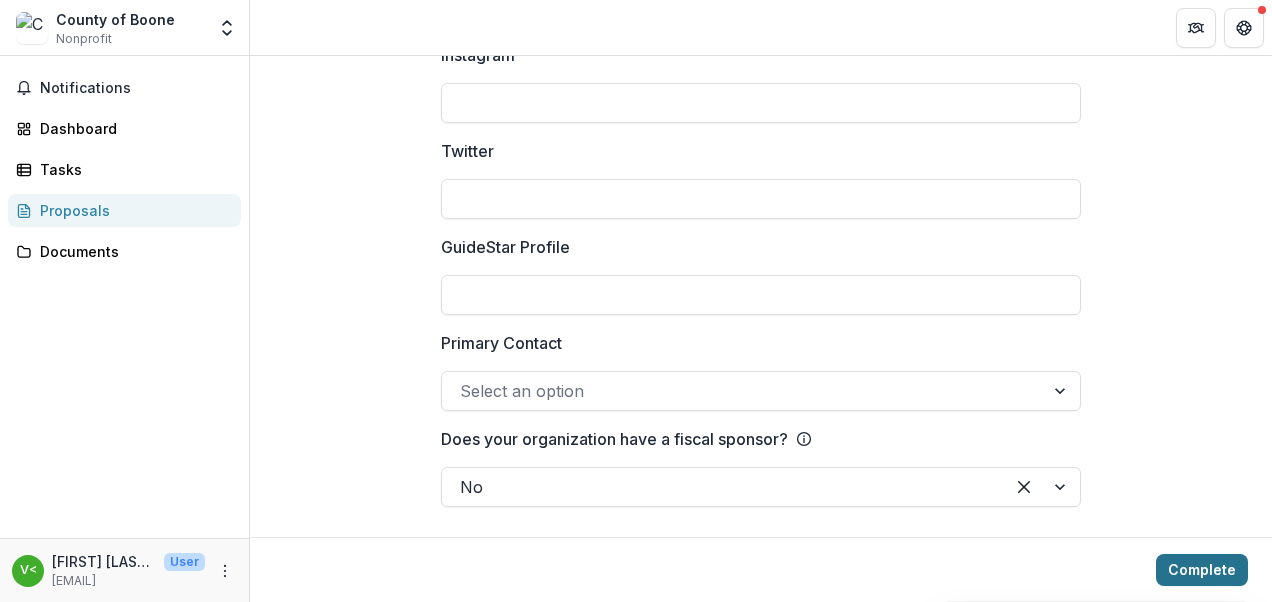 click on "Complete" at bounding box center [1202, 570] 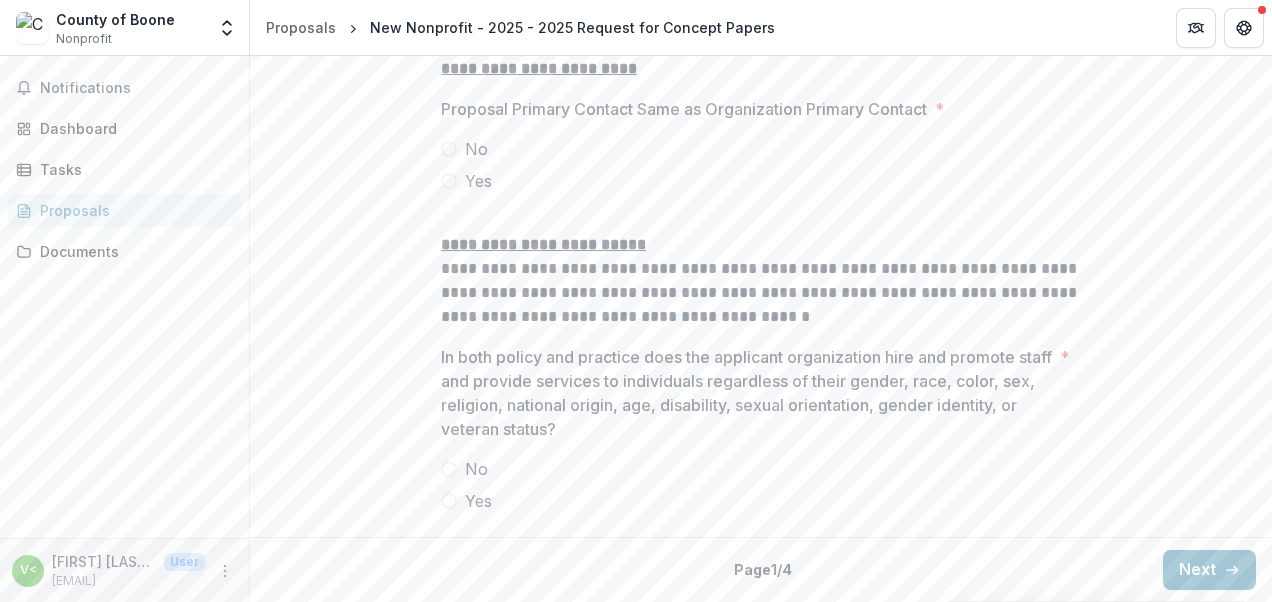 scroll, scrollTop: 2574, scrollLeft: 0, axis: vertical 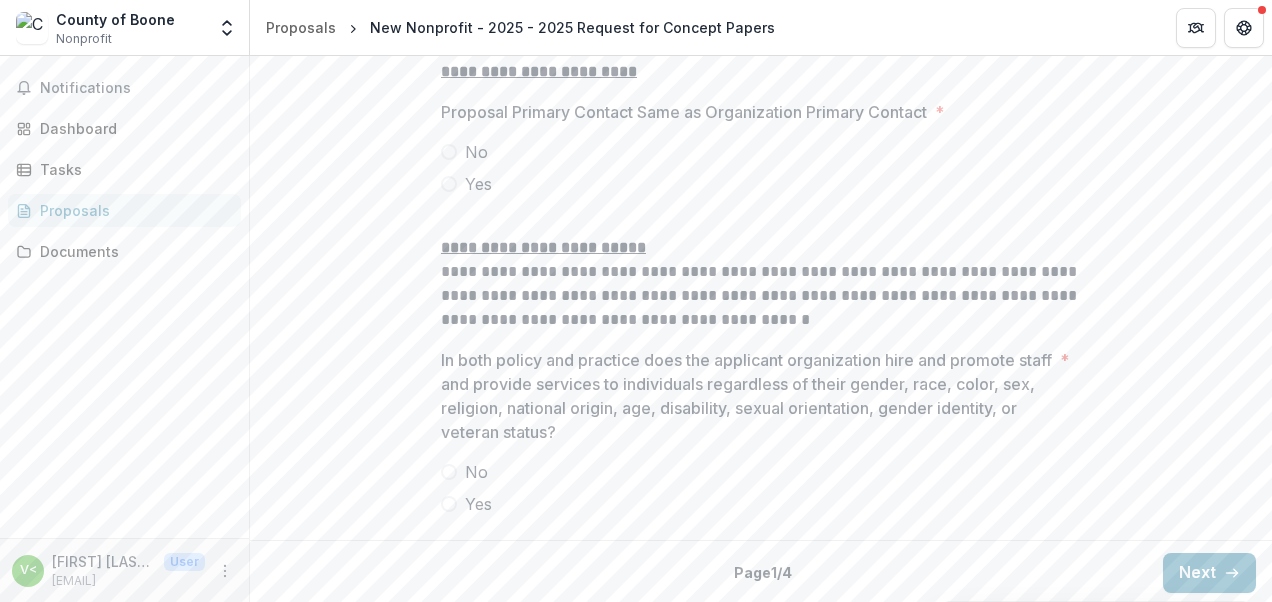 click on "Yes" at bounding box center [478, 184] 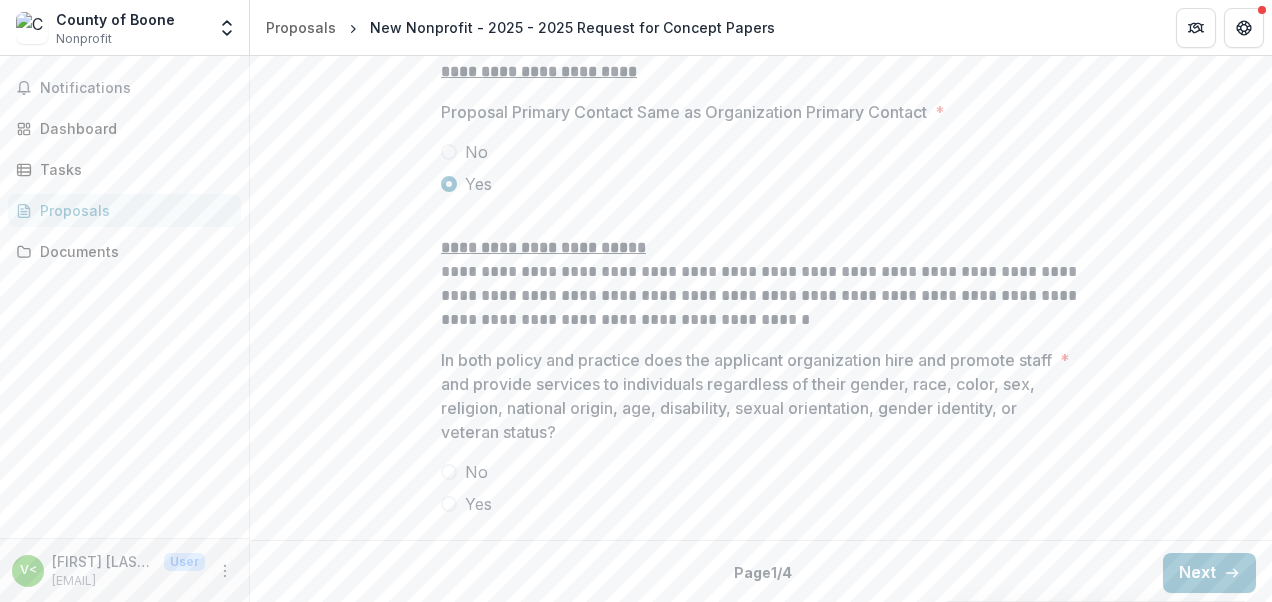 click on "Yes" at bounding box center [478, 504] 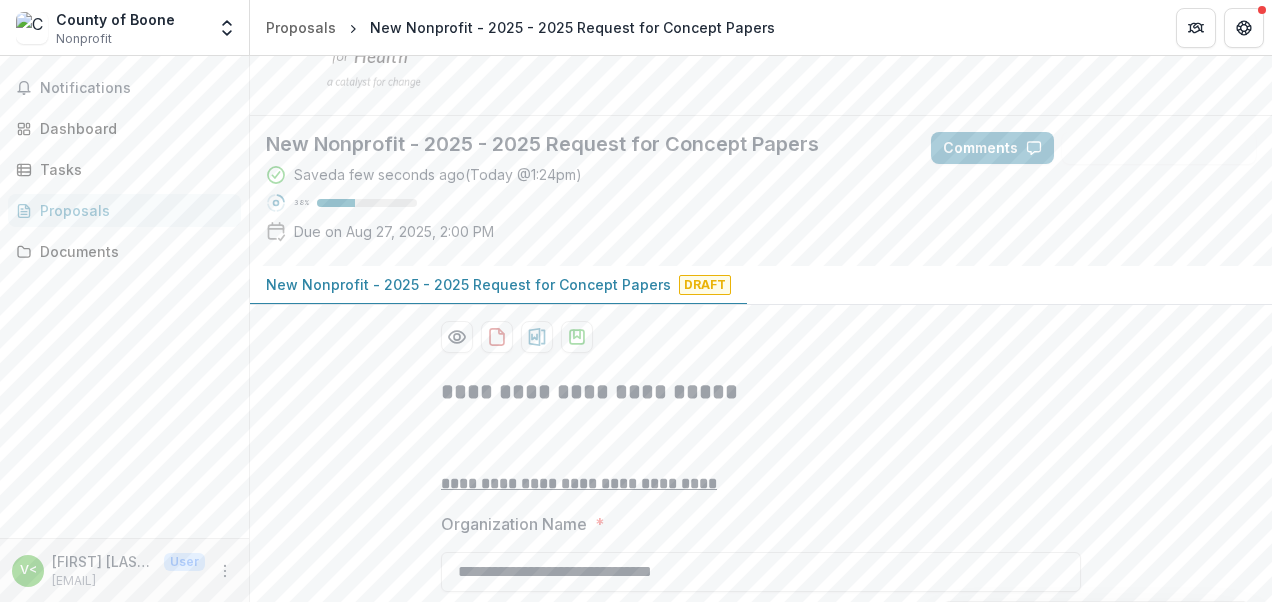scroll, scrollTop: 500, scrollLeft: 0, axis: vertical 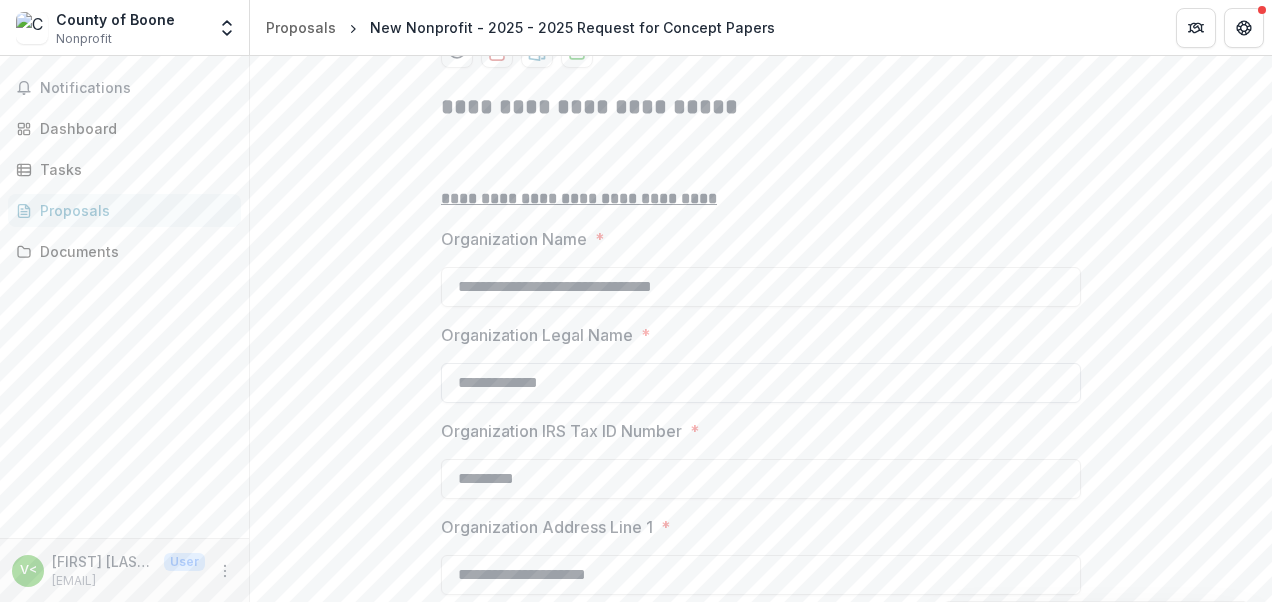 click on "**********" at bounding box center [761, 383] 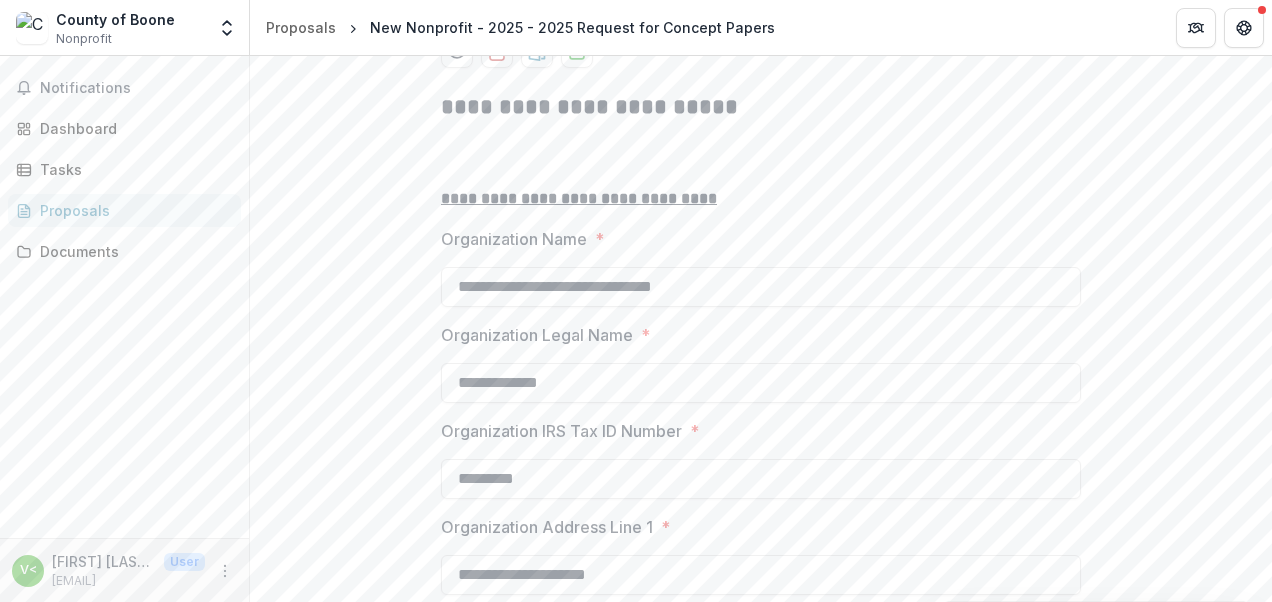drag, startPoint x: 698, startPoint y: 386, endPoint x: 253, endPoint y: 389, distance: 445.0101 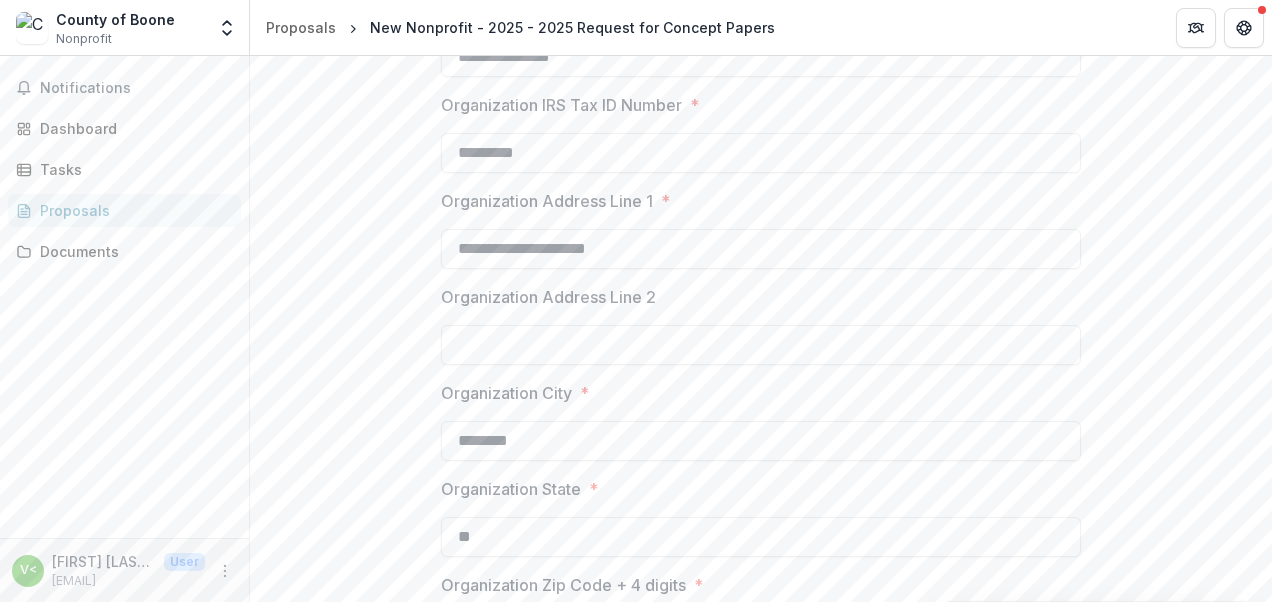 scroll, scrollTop: 800, scrollLeft: 0, axis: vertical 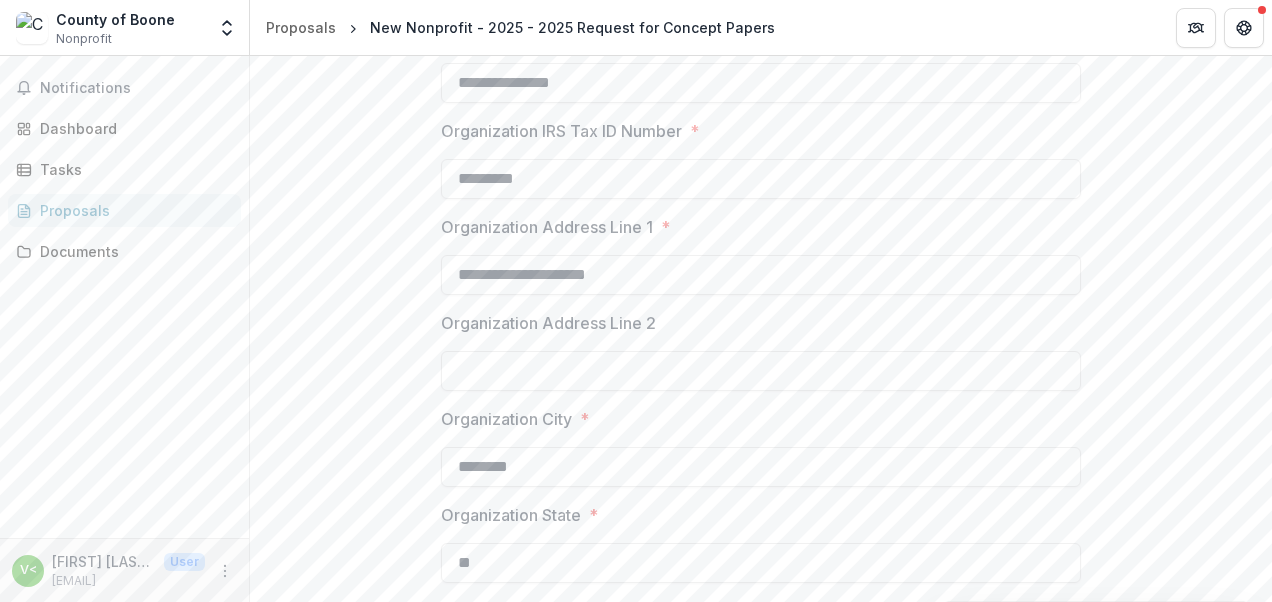 type on "**********" 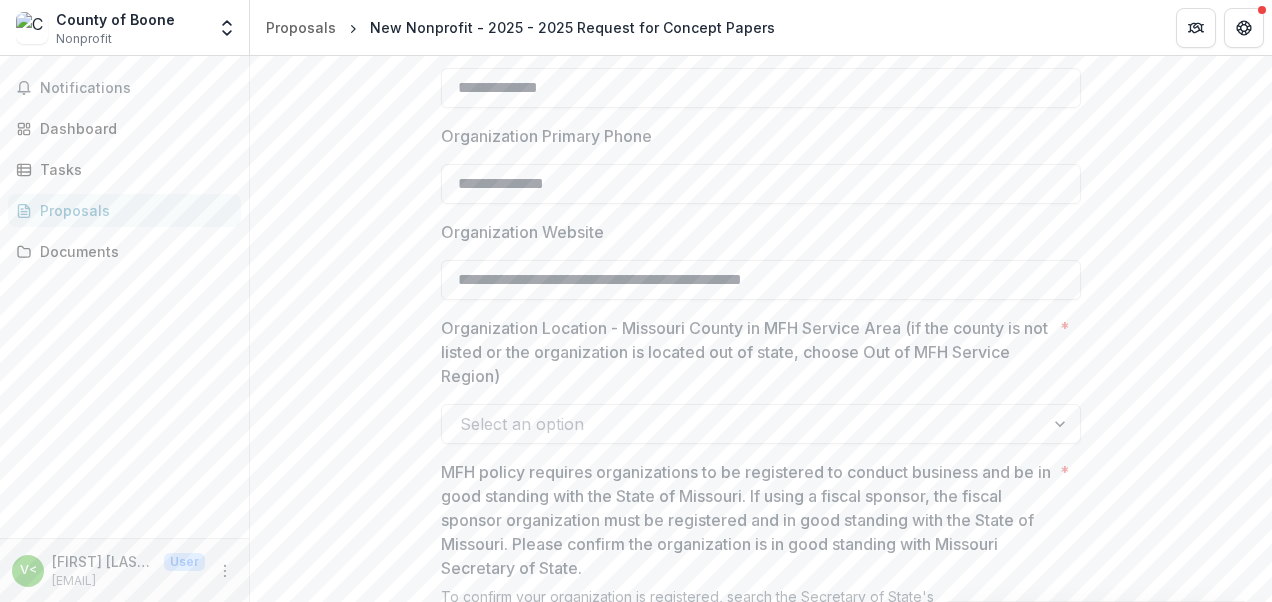 scroll, scrollTop: 1600, scrollLeft: 0, axis: vertical 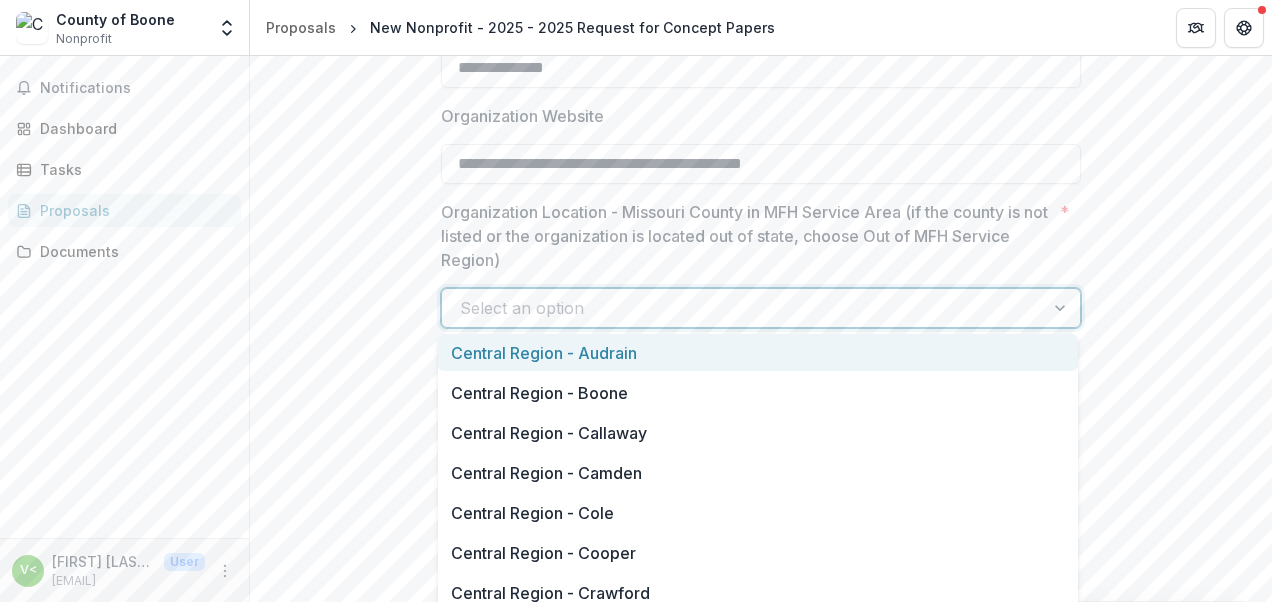 click at bounding box center [743, 308] 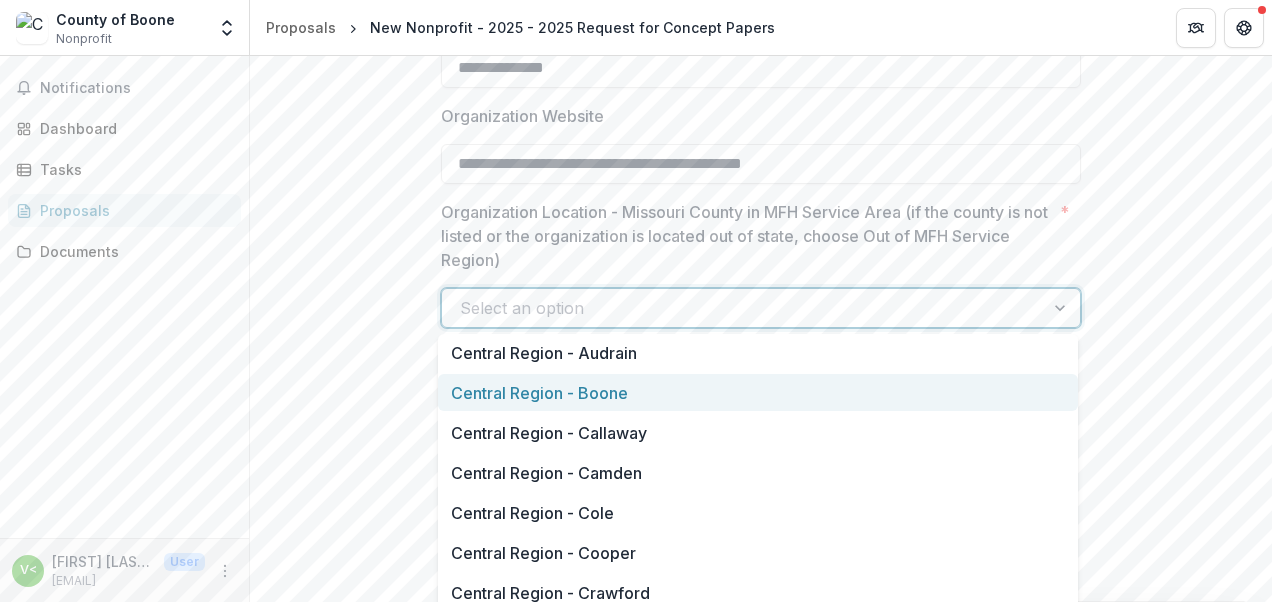 click on "Central Region - Boone" at bounding box center [758, 392] 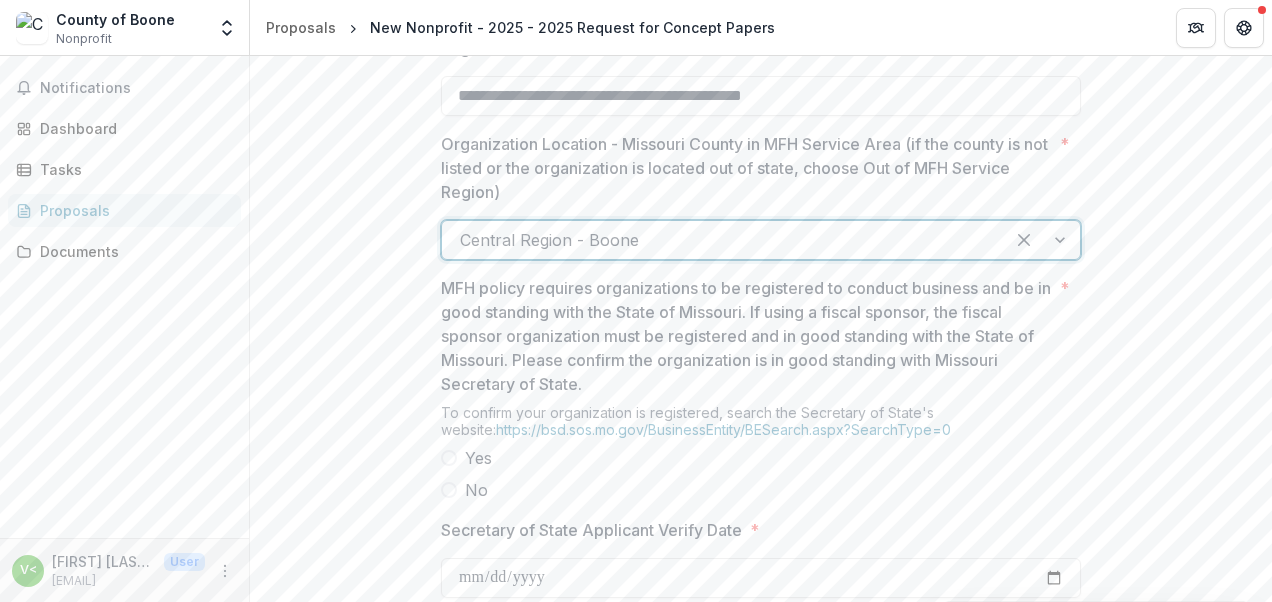 scroll, scrollTop: 1700, scrollLeft: 0, axis: vertical 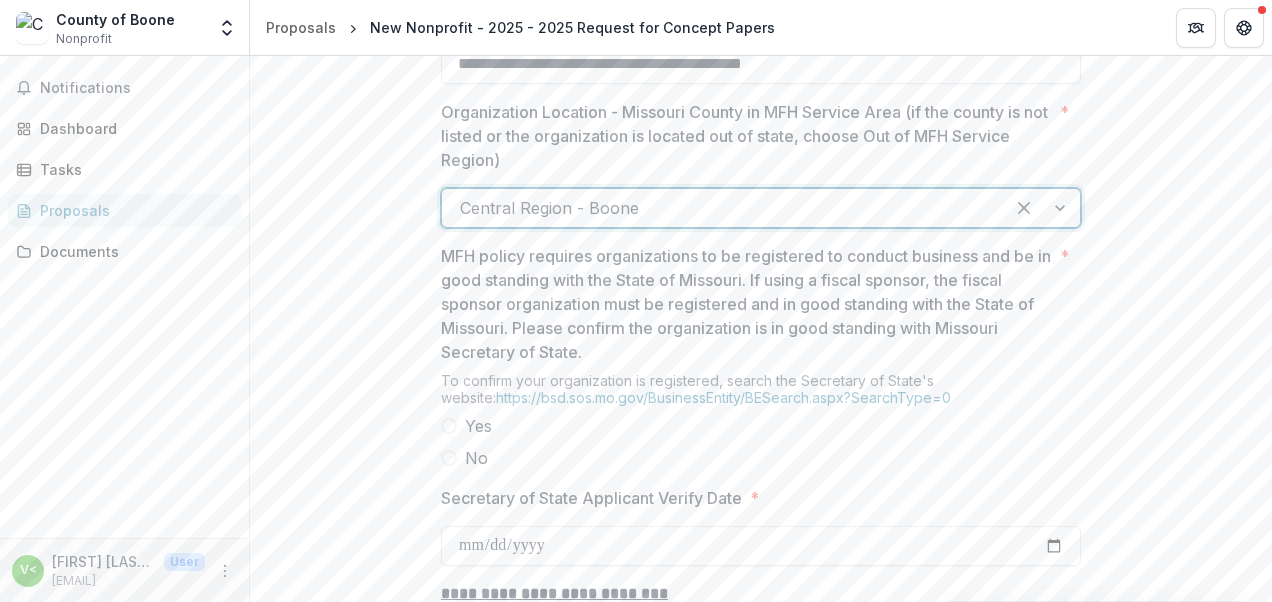 click at bounding box center (449, 426) 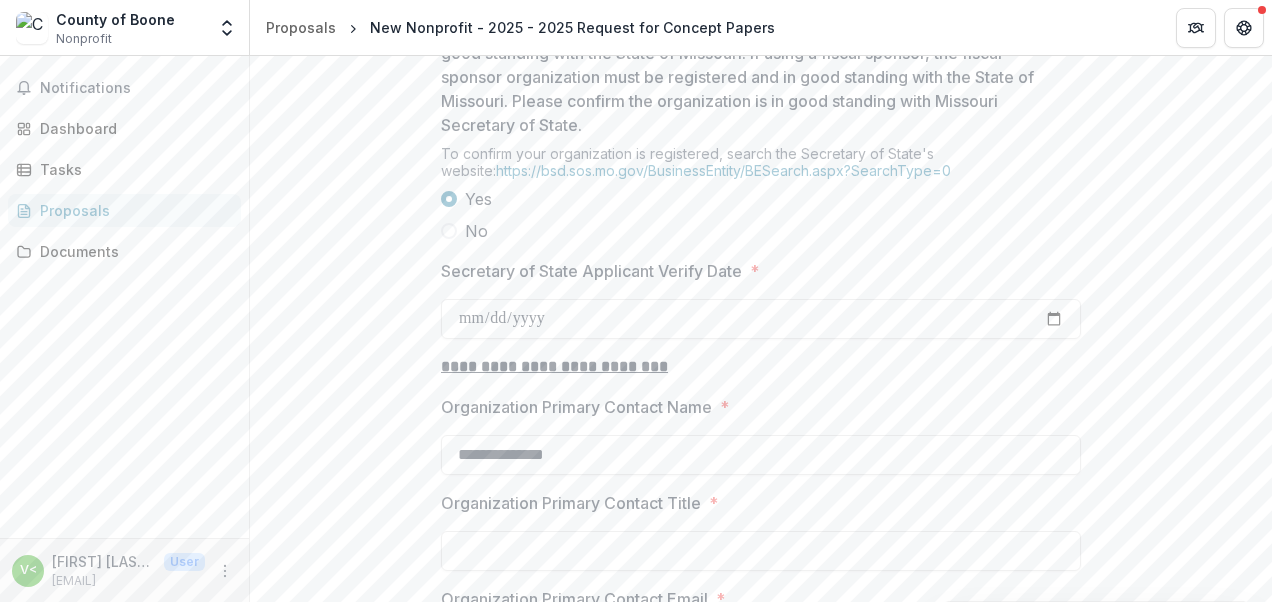 scroll, scrollTop: 1900, scrollLeft: 0, axis: vertical 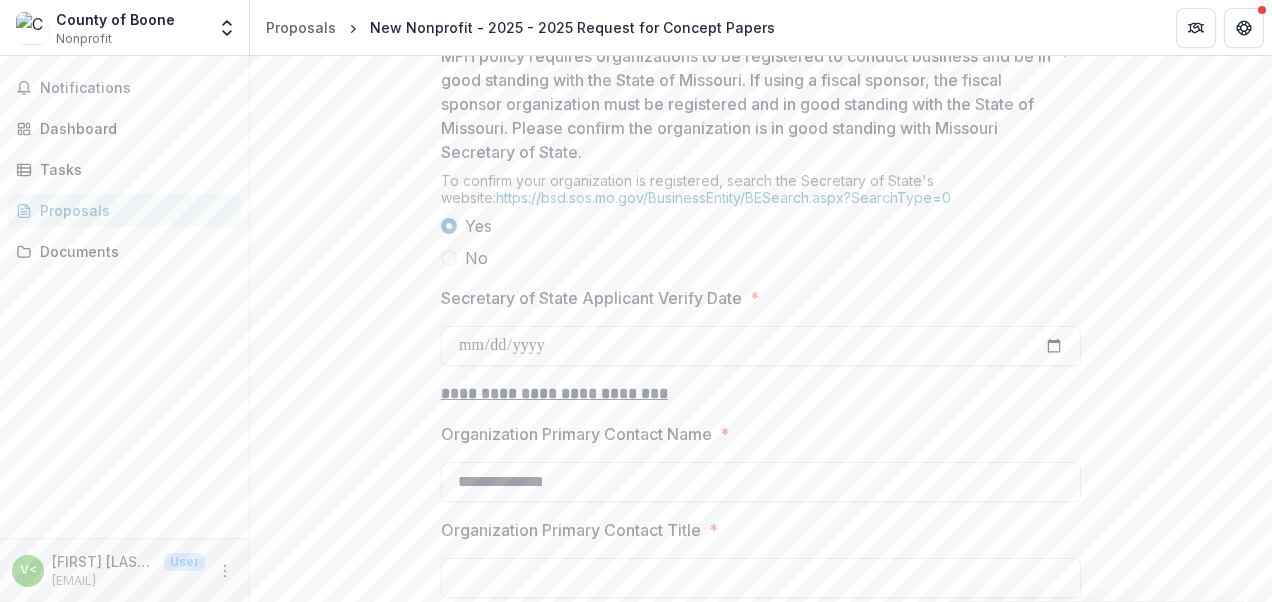 click on "*" at bounding box center (754, 298) 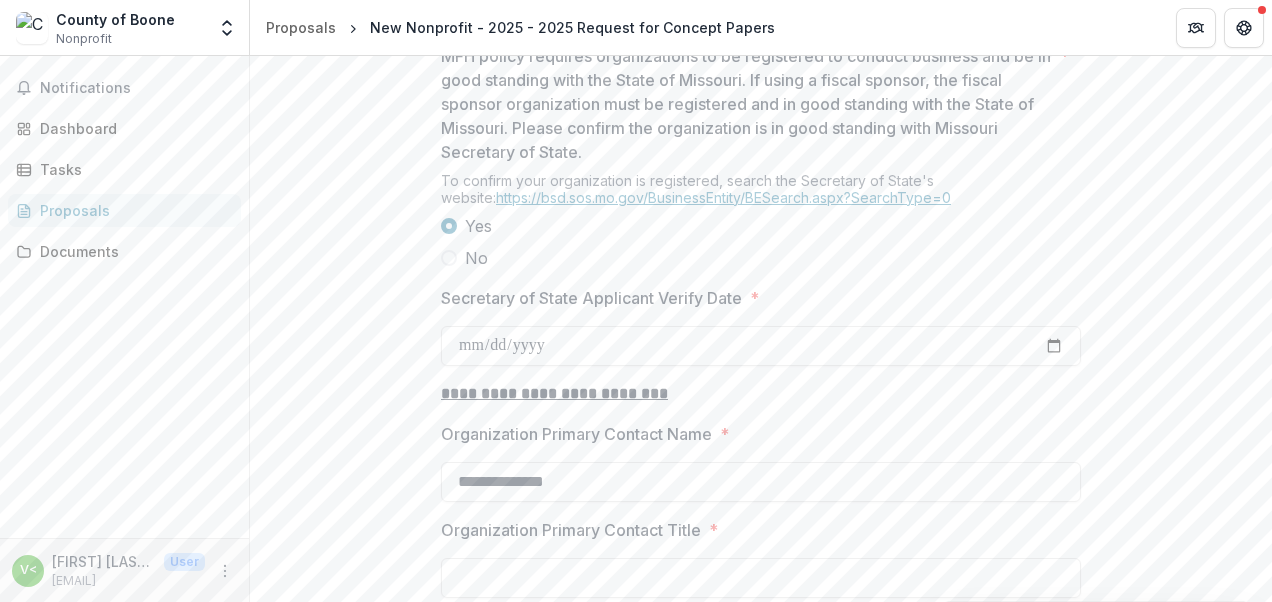 drag, startPoint x: 550, startPoint y: 208, endPoint x: 537, endPoint y: 201, distance: 14.764823 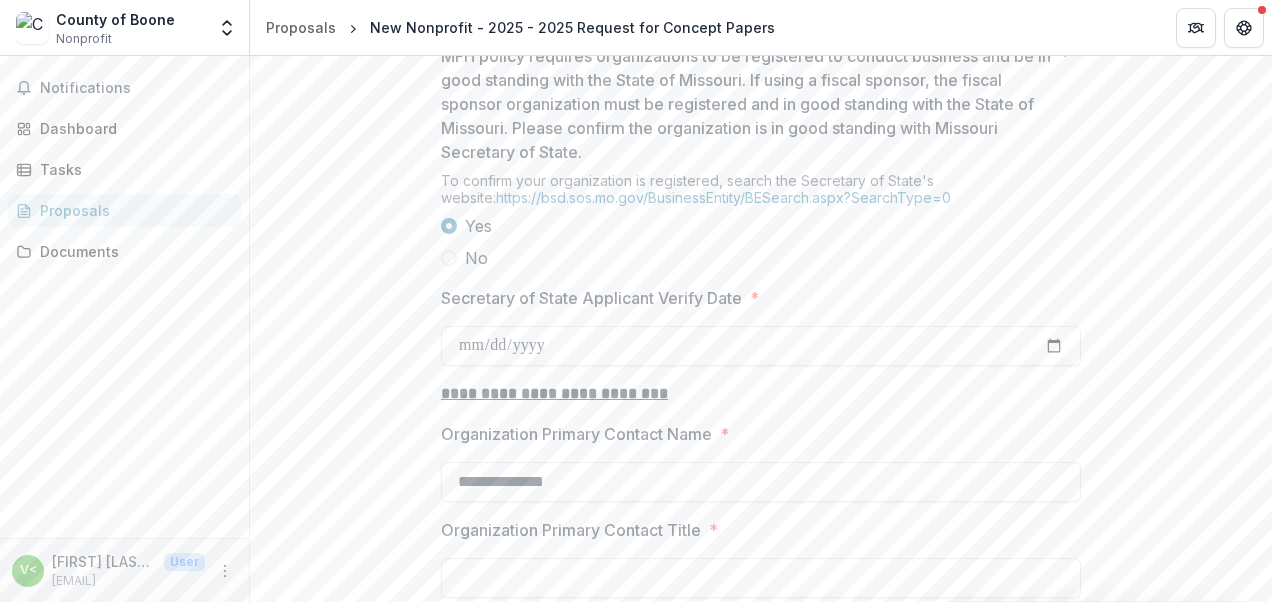 click on "**********" at bounding box center (761, 85) 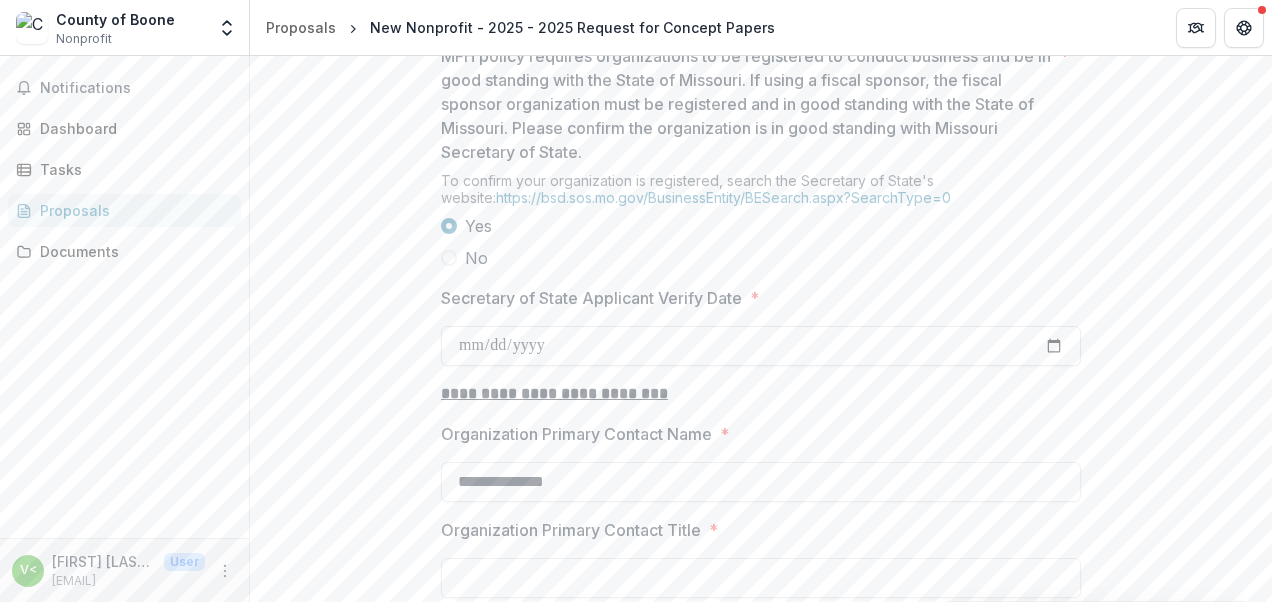 click on "Secretary of State Applicant Verify Date *" at bounding box center [761, 346] 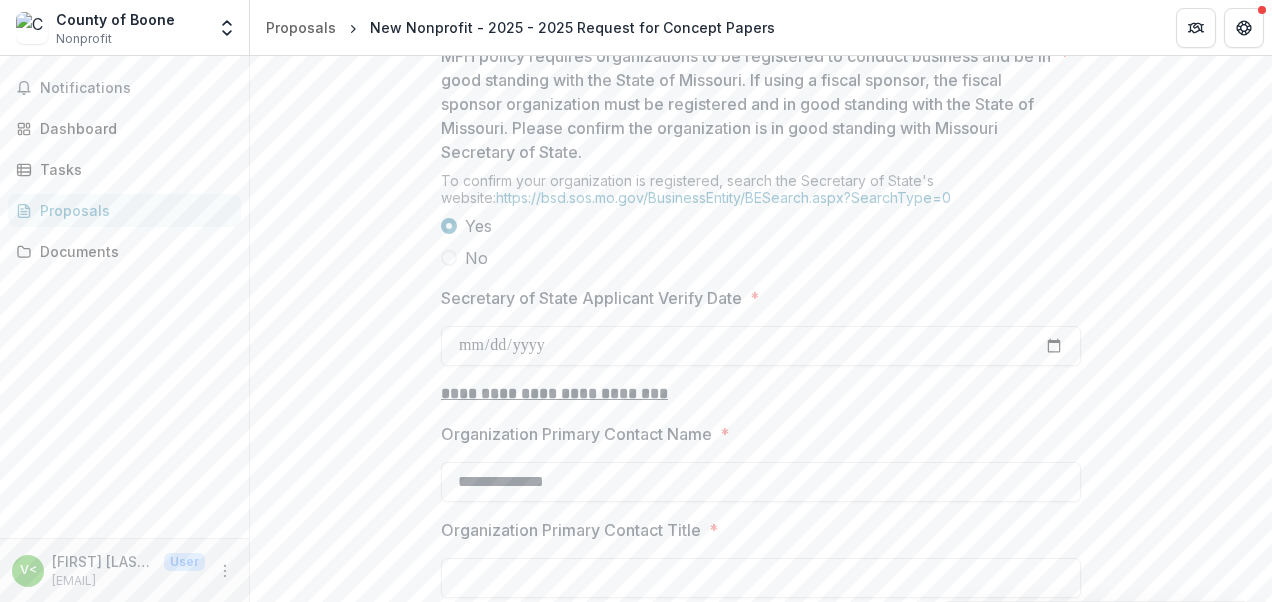 click on "**********" at bounding box center [761, 85] 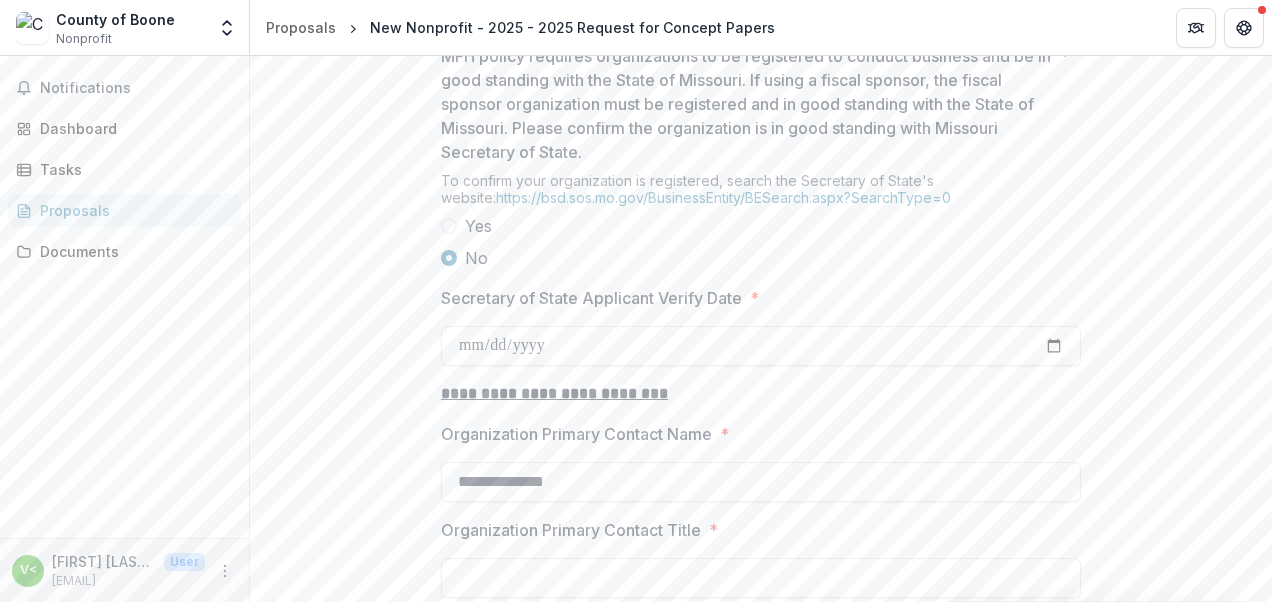 scroll, scrollTop: 1800, scrollLeft: 0, axis: vertical 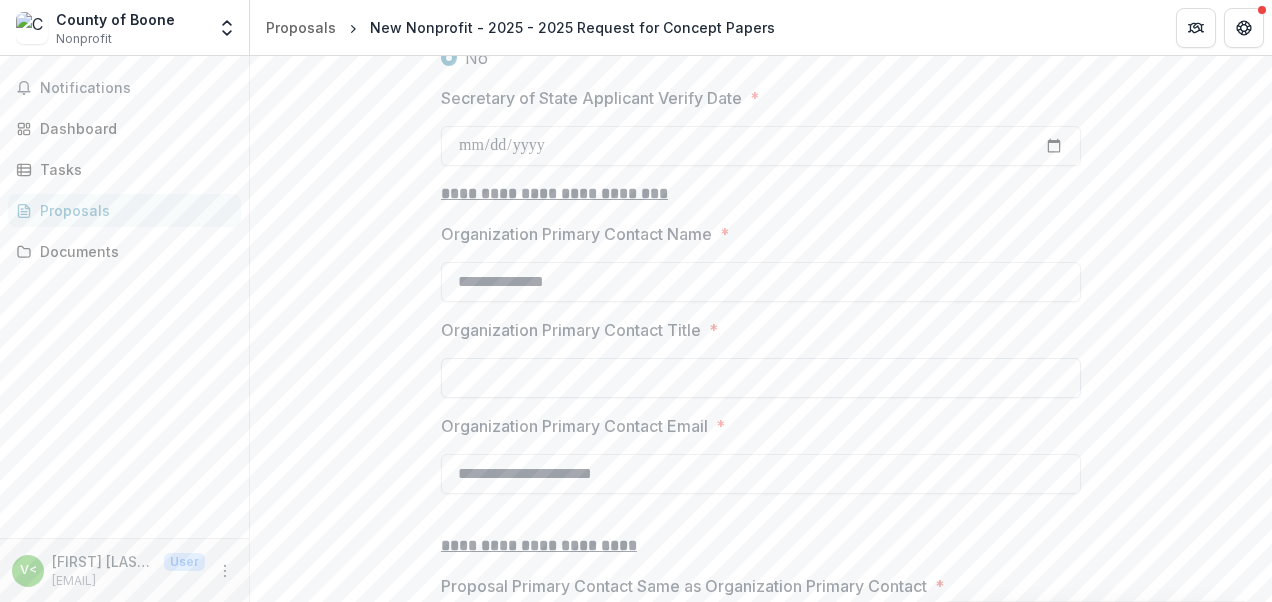 click on "Organization Primary Contact Title *" at bounding box center (761, 378) 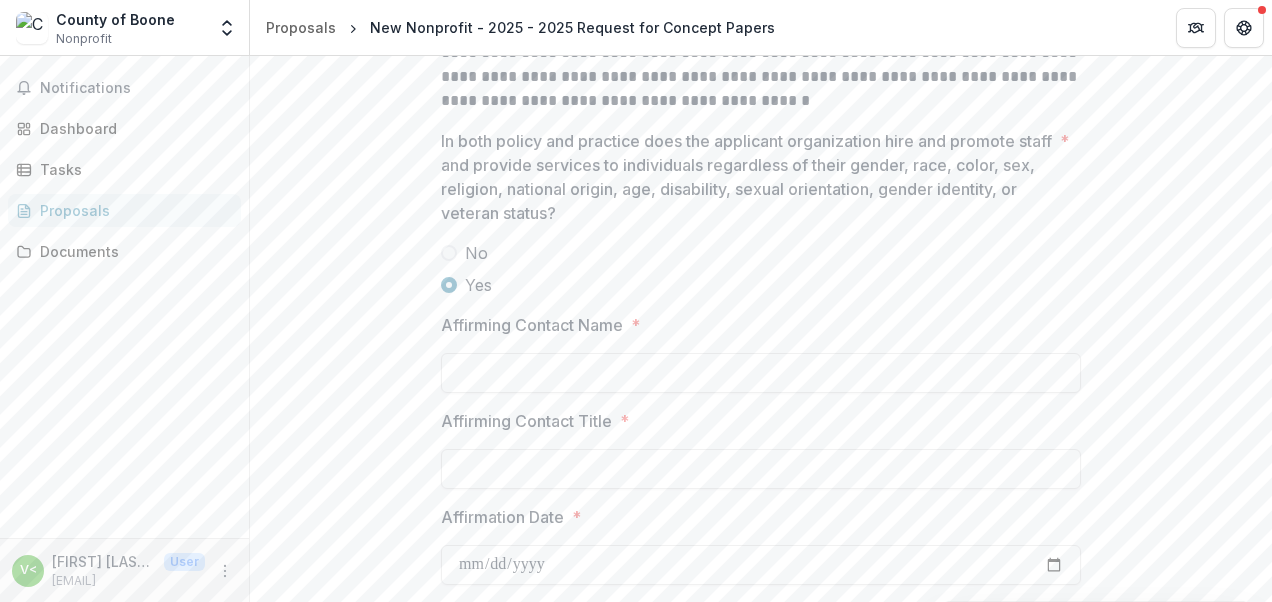 scroll, scrollTop: 2762, scrollLeft: 0, axis: vertical 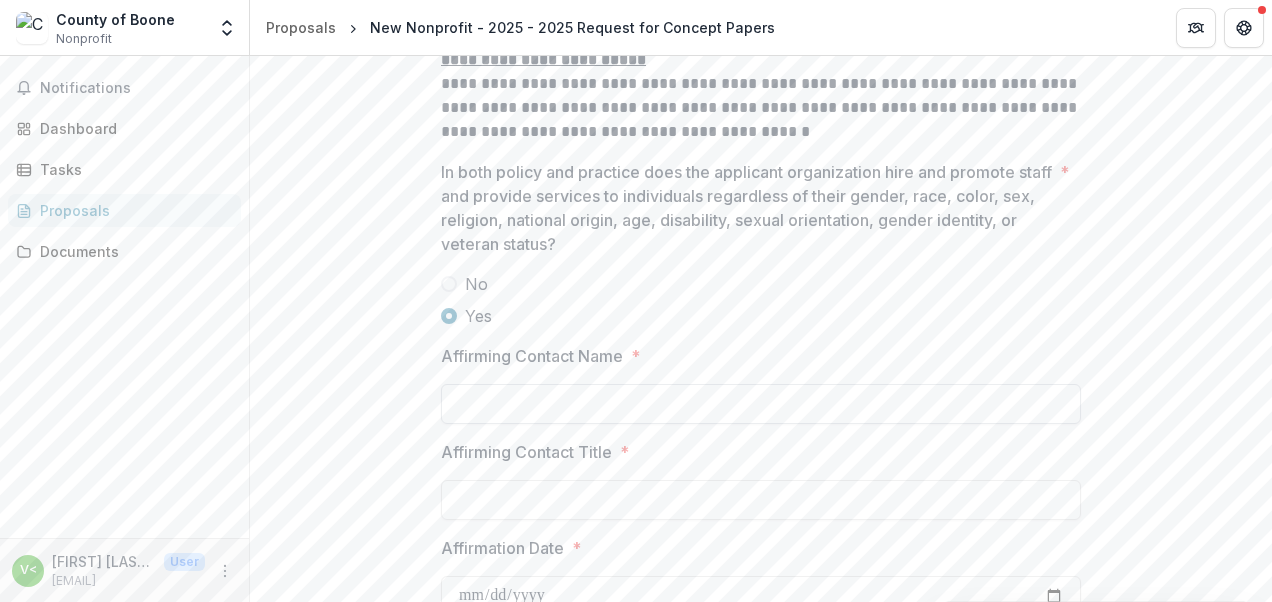 type on "**********" 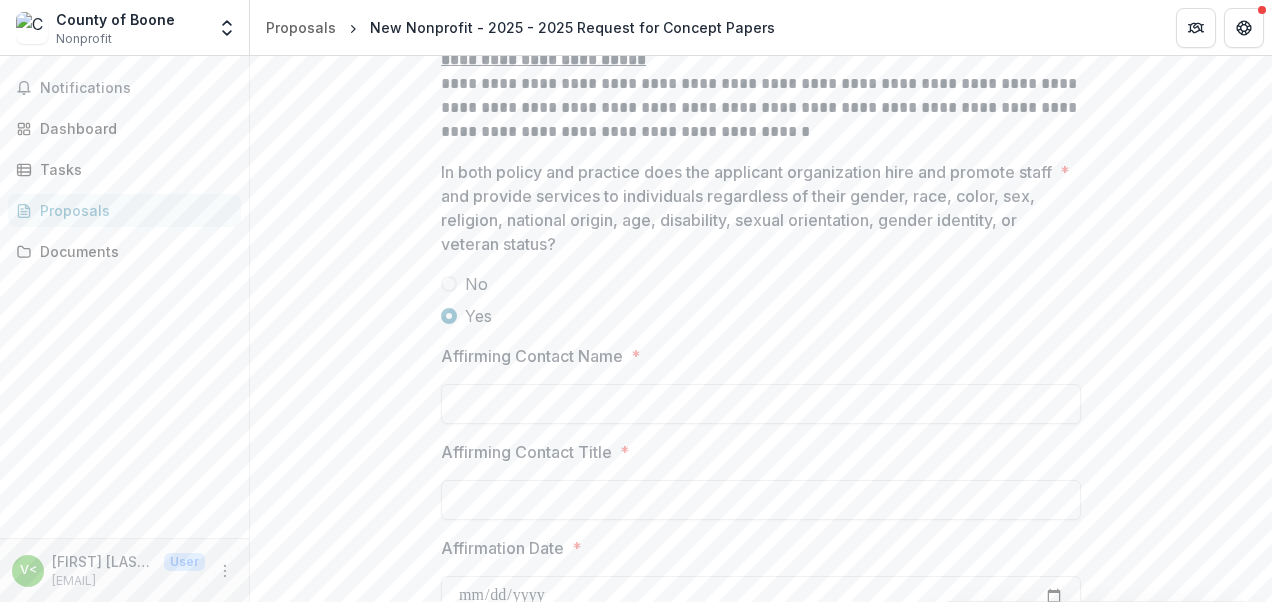 drag, startPoint x: 648, startPoint y: 388, endPoint x: 395, endPoint y: 412, distance: 254.13579 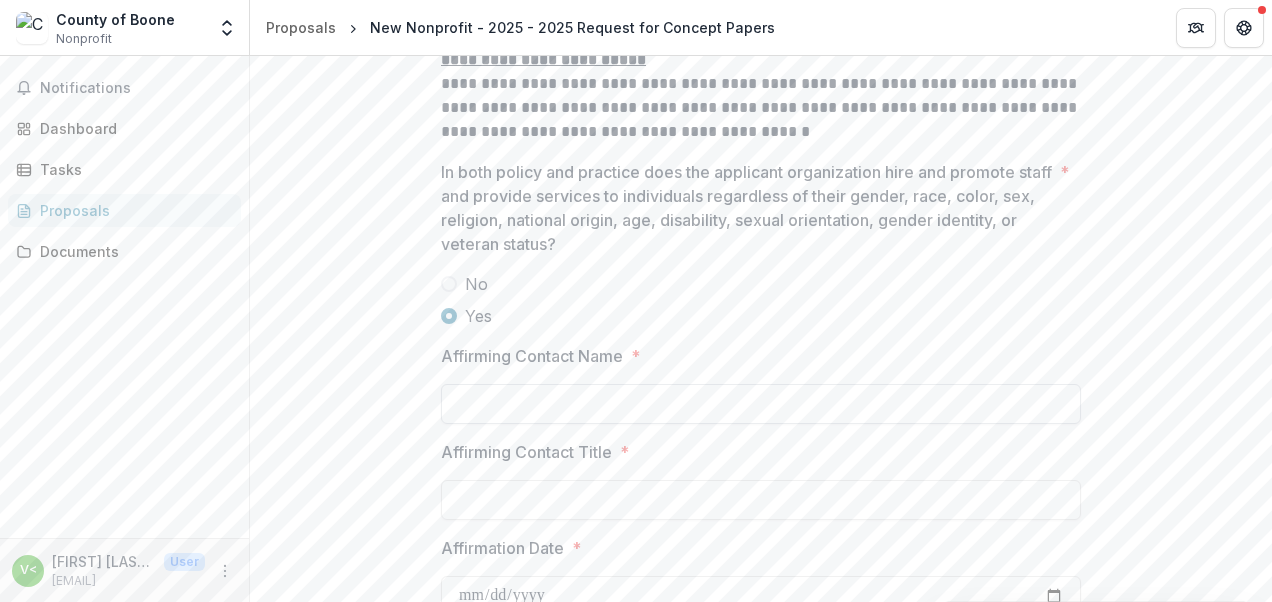 click on "Affirming Contact Name *" at bounding box center [761, 404] 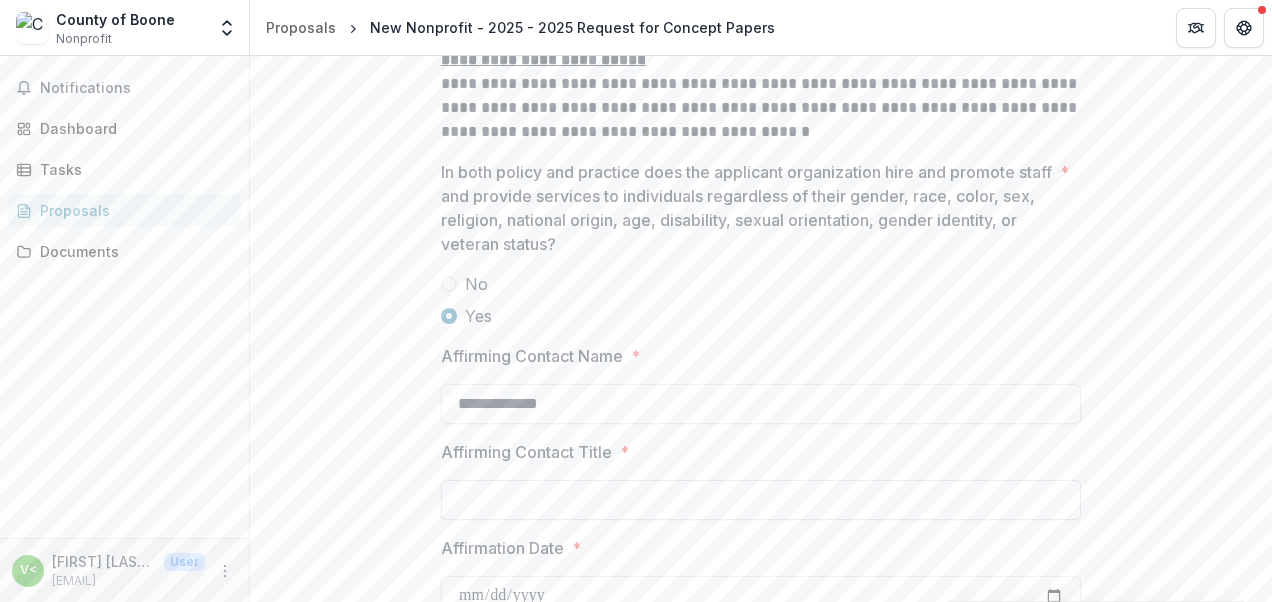 drag, startPoint x: 490, startPoint y: 485, endPoint x: 504, endPoint y: 481, distance: 14.56022 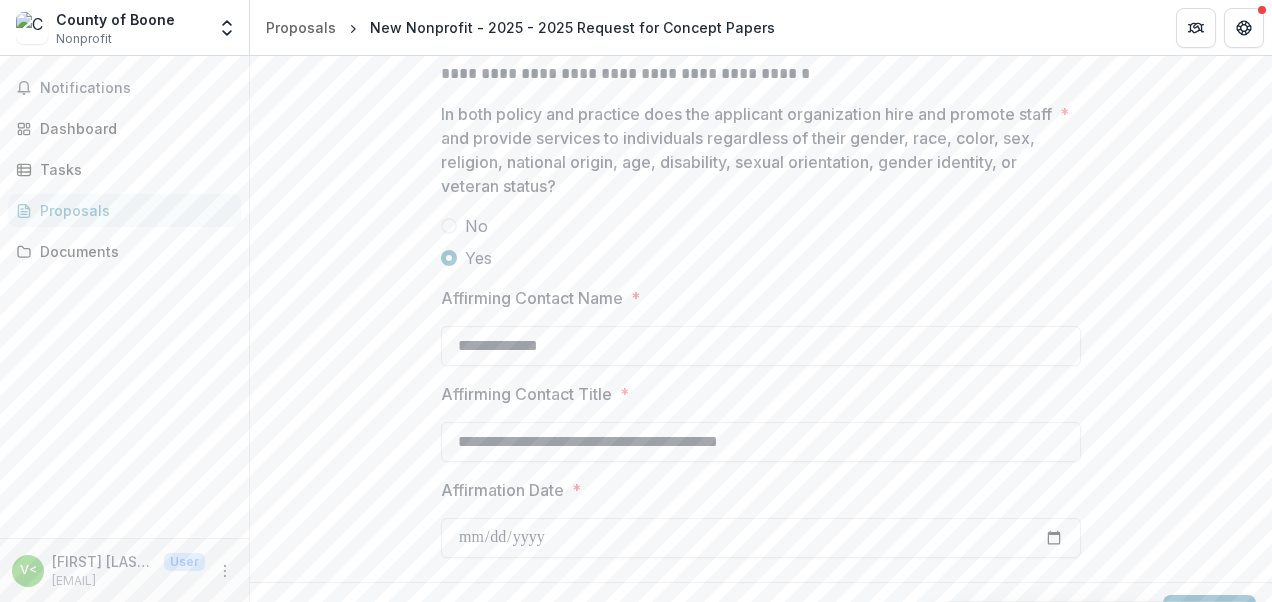 scroll, scrollTop: 2862, scrollLeft: 0, axis: vertical 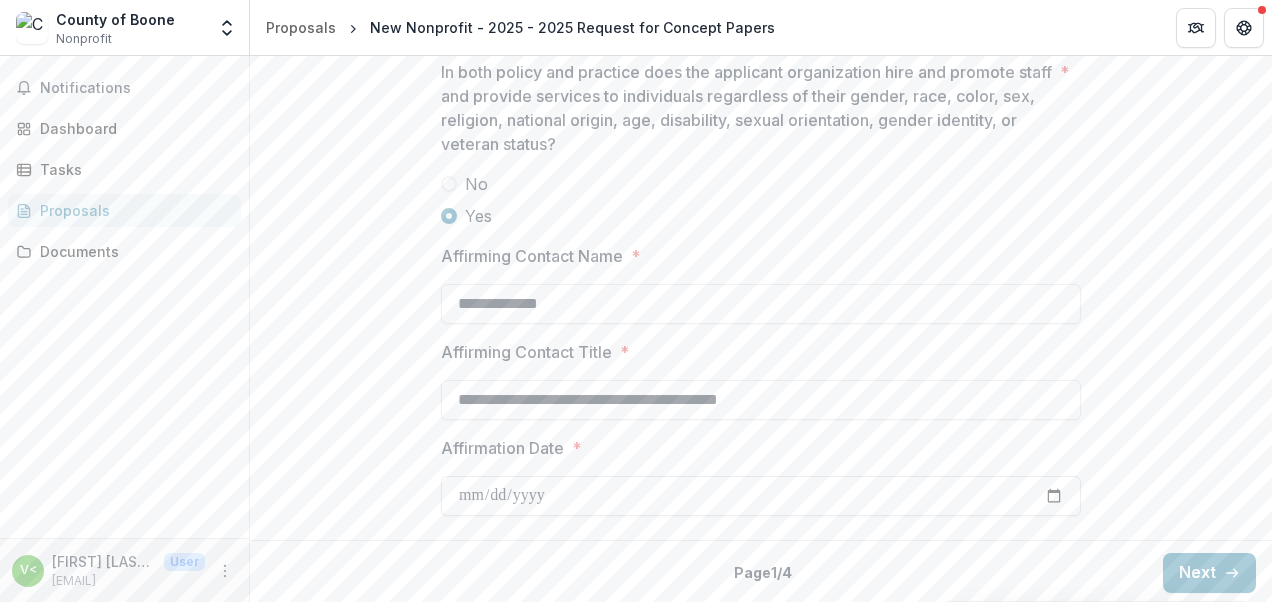type on "**********" 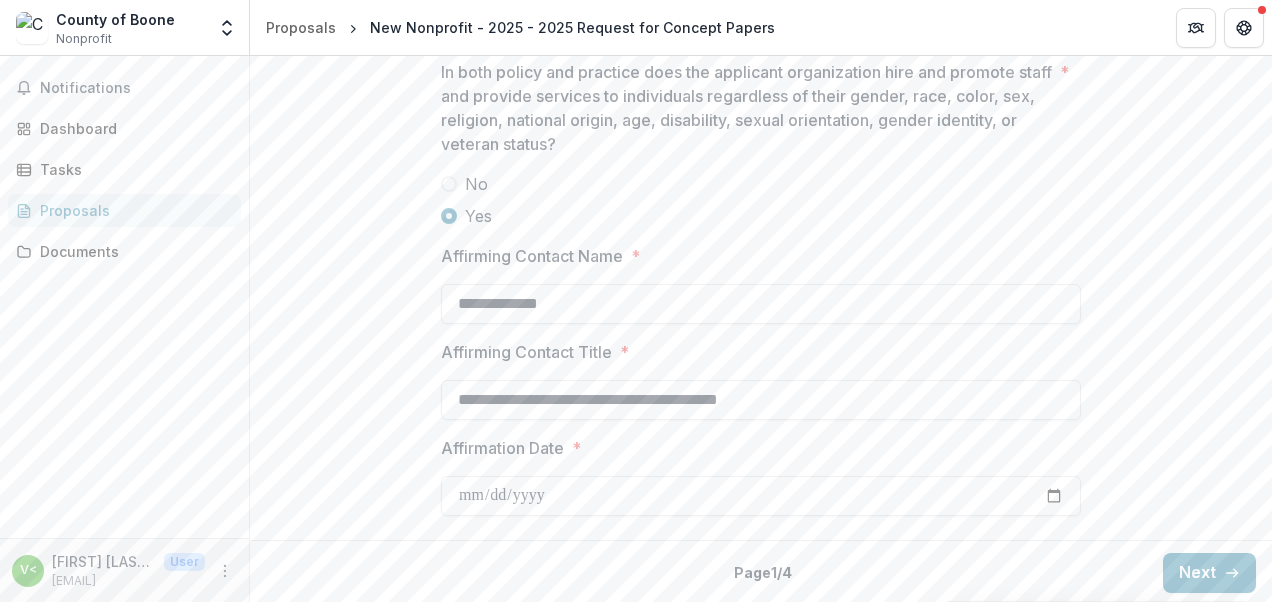 type on "**********" 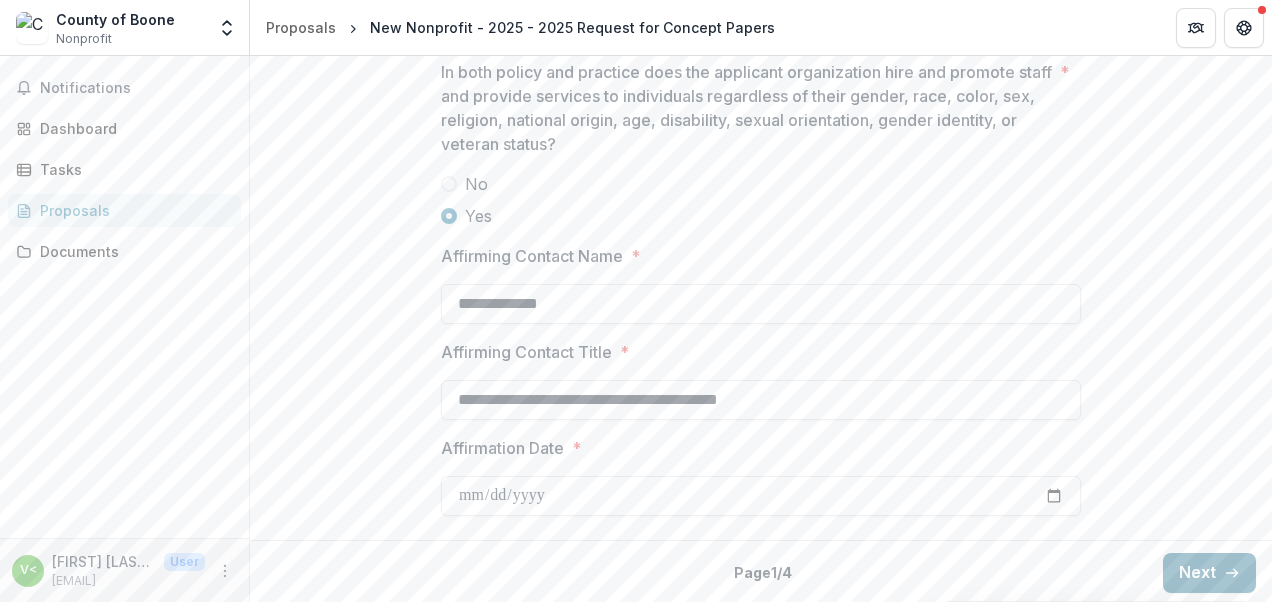 click on "Next" at bounding box center [1209, 573] 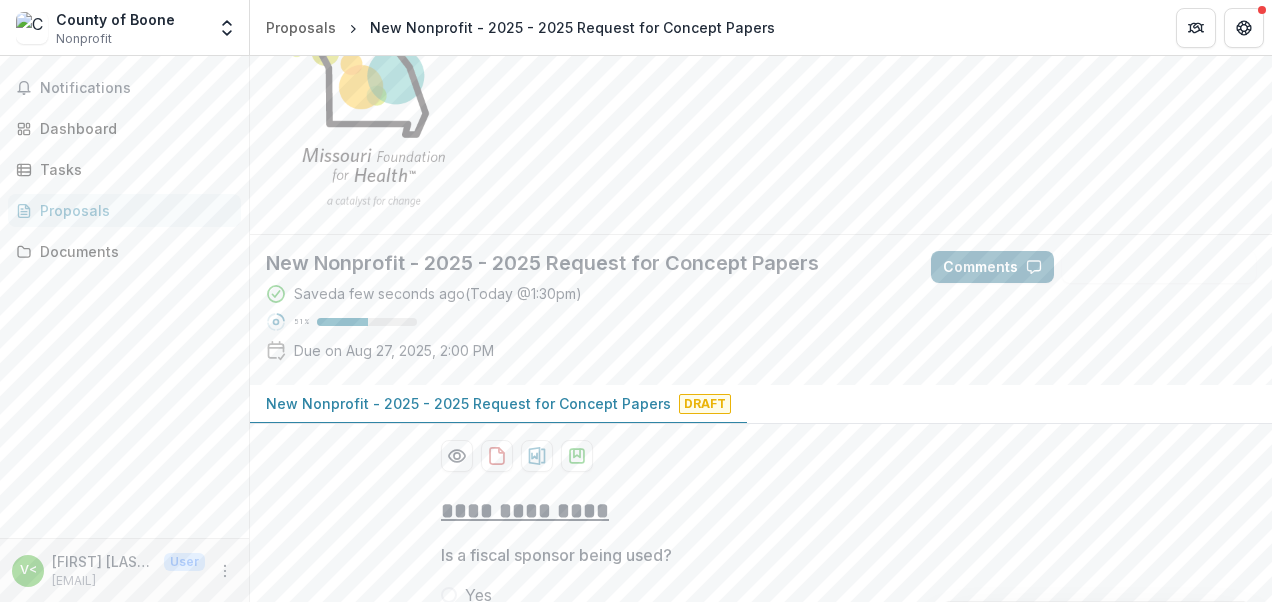 scroll, scrollTop: 220, scrollLeft: 0, axis: vertical 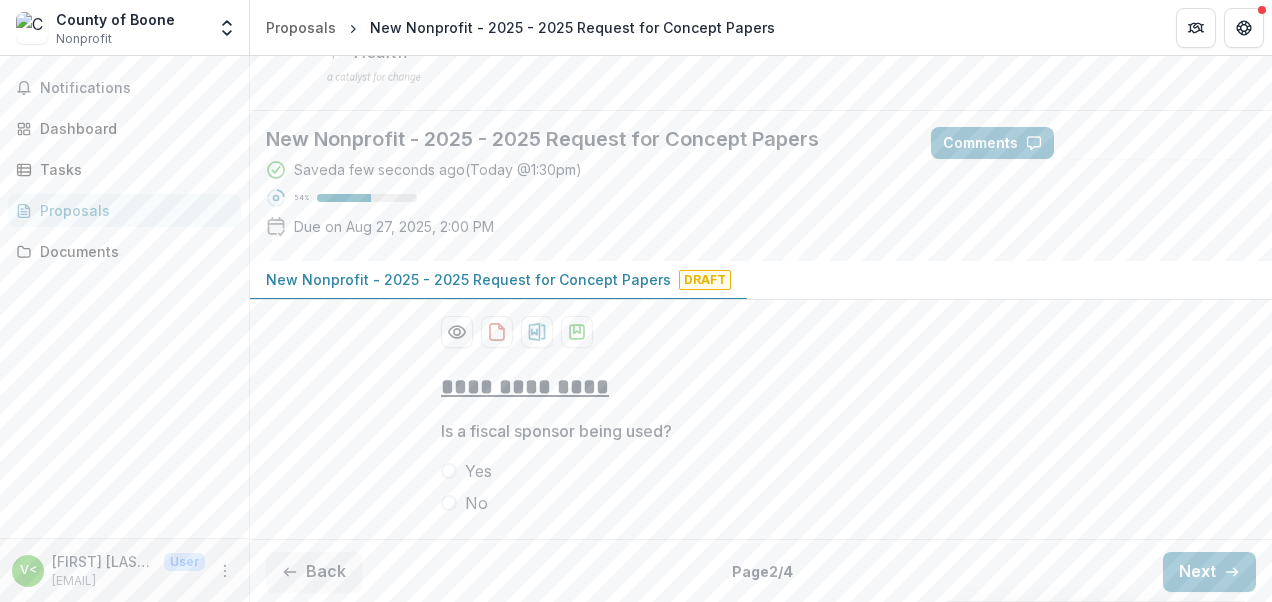 click at bounding box center (449, 503) 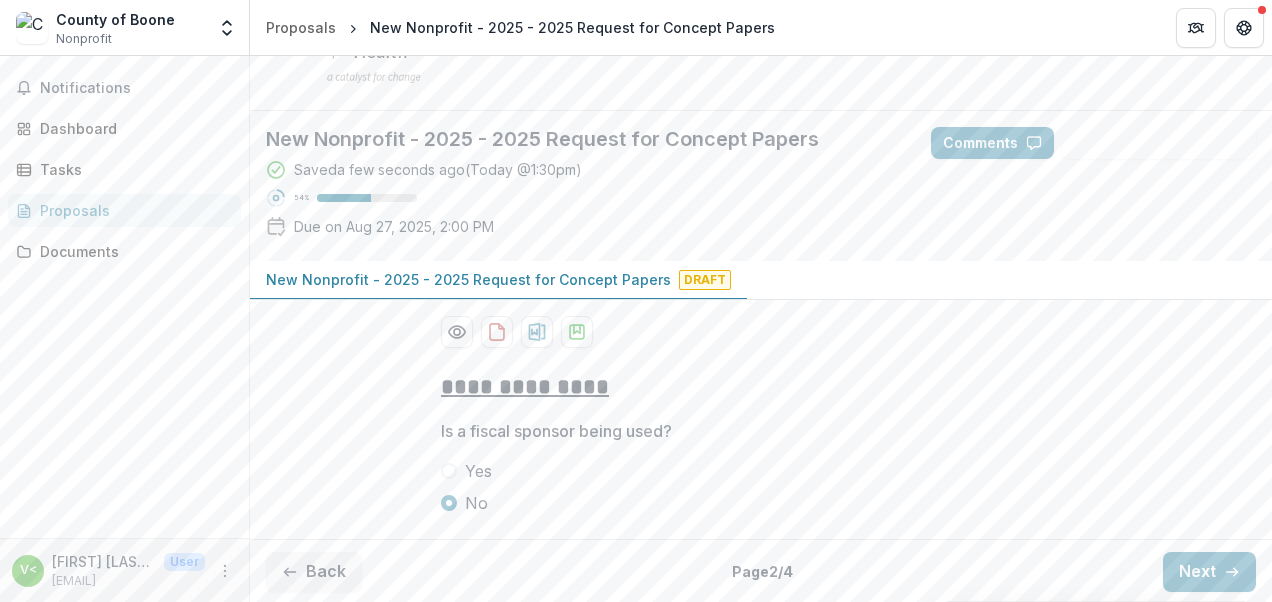 click 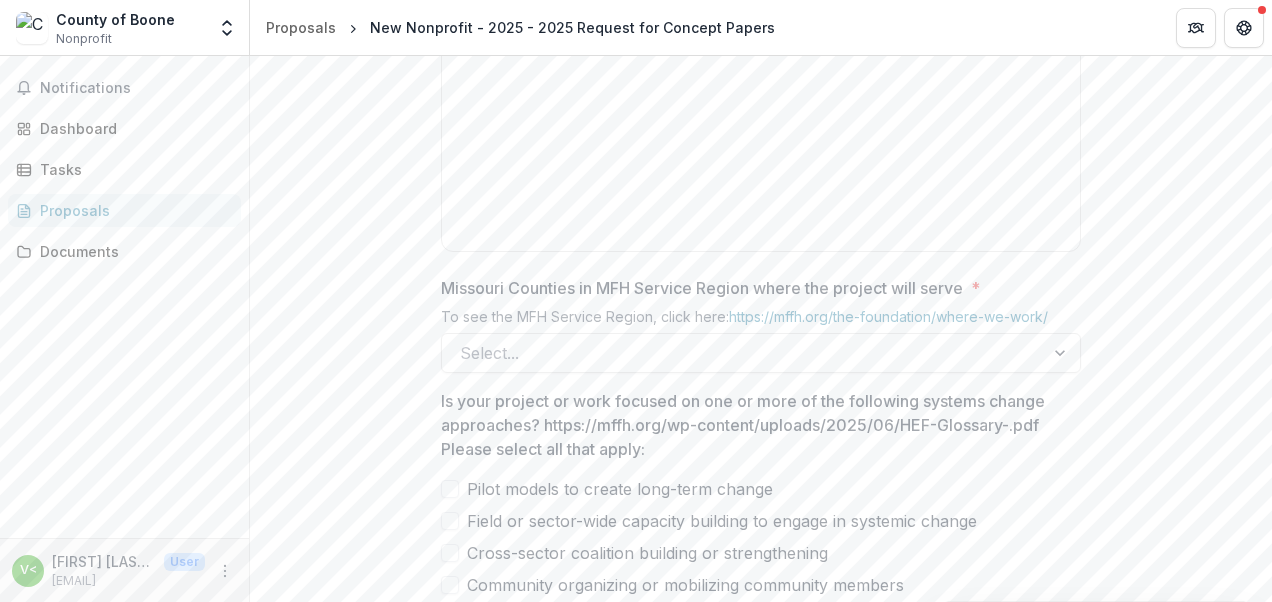 scroll, scrollTop: 1220, scrollLeft: 0, axis: vertical 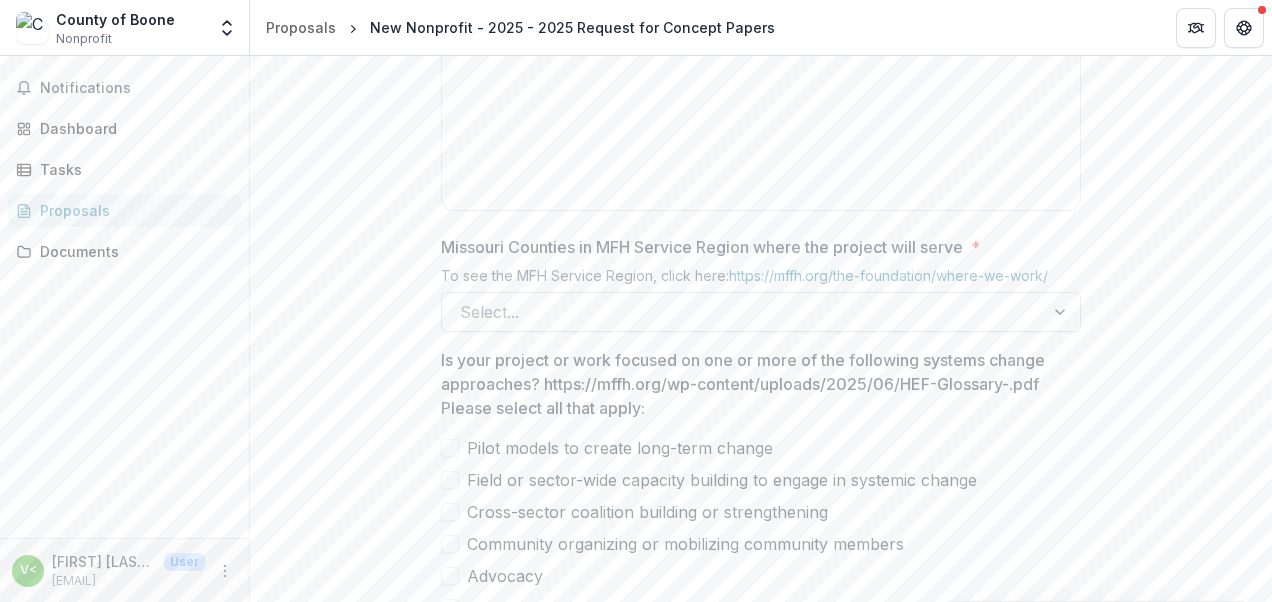 click at bounding box center [743, 312] 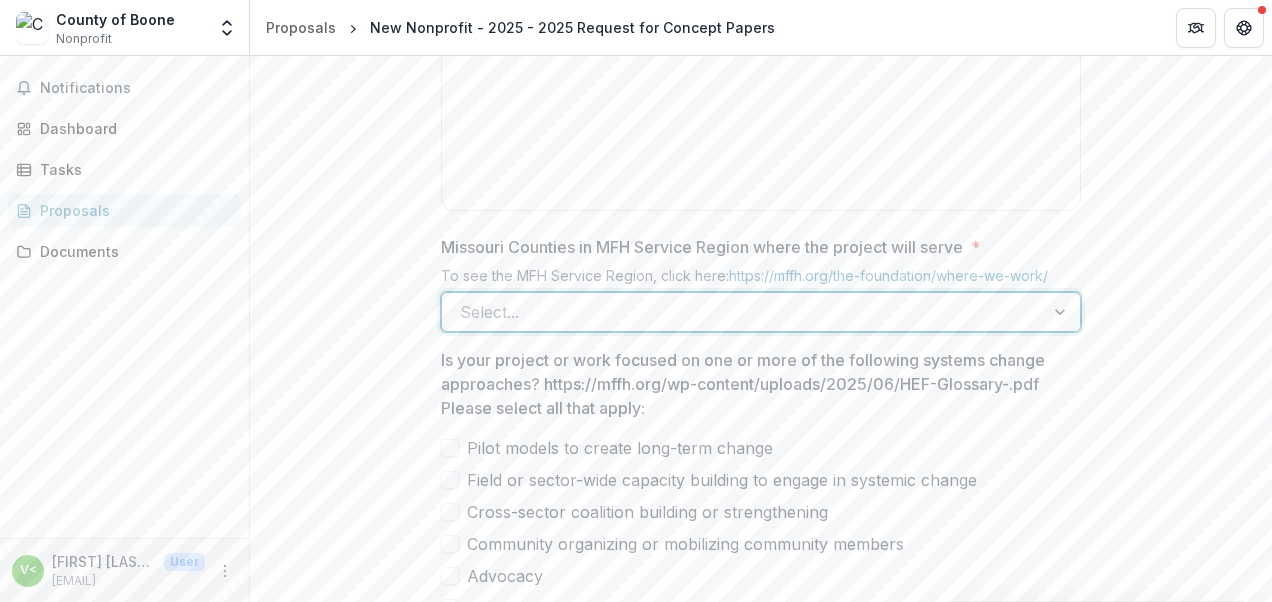click at bounding box center [743, 312] 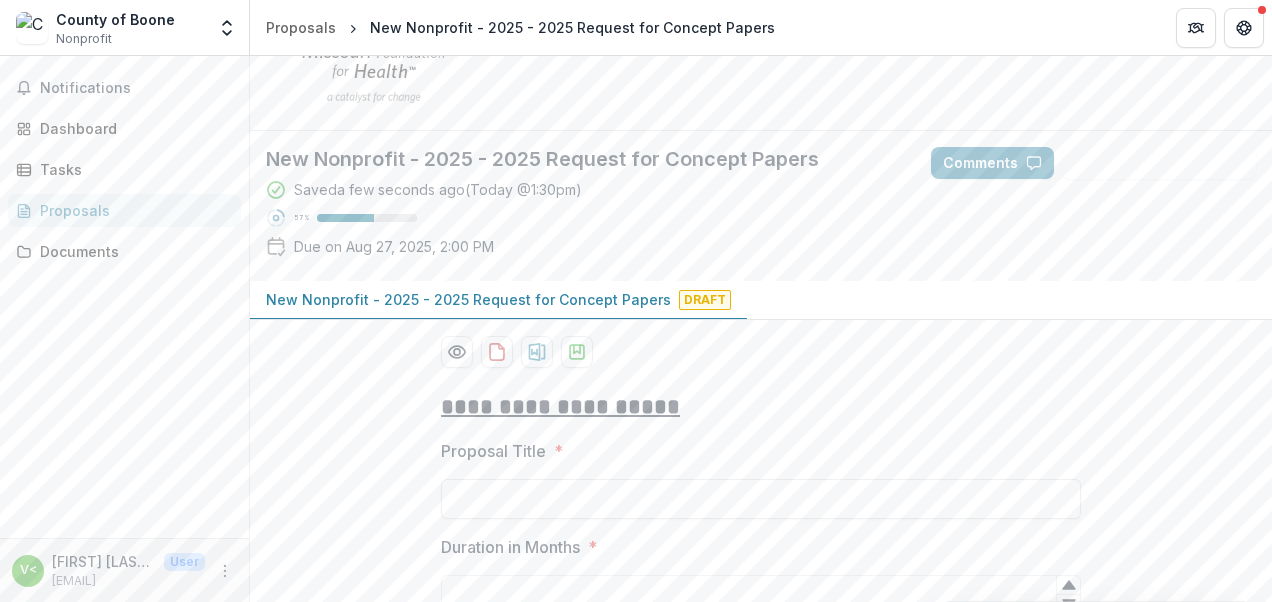scroll, scrollTop: 300, scrollLeft: 0, axis: vertical 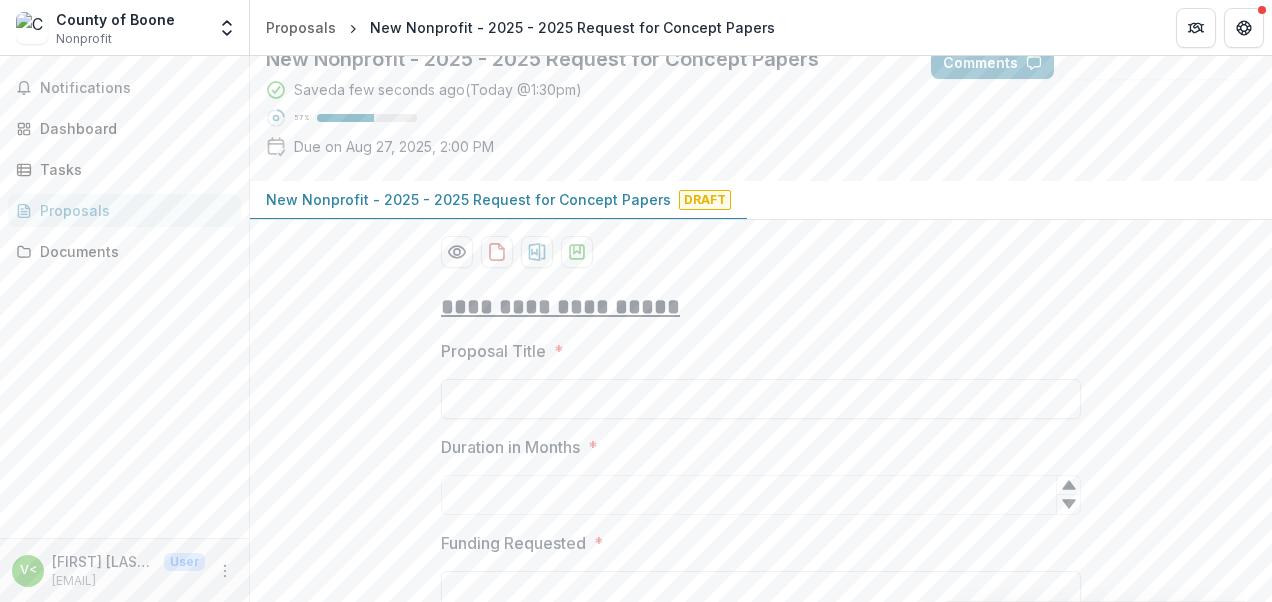 click on "Saved  a few seconds ago  ( Today   @  1:30pm ) 57 % Due on   Aug 27, 2025, 2:00 PM" at bounding box center (582, 122) 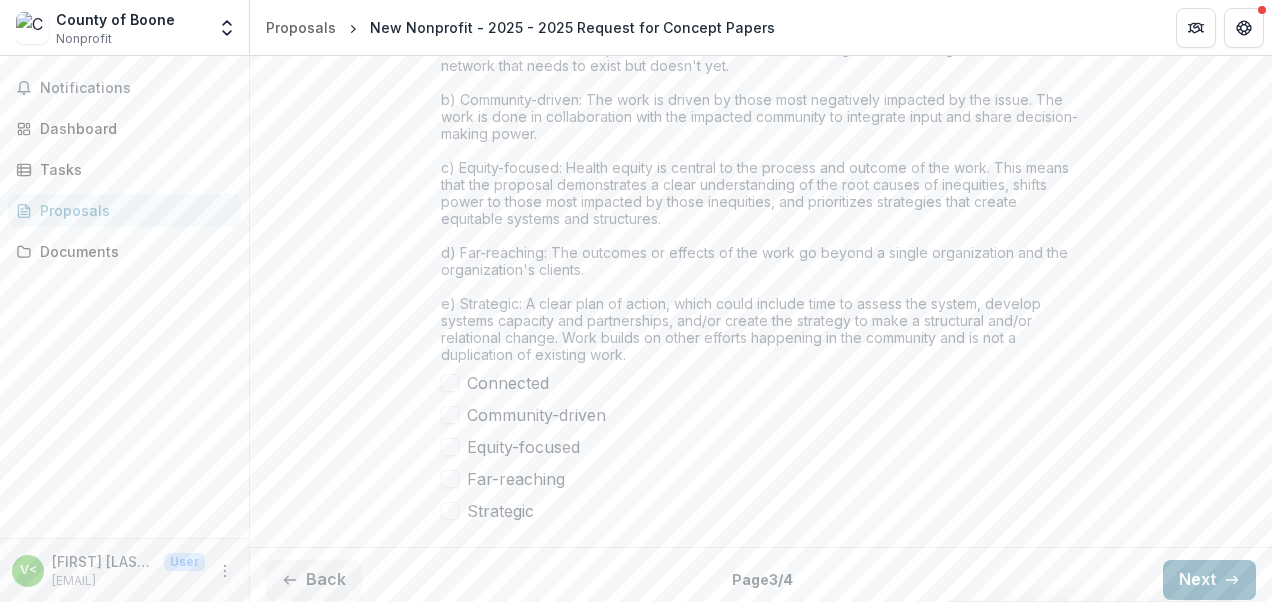 click on "Next" at bounding box center (1209, 580) 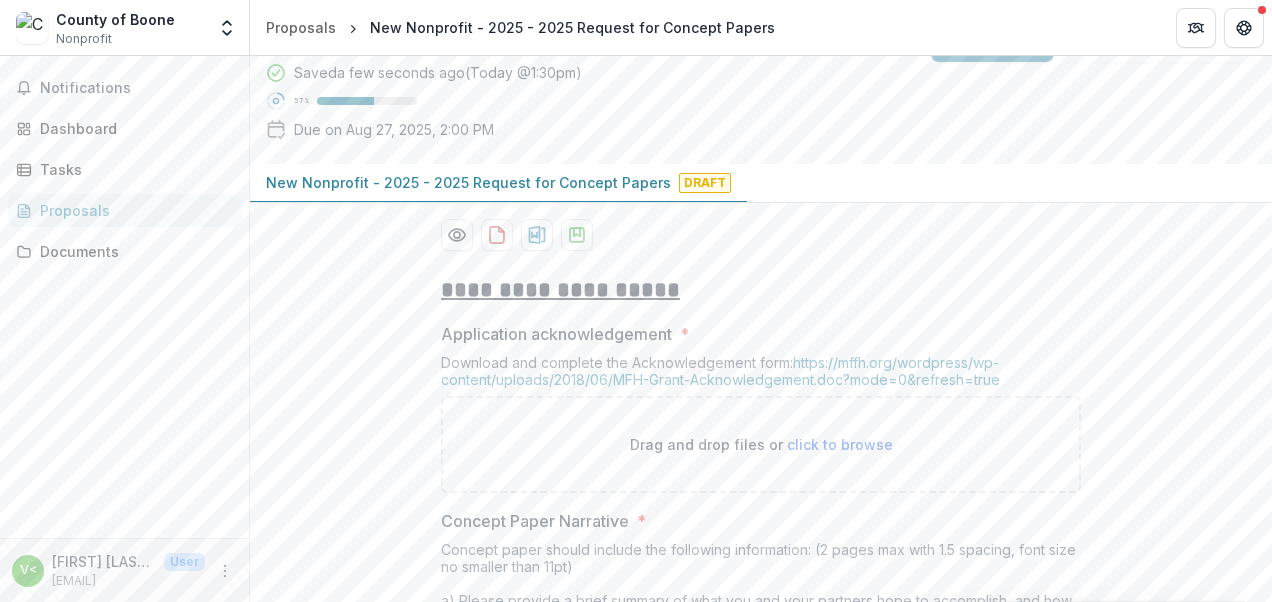 scroll, scrollTop: 448, scrollLeft: 0, axis: vertical 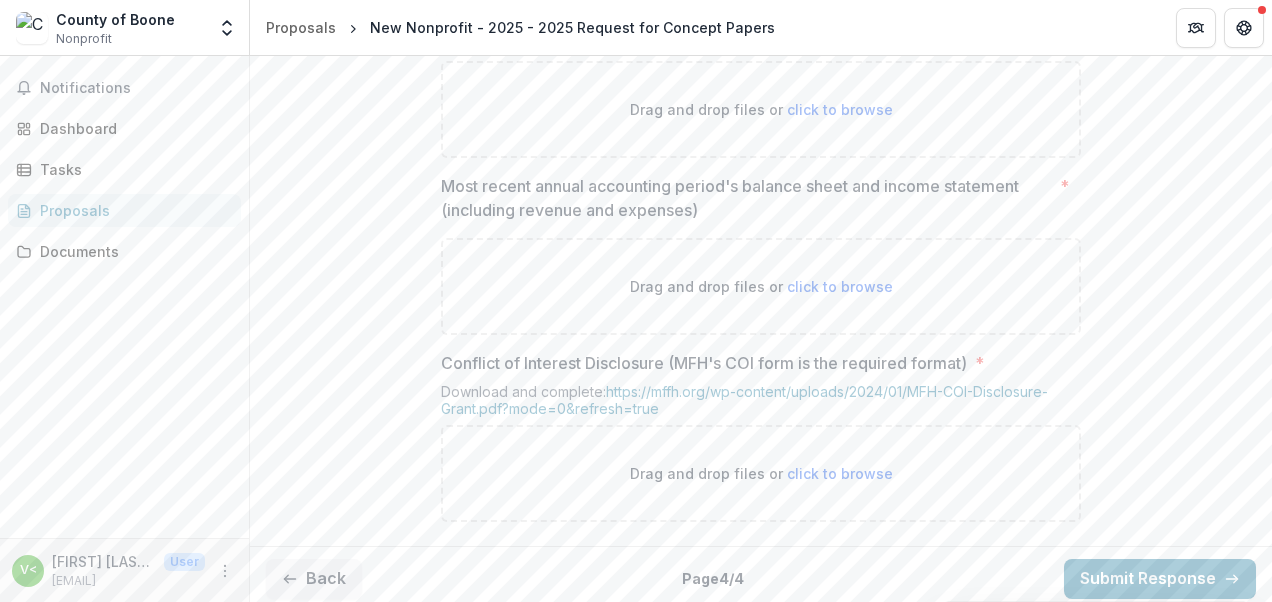 click on "Back" at bounding box center [314, 579] 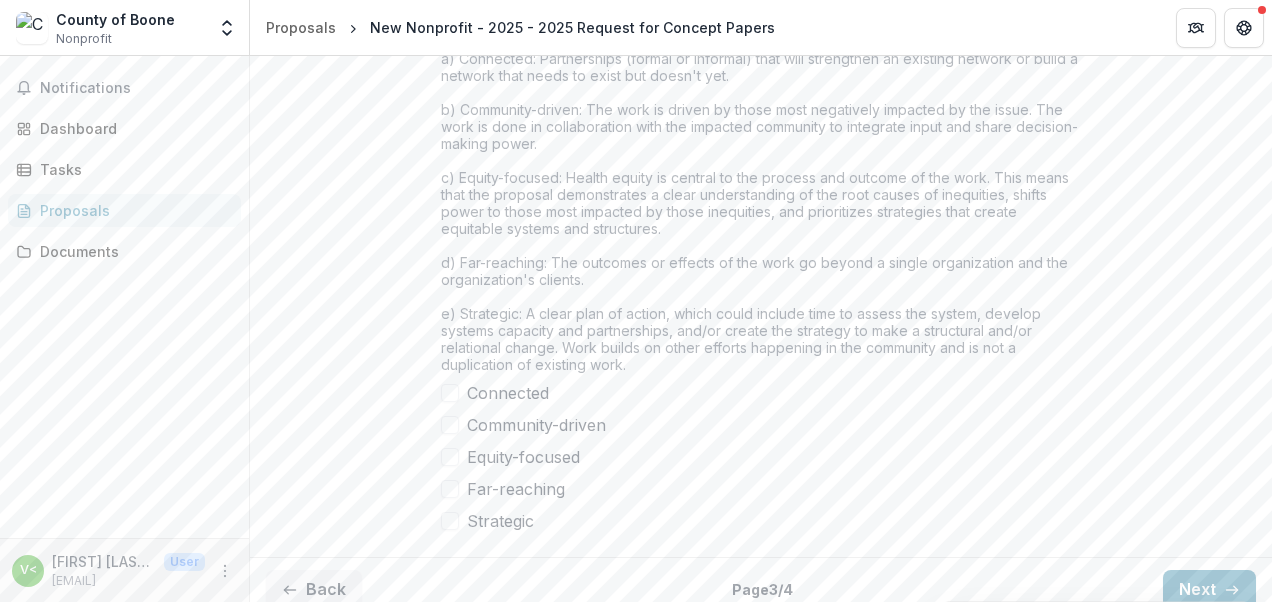 scroll, scrollTop: 1848, scrollLeft: 0, axis: vertical 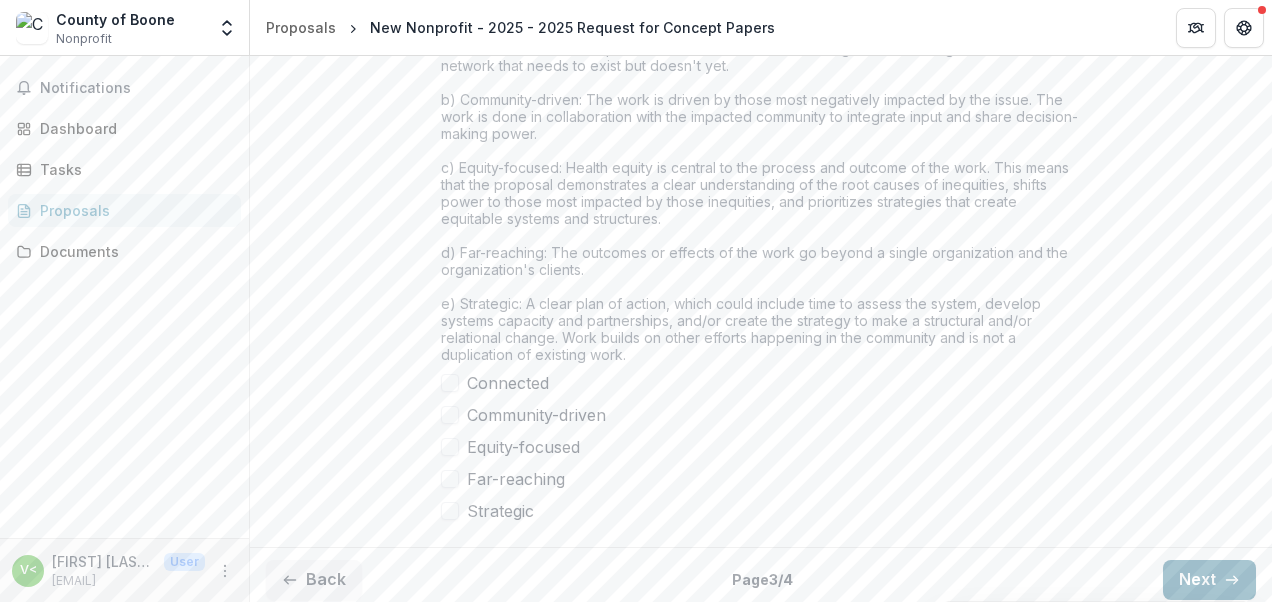 click on "Next" at bounding box center [1209, 580] 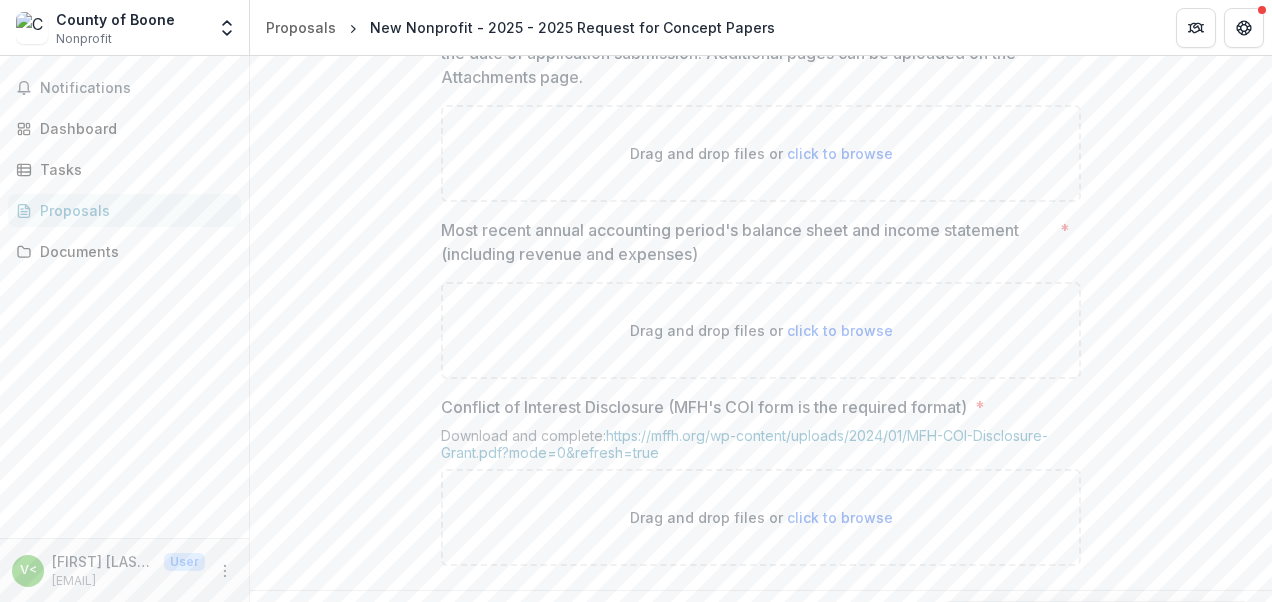scroll, scrollTop: 1448, scrollLeft: 0, axis: vertical 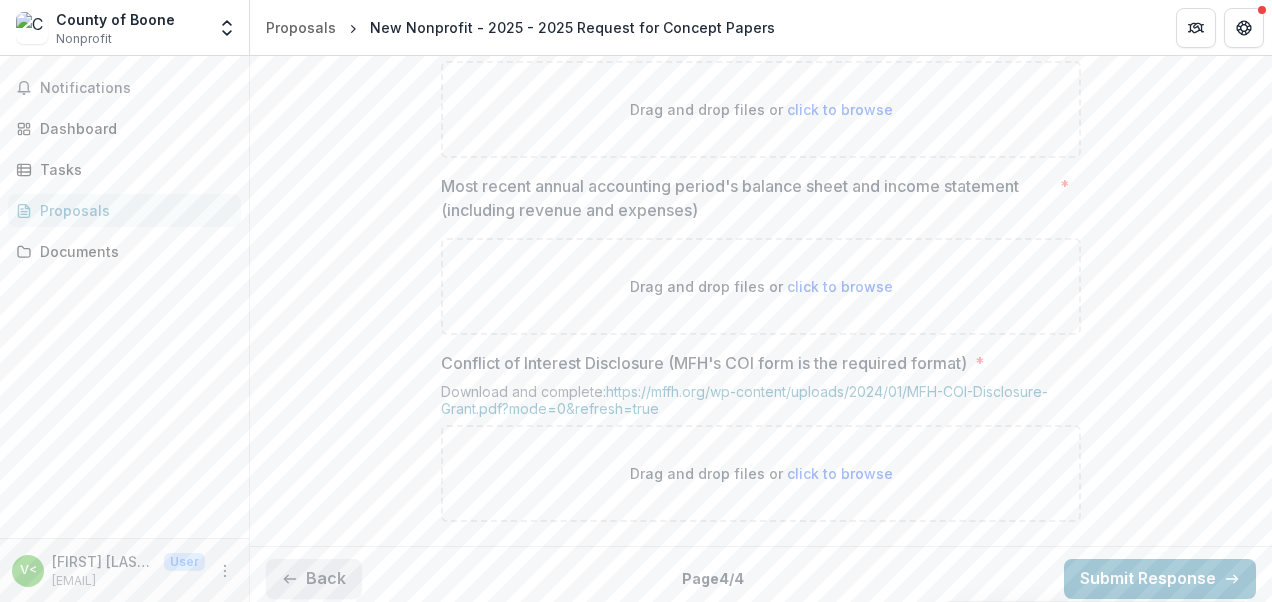 click on "Back" at bounding box center [314, 579] 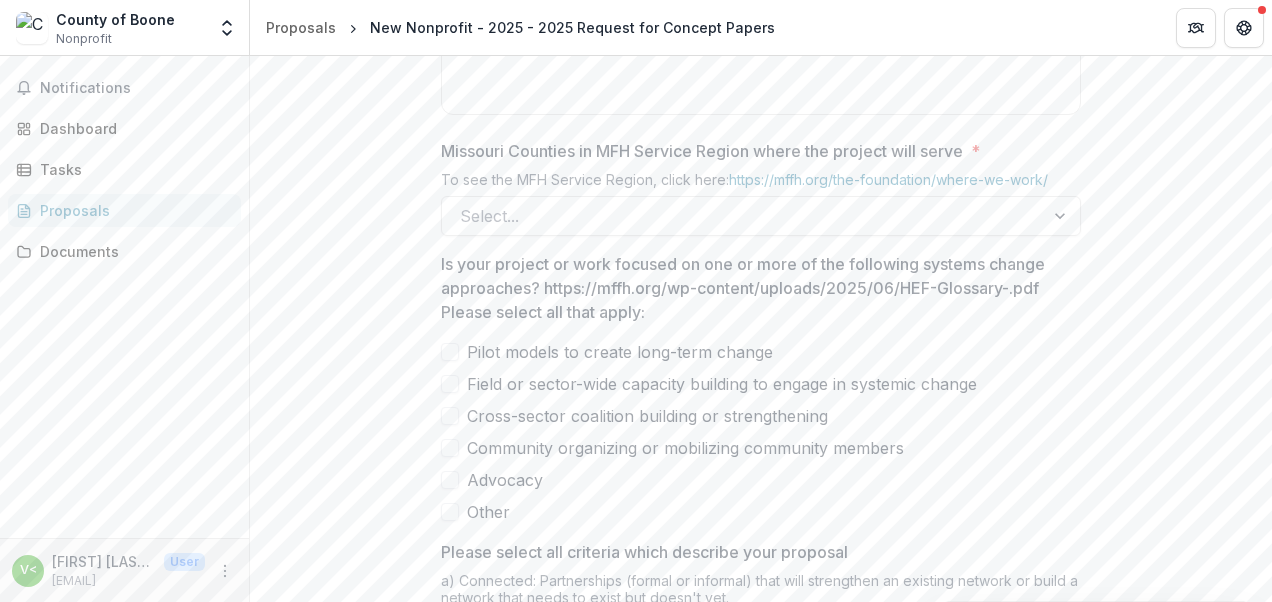 scroll, scrollTop: 1348, scrollLeft: 0, axis: vertical 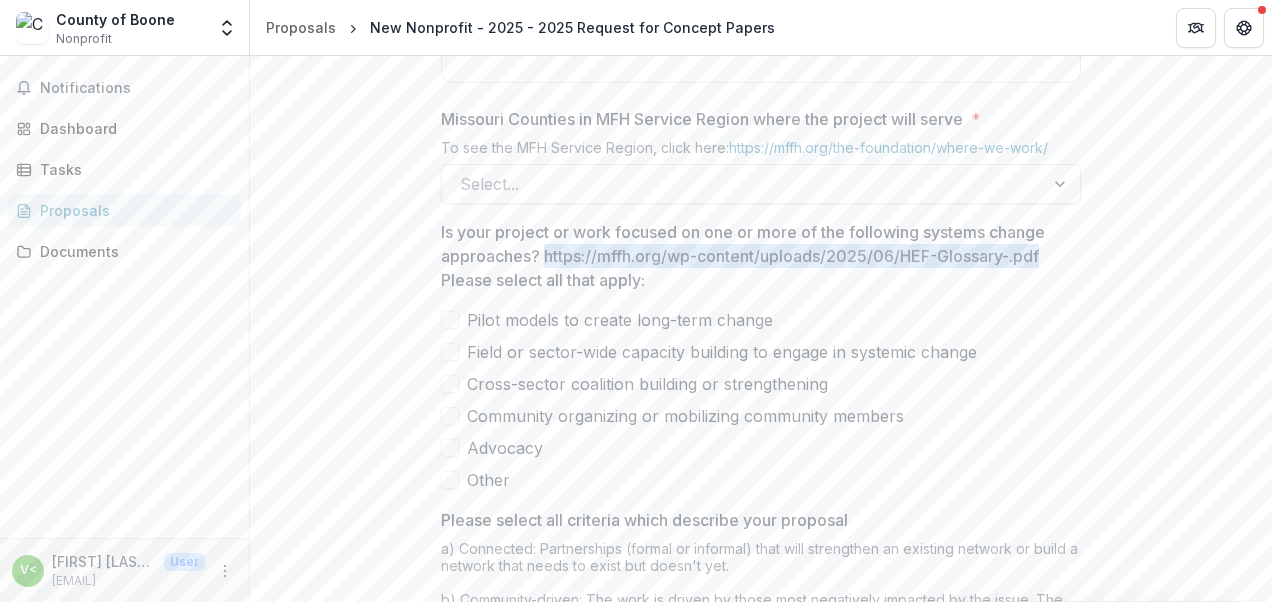 drag, startPoint x: 544, startPoint y: 252, endPoint x: 1048, endPoint y: 250, distance: 504.00397 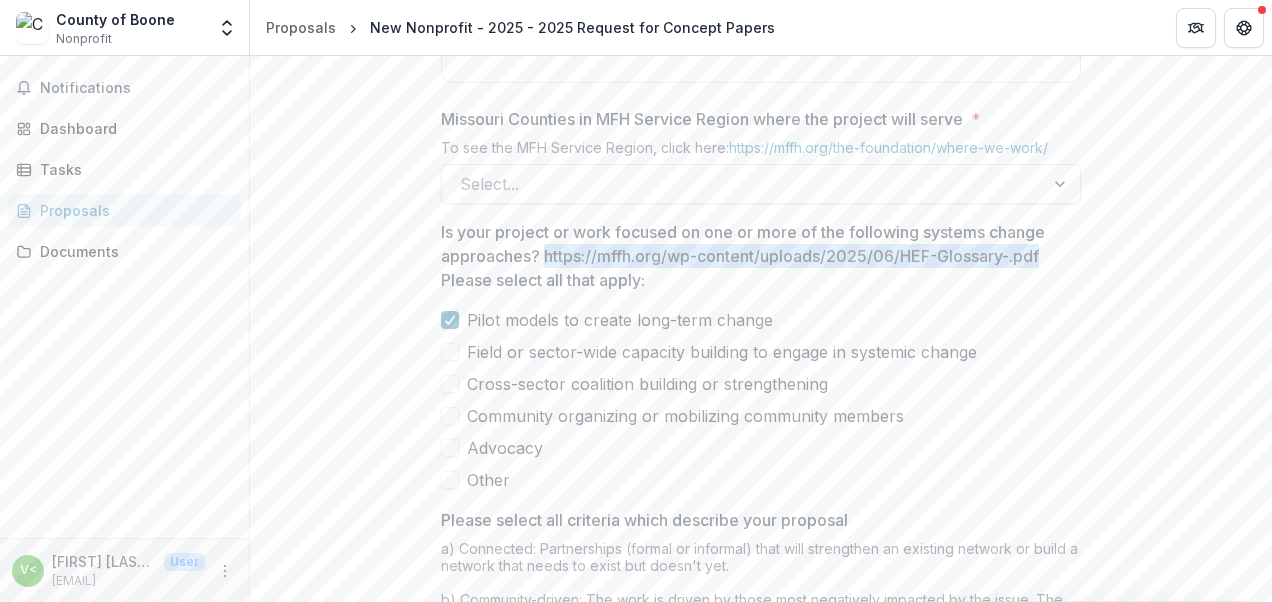 click on "Cross-sector coalition building or strengthening" at bounding box center [647, 384] 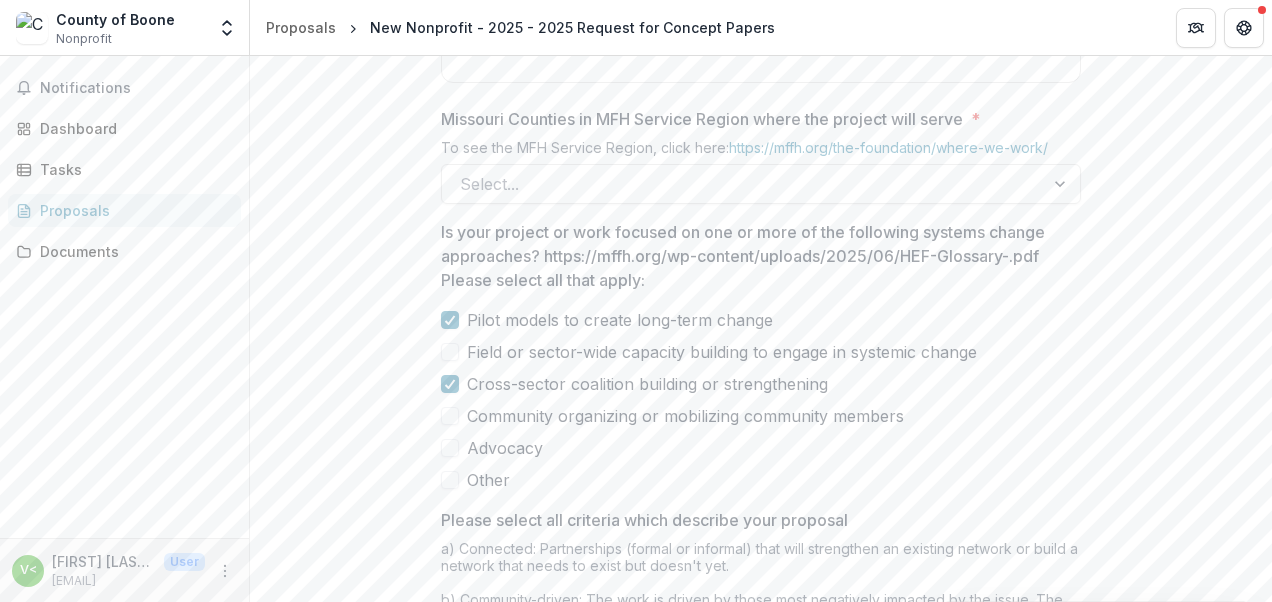click on "Is your project or work focused on one or more of the following systems change approaches? https://mffh.org/wp-content/uploads/2025/06/HEF-Glossary-.pdf Please select all that apply:" at bounding box center (755, 256) 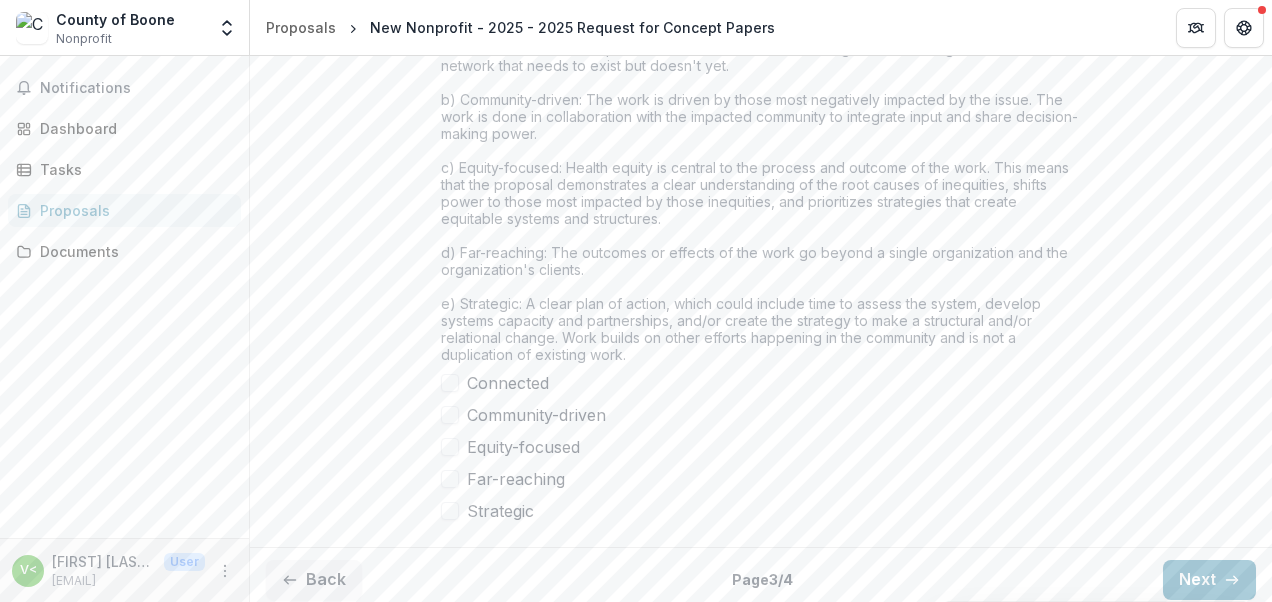 scroll, scrollTop: 1748, scrollLeft: 0, axis: vertical 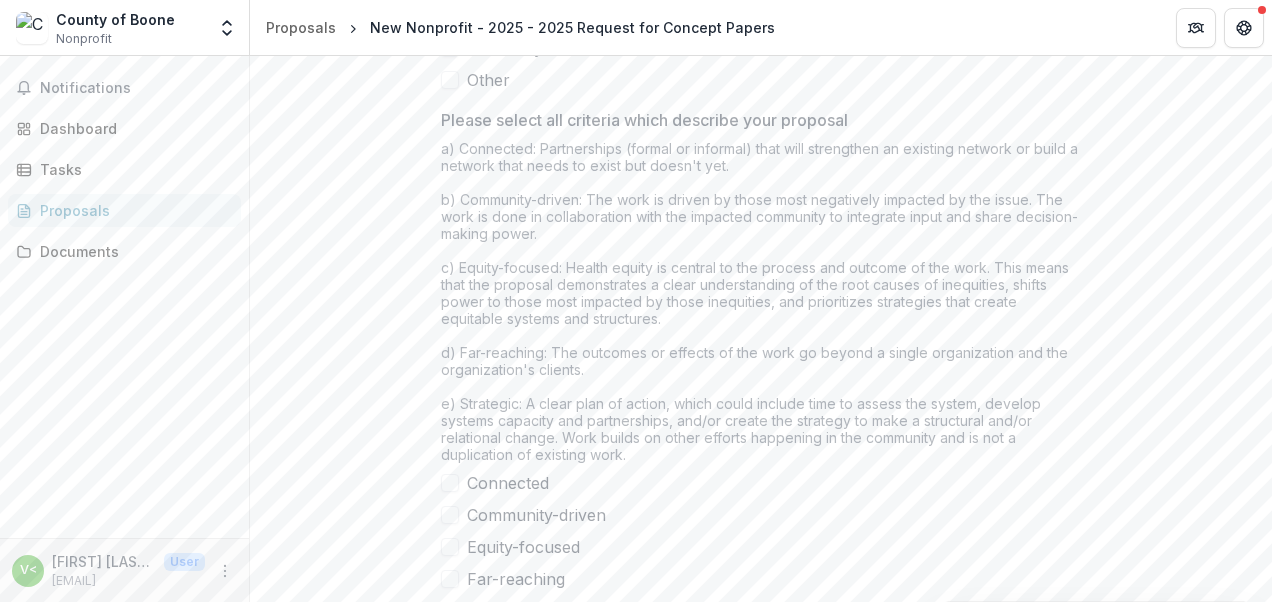 click on "Connected" at bounding box center [508, 483] 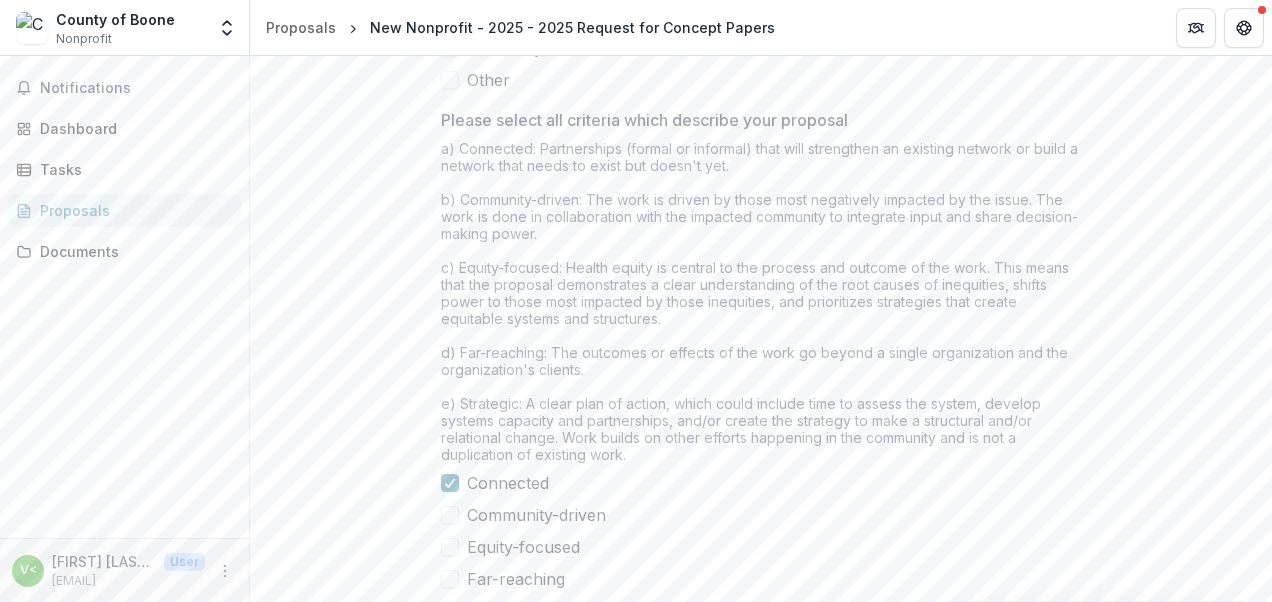 click on "Equity-focused" at bounding box center (761, 547) 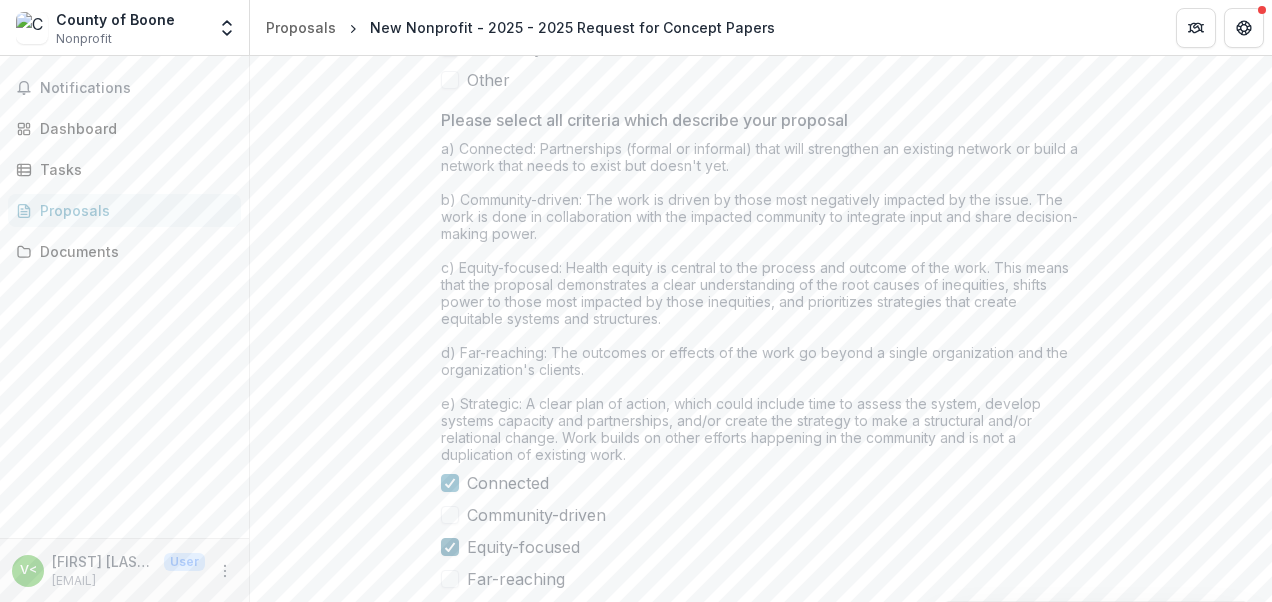 click at bounding box center (450, 547) 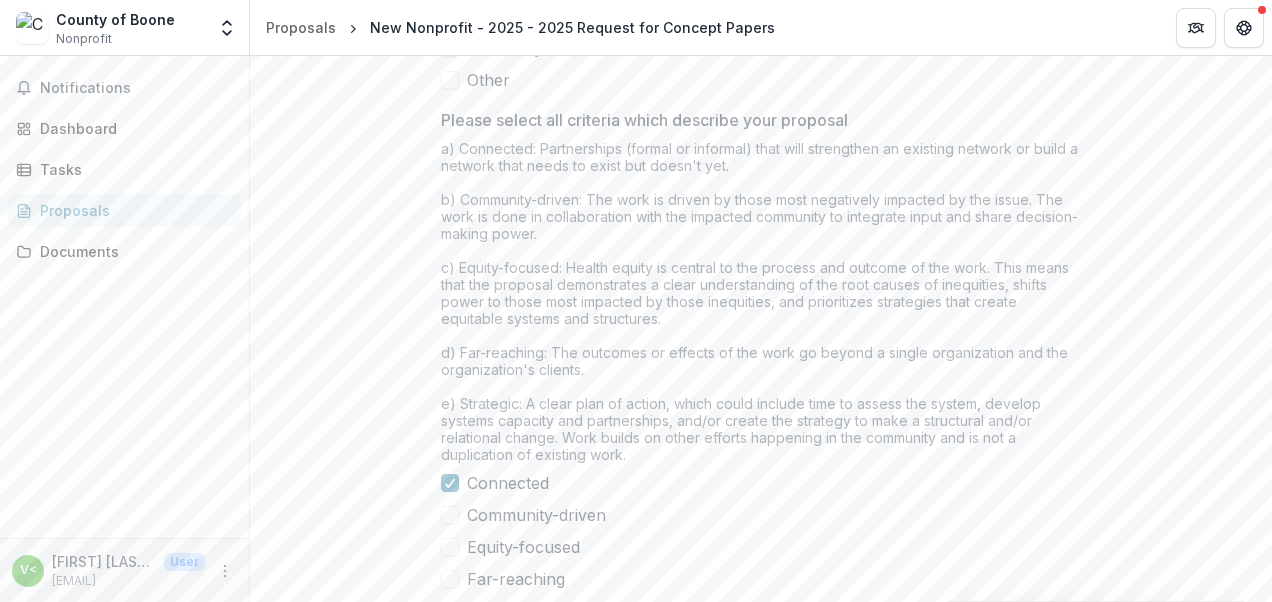 click at bounding box center [450, 579] 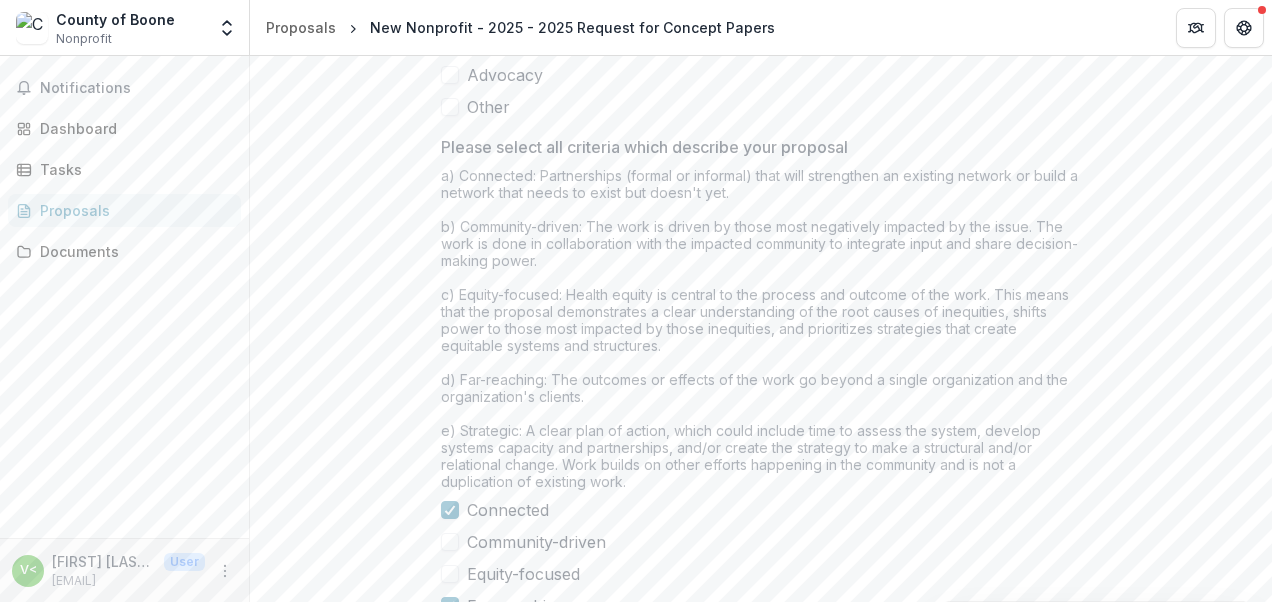 scroll, scrollTop: 1848, scrollLeft: 0, axis: vertical 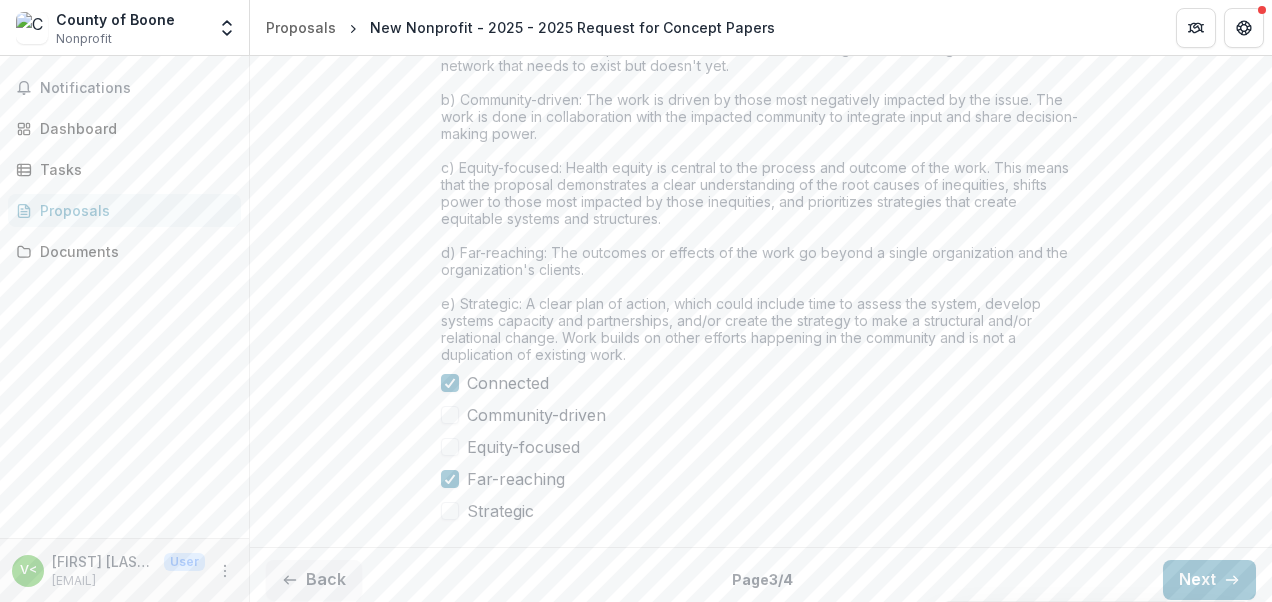 click on "Strategic" at bounding box center [500, 511] 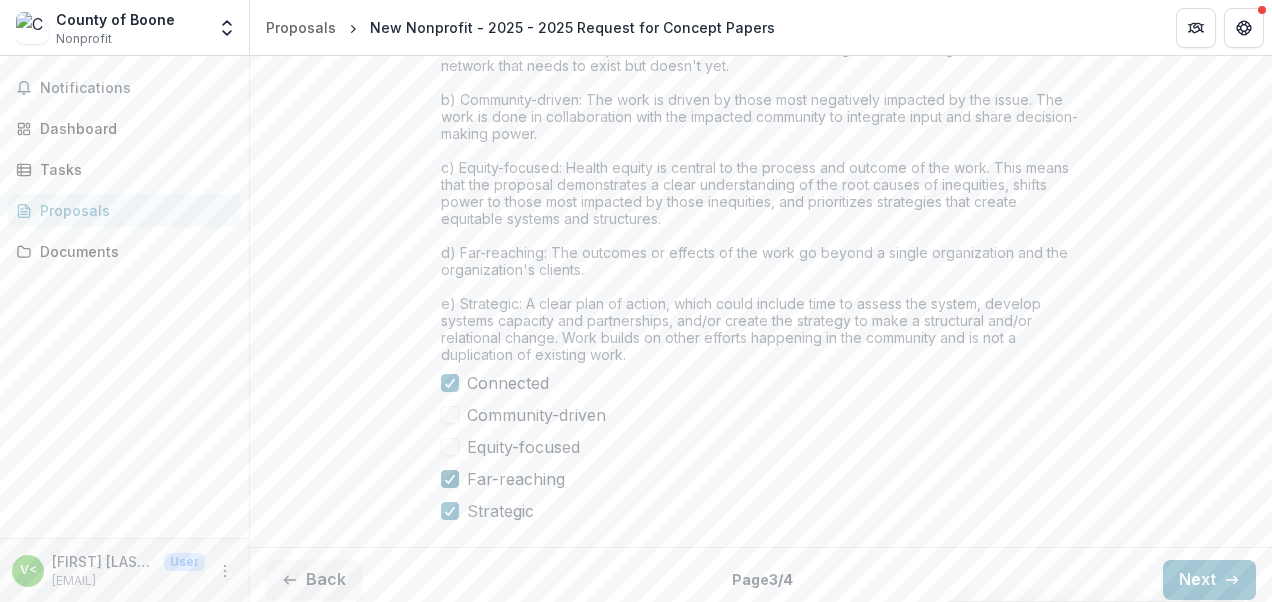 scroll, scrollTop: 1748, scrollLeft: 0, axis: vertical 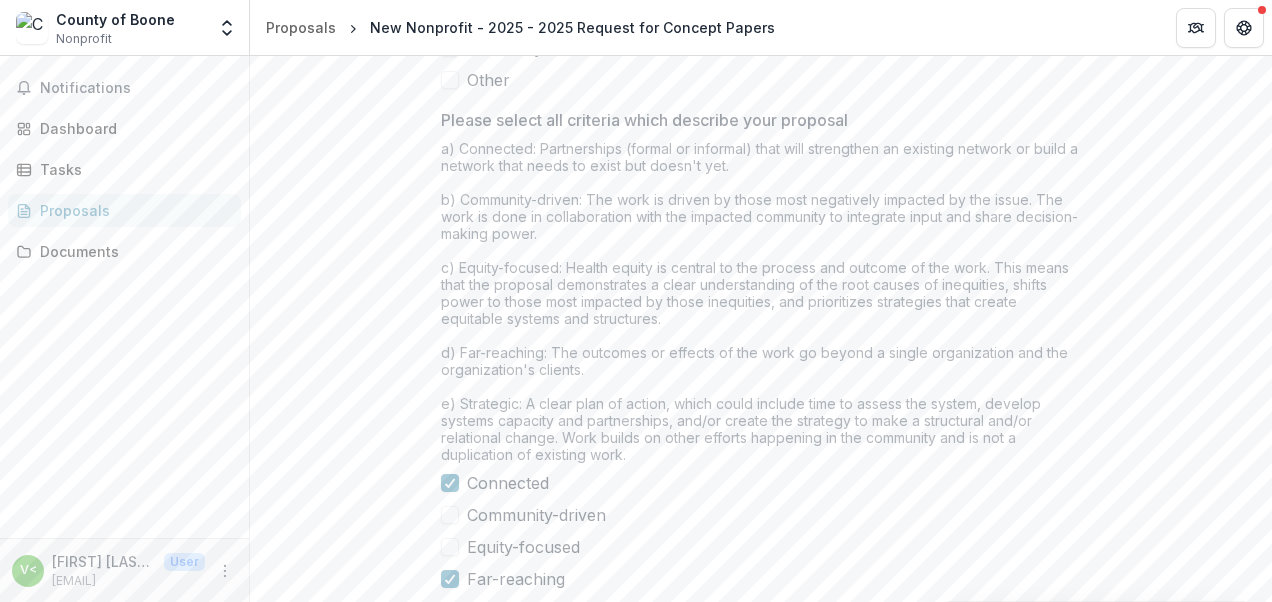 drag, startPoint x: 439, startPoint y: 196, endPoint x: 826, endPoint y: 320, distance: 406.38037 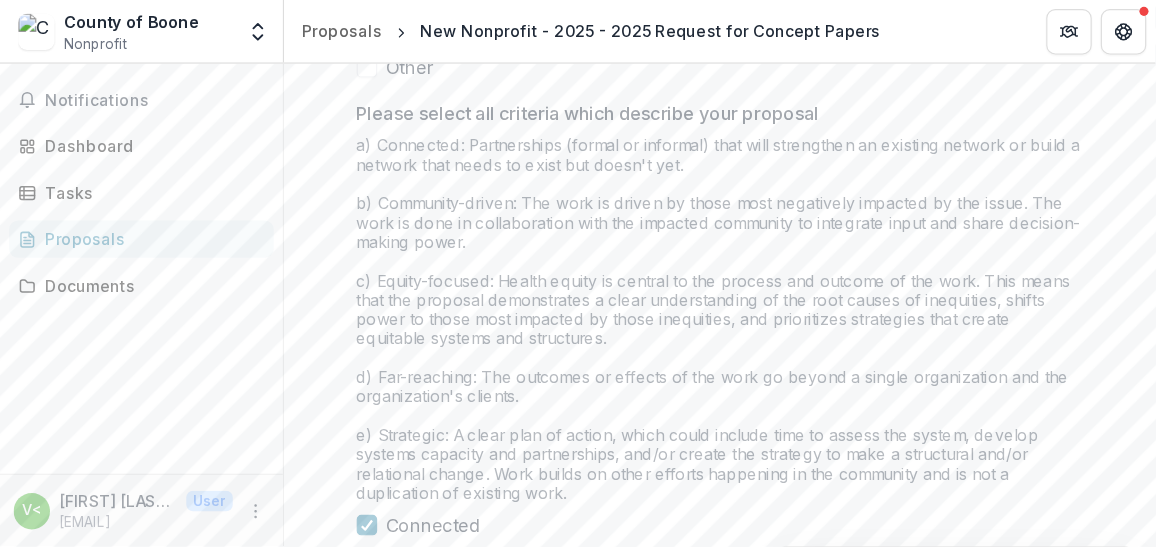 scroll, scrollTop: 1827, scrollLeft: 0, axis: vertical 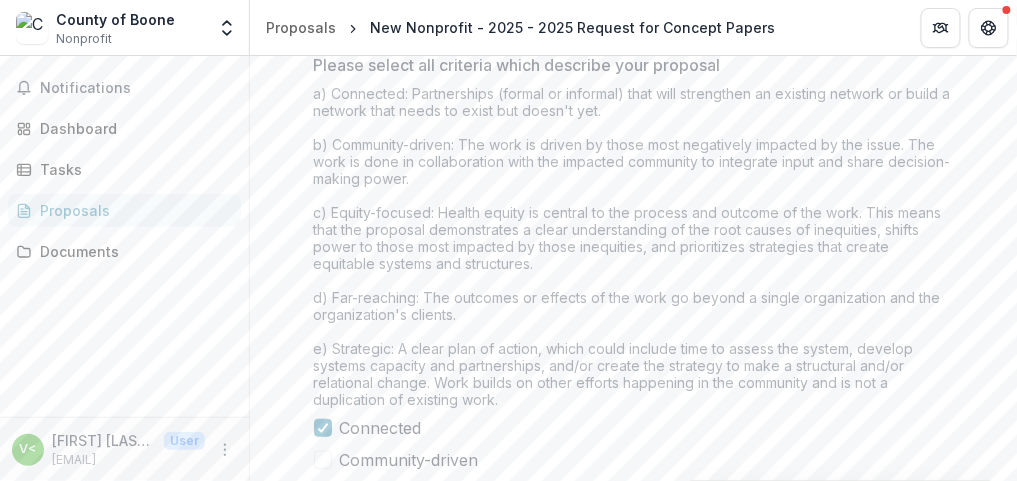 click on "**********" at bounding box center (633, -322) 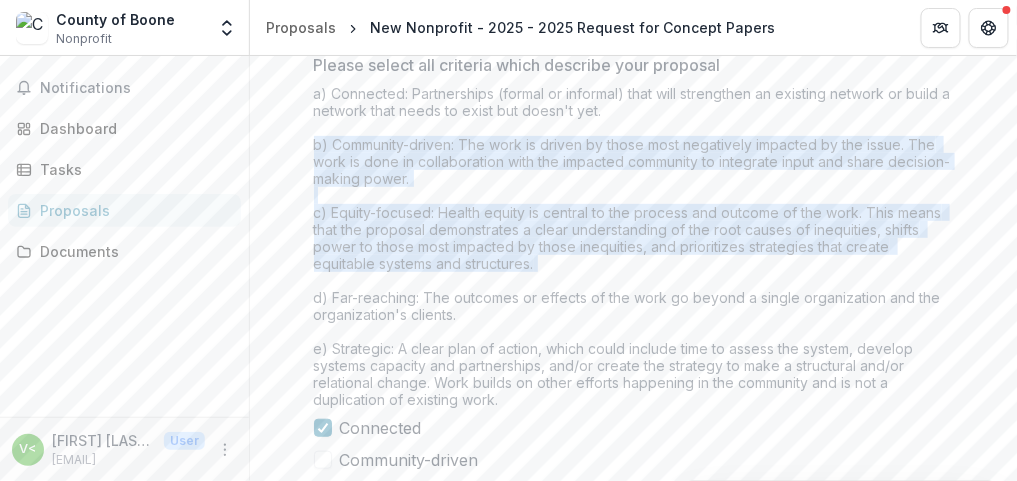 drag, startPoint x: 310, startPoint y: 145, endPoint x: 668, endPoint y: 265, distance: 377.57648 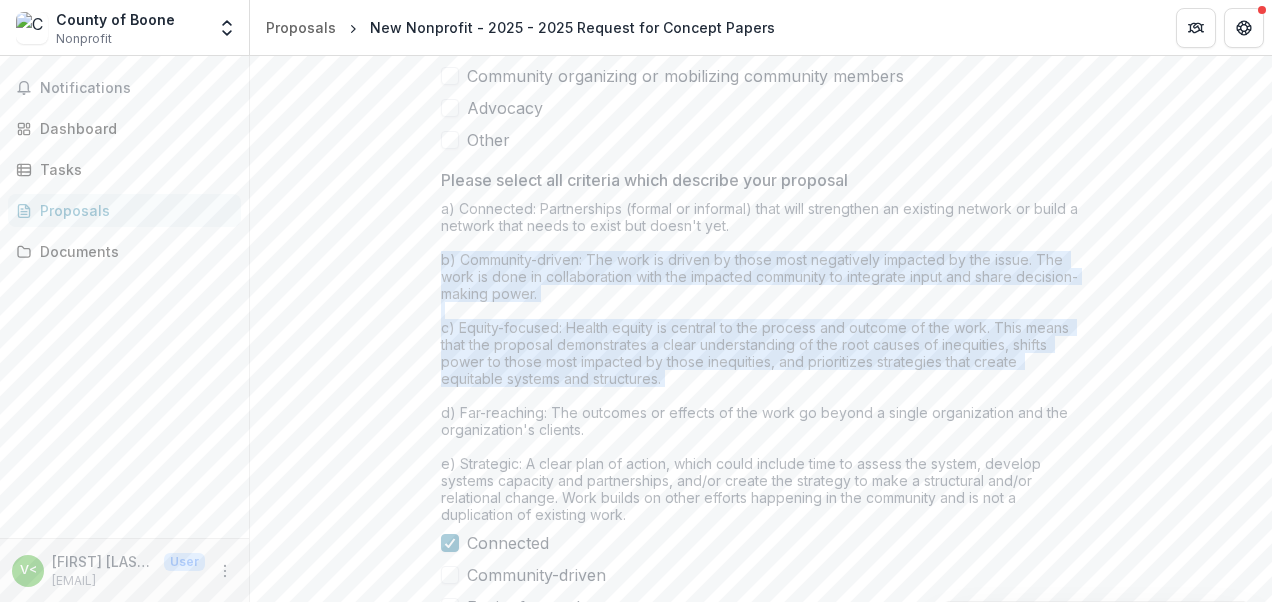 scroll, scrollTop: 1488, scrollLeft: 0, axis: vertical 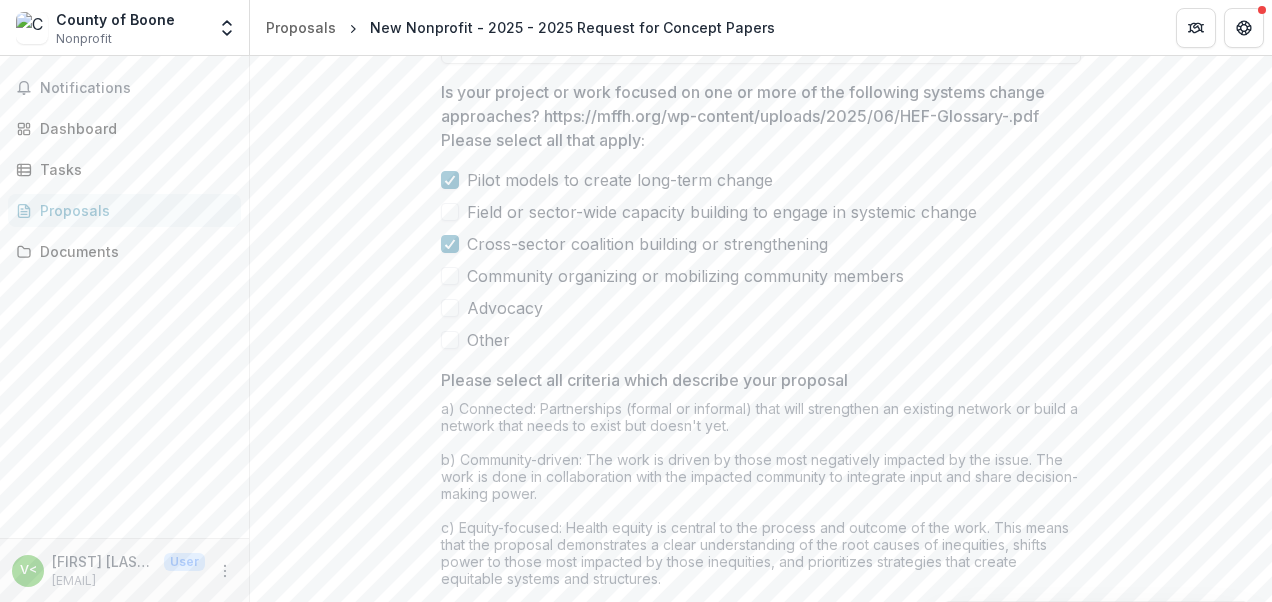 click on "Is your project or work focused on one or more of the following systems change approaches? https://mffh.org/wp-content/uploads/2025/06/HEF-Glossary-.pdf Please select all that apply:" at bounding box center [755, 116] 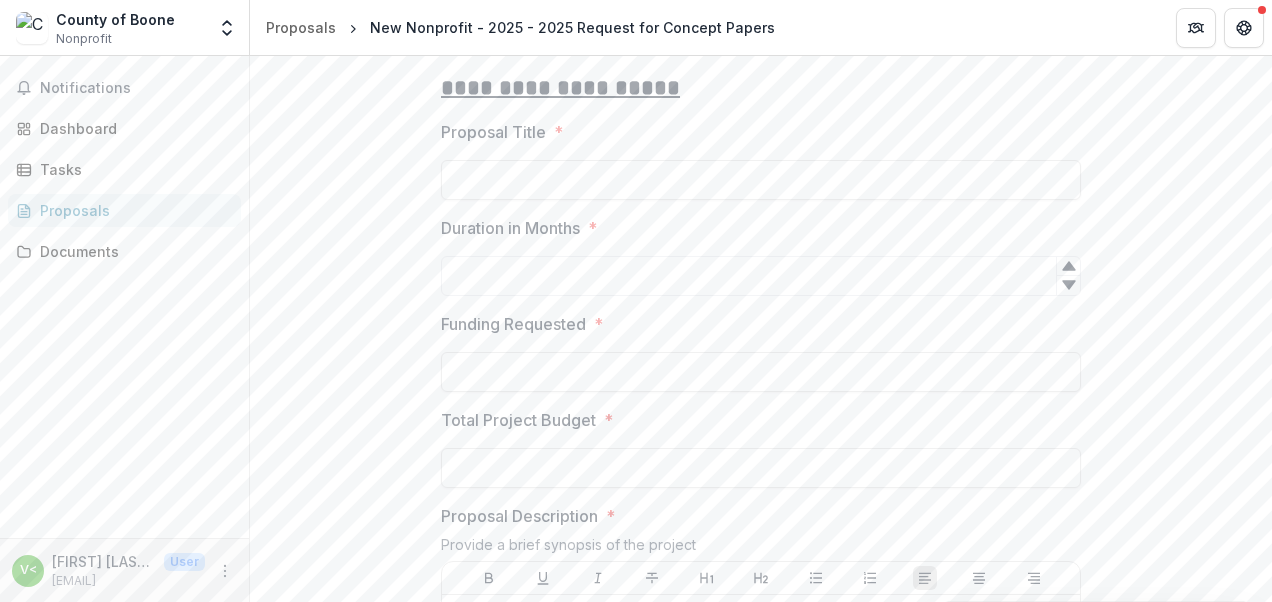 scroll, scrollTop: 488, scrollLeft: 0, axis: vertical 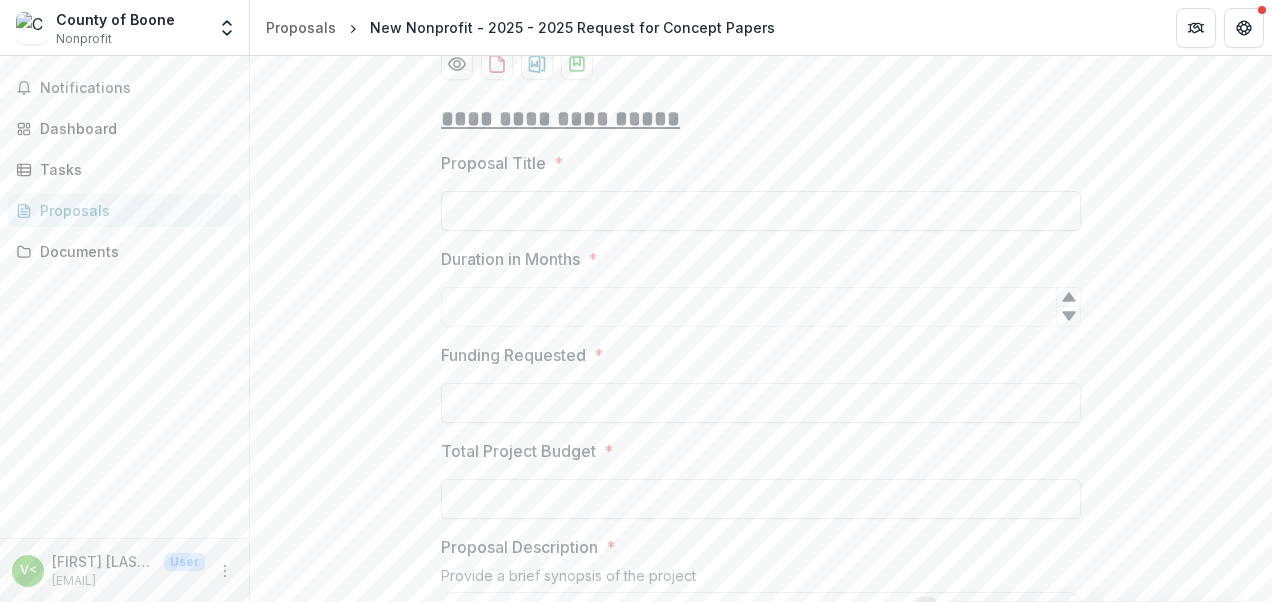 click on "Proposal Title *" at bounding box center [761, 211] 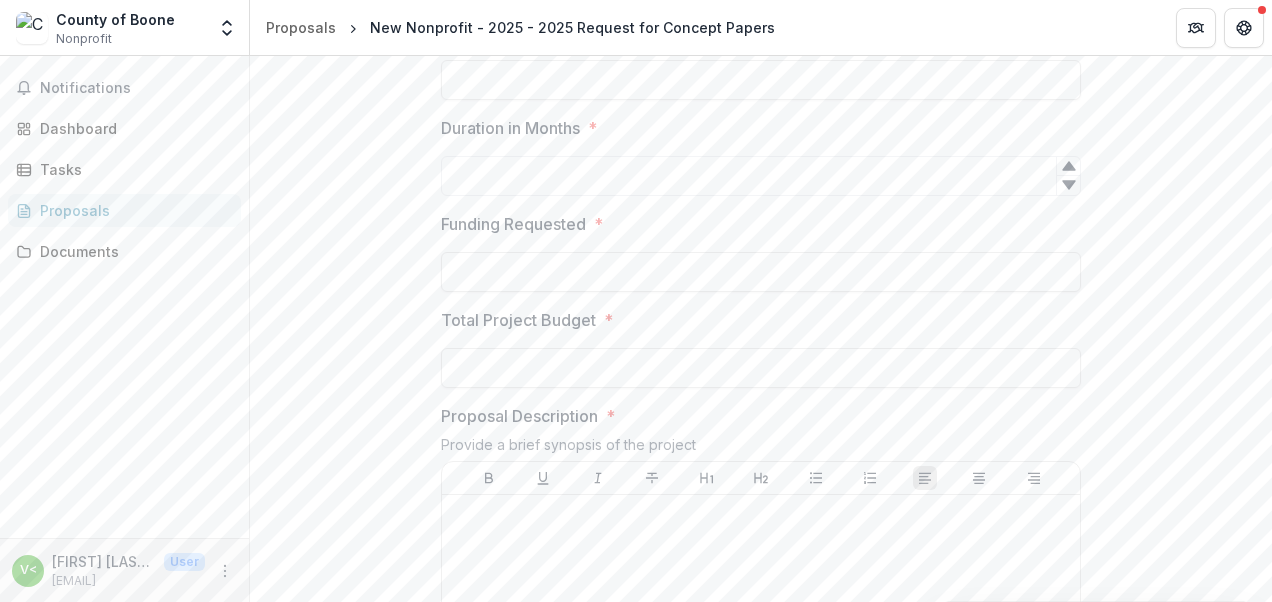 scroll, scrollTop: 588, scrollLeft: 0, axis: vertical 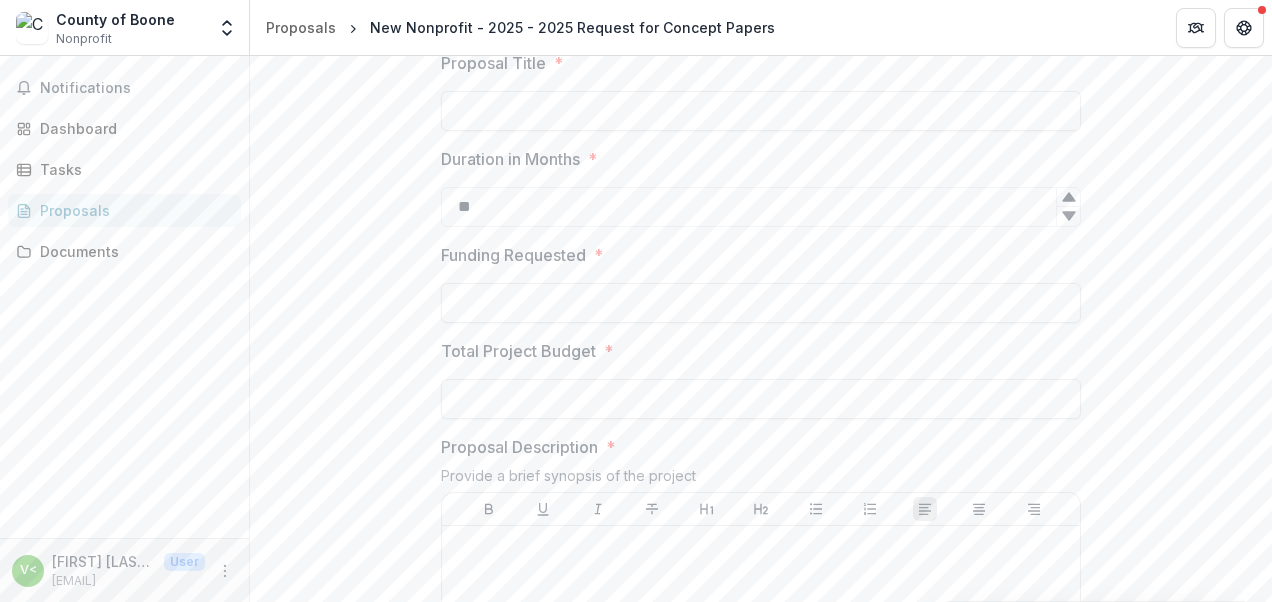 click at bounding box center (1068, 216) 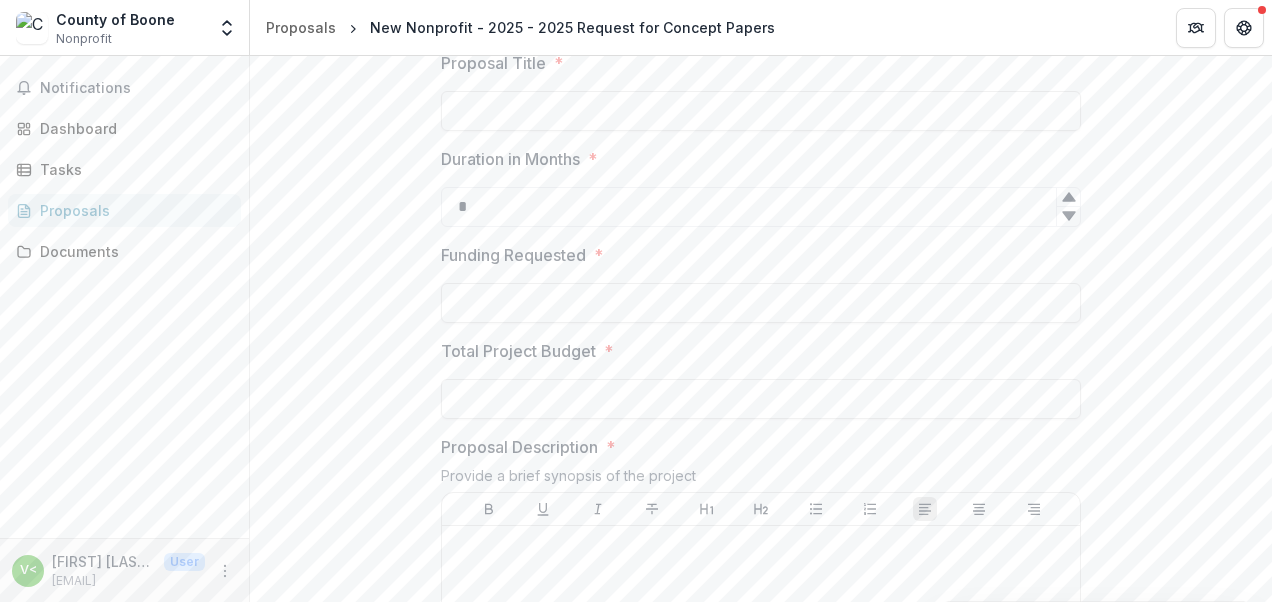 click 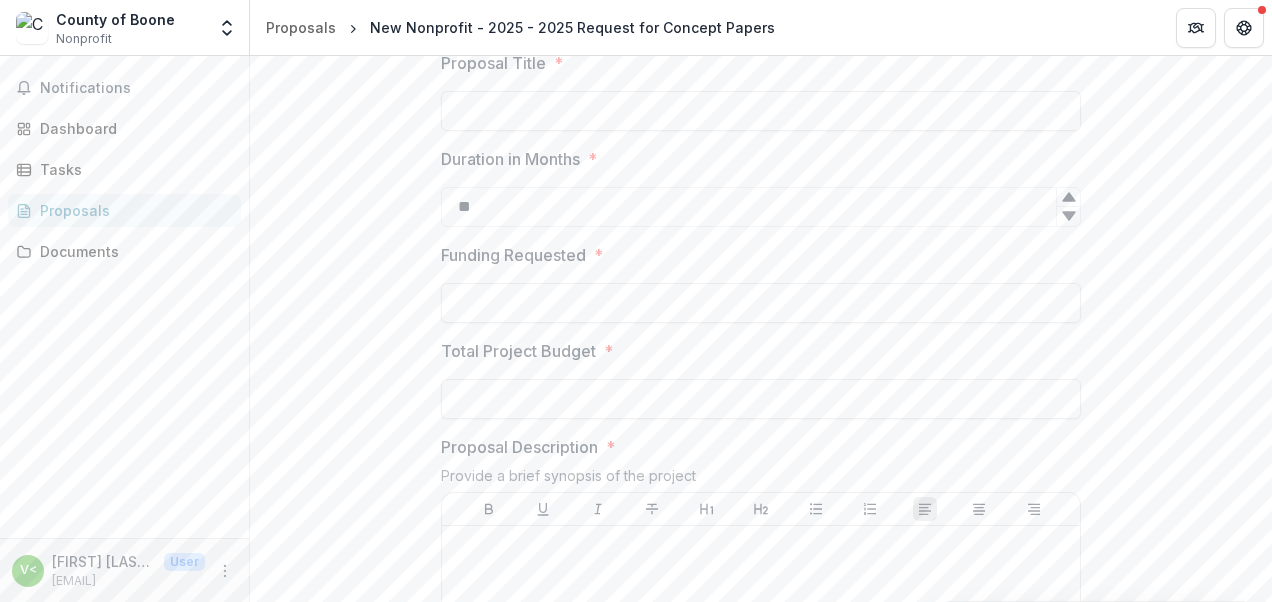 click 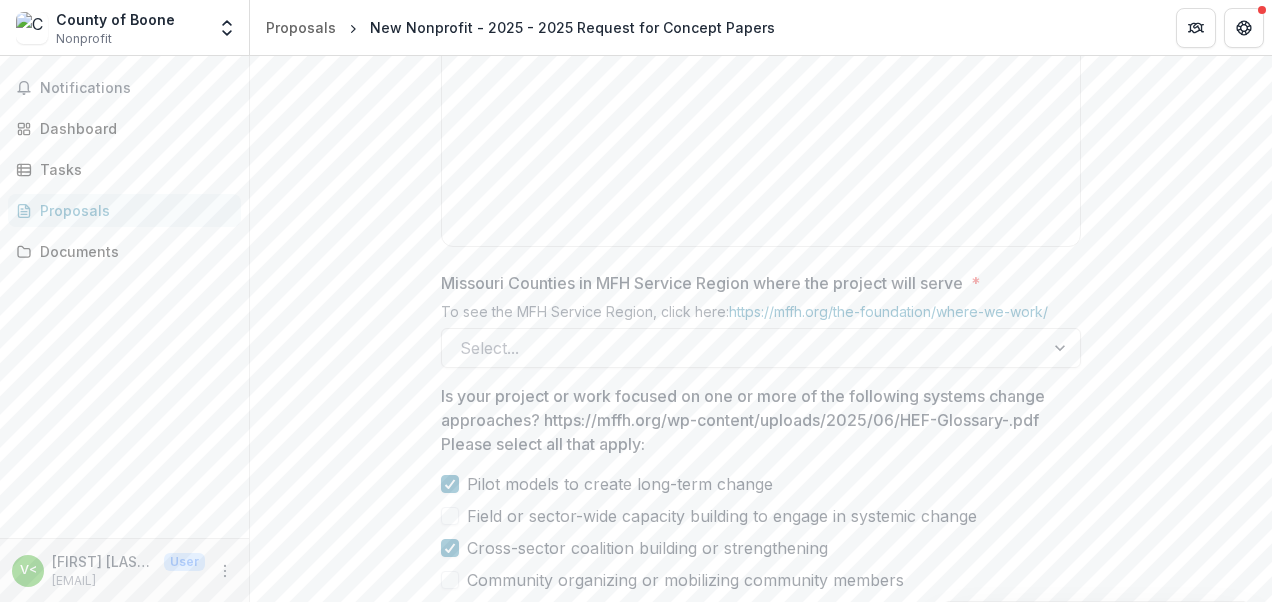 scroll, scrollTop: 1188, scrollLeft: 0, axis: vertical 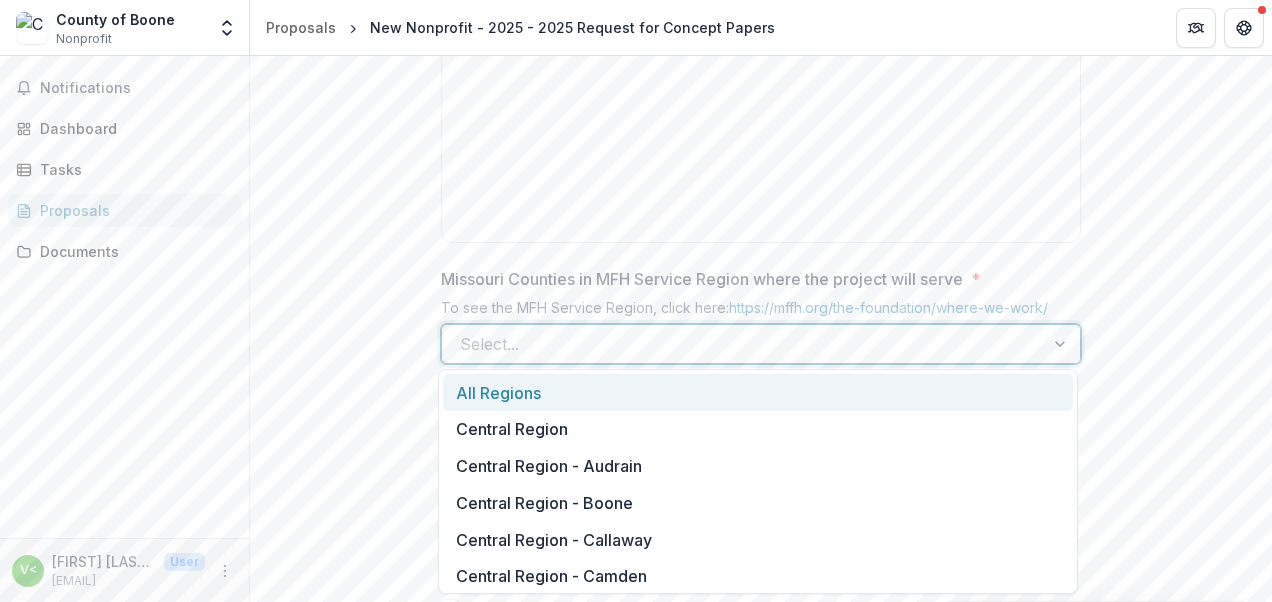 click at bounding box center (743, 344) 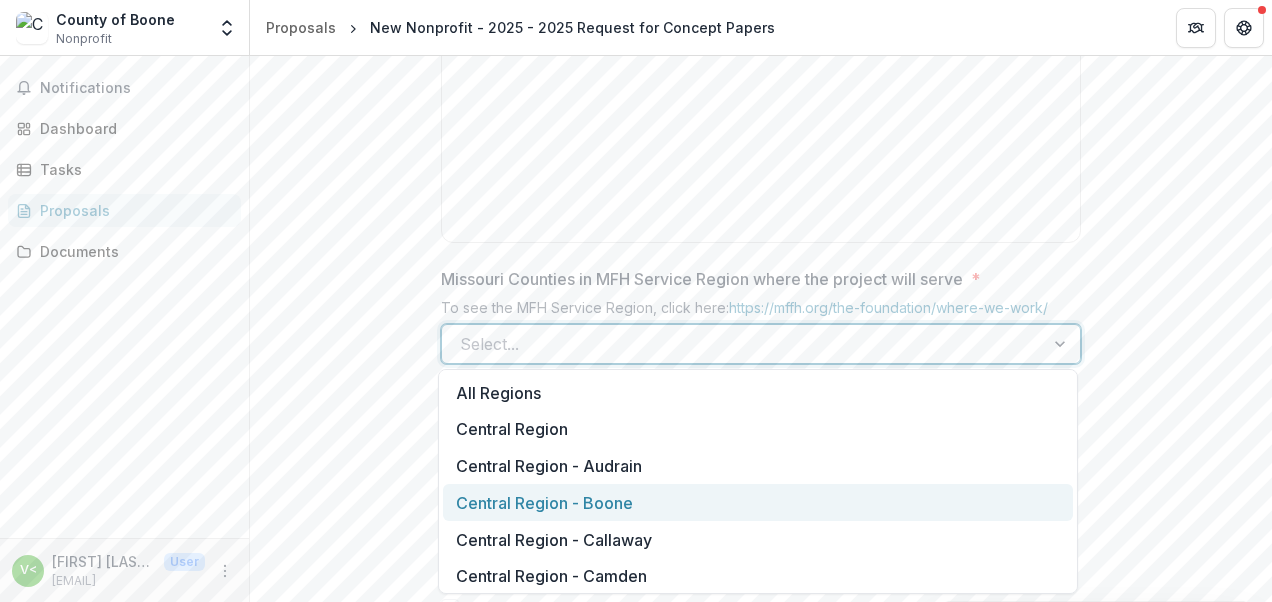 click on "Central Region - Boone" at bounding box center (758, 502) 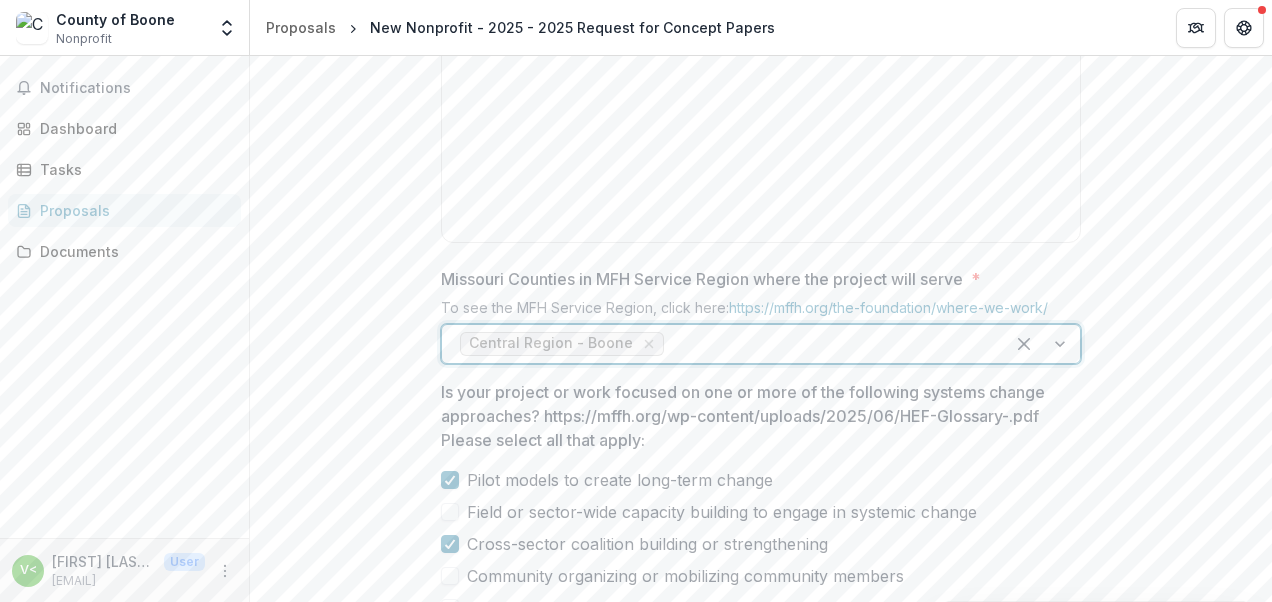 click at bounding box center [827, 344] 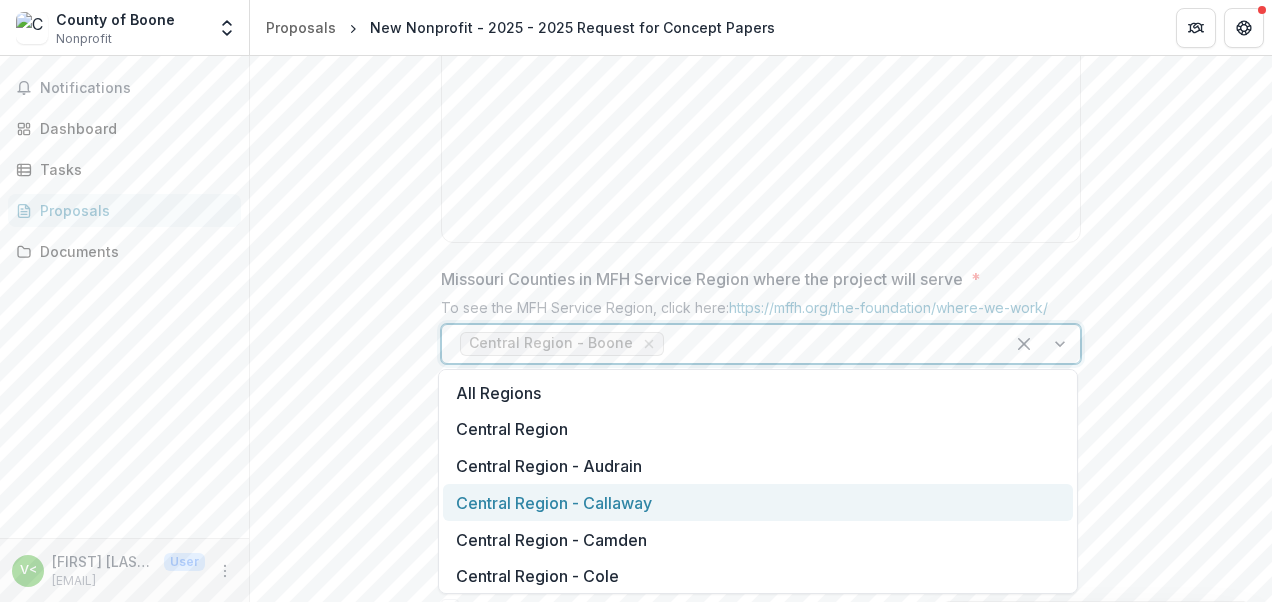 click on "Central Region - Callaway" at bounding box center (758, 502) 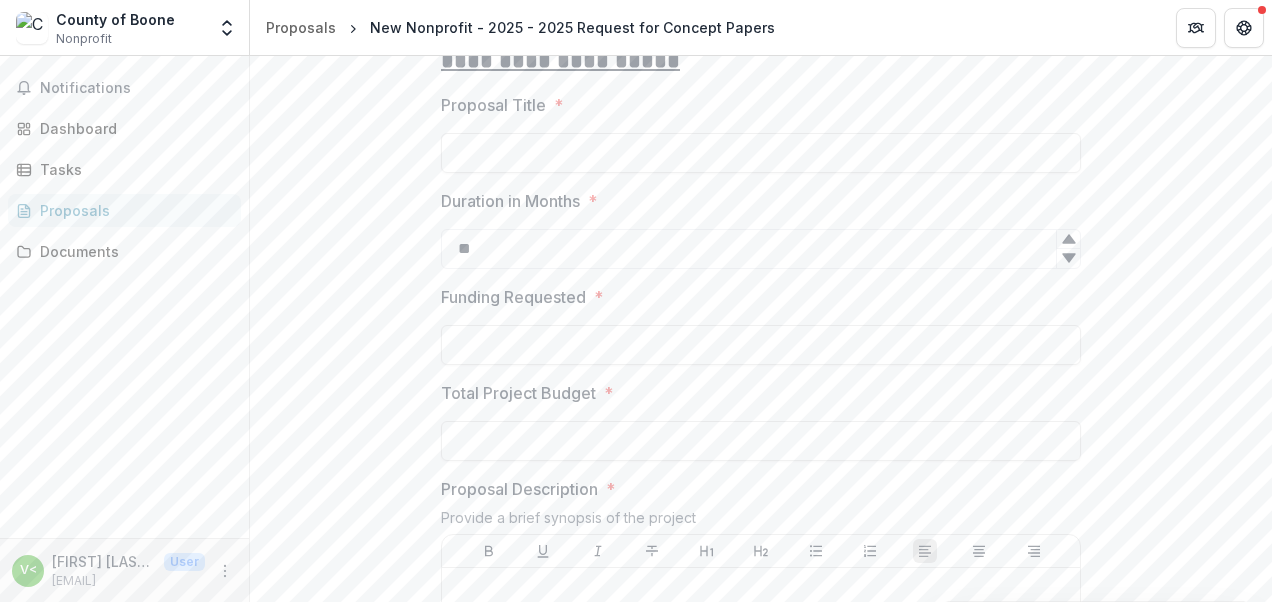 scroll, scrollTop: 548, scrollLeft: 0, axis: vertical 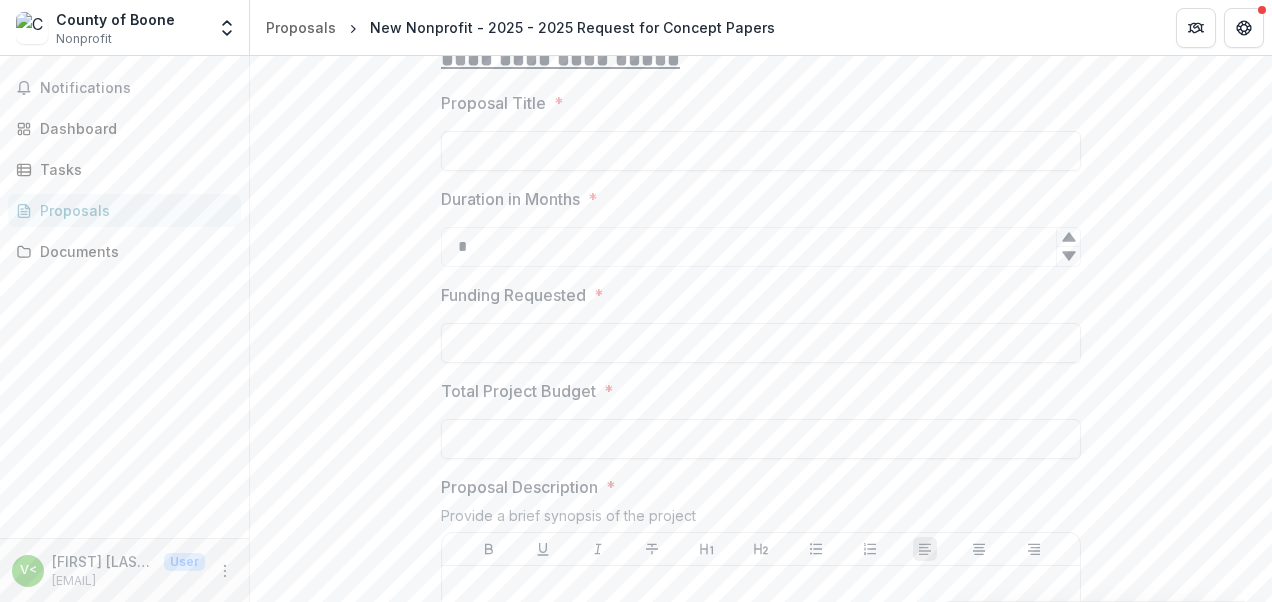 click at bounding box center [1068, 256] 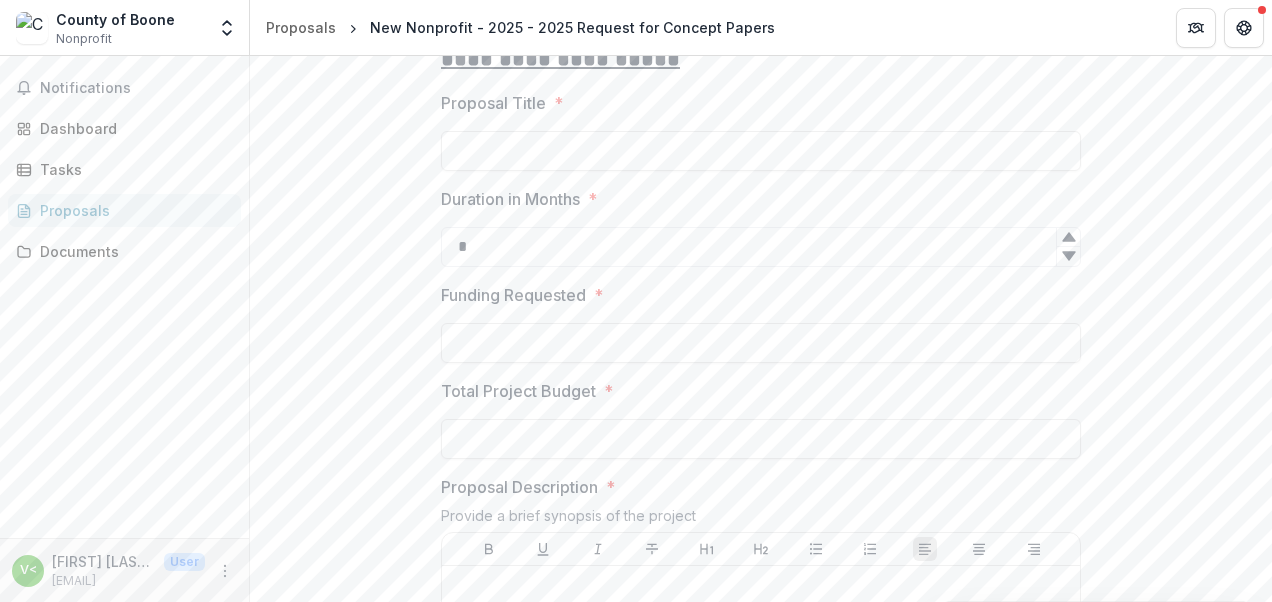 click 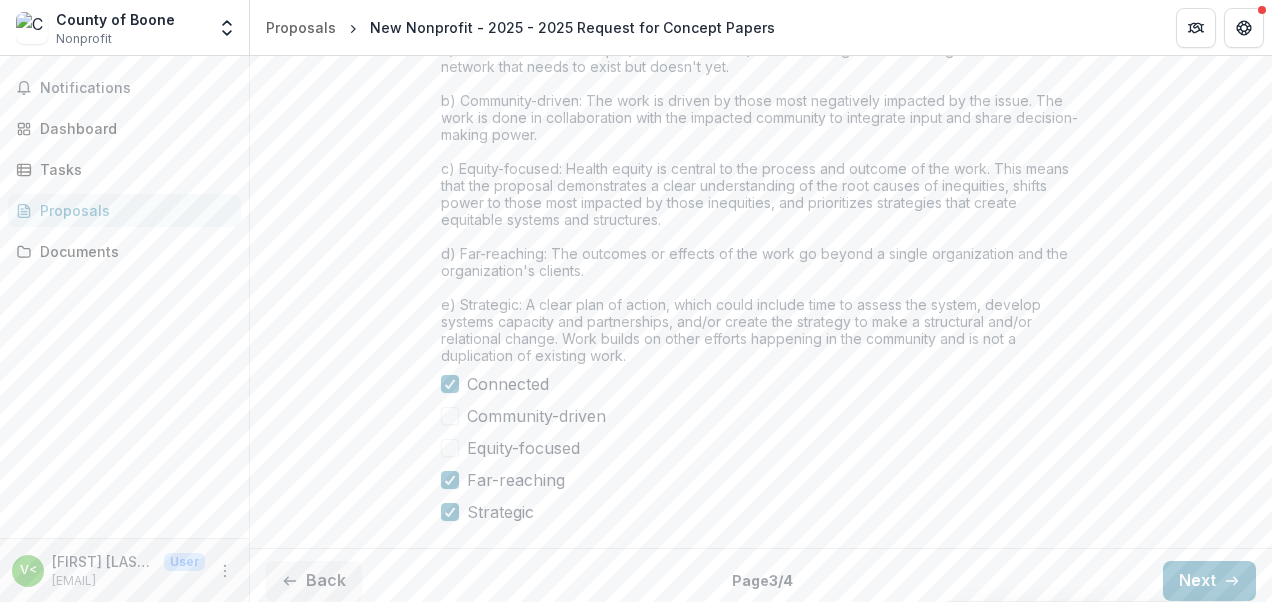 scroll, scrollTop: 1848, scrollLeft: 0, axis: vertical 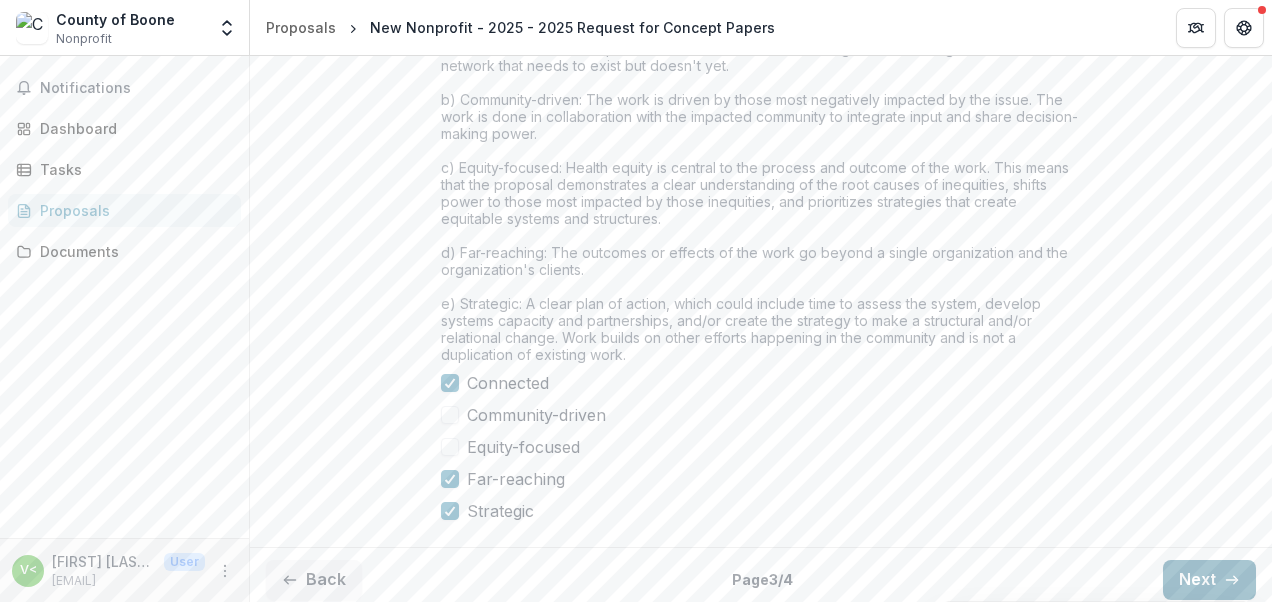 click on "Next" at bounding box center (1209, 580) 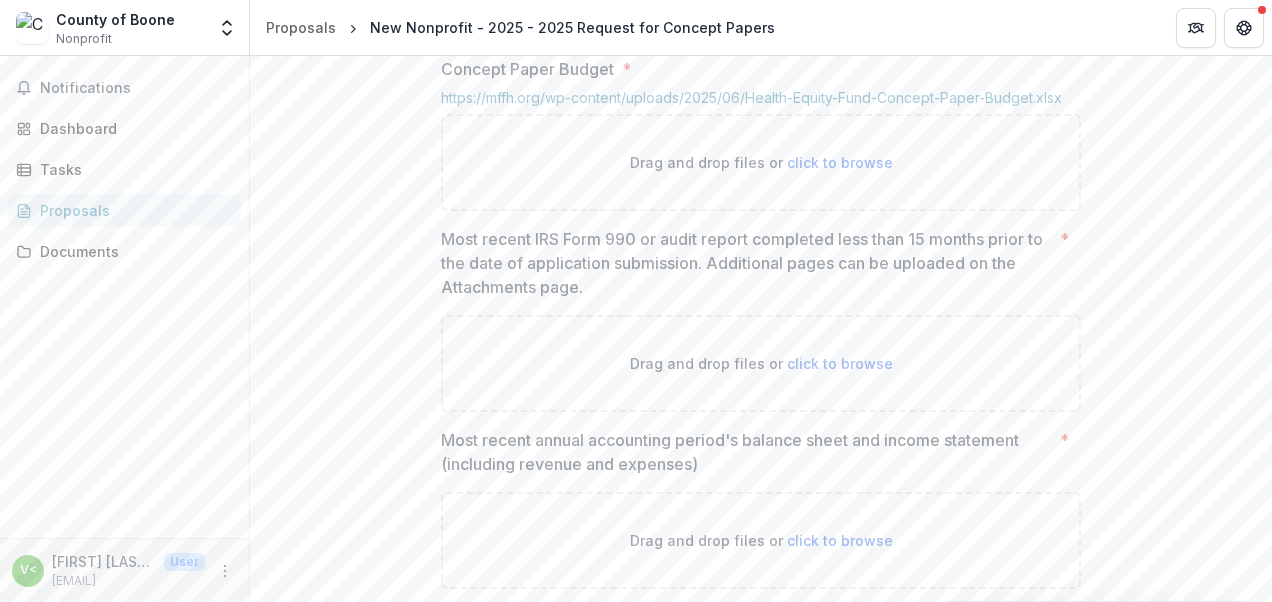 scroll, scrollTop: 1448, scrollLeft: 0, axis: vertical 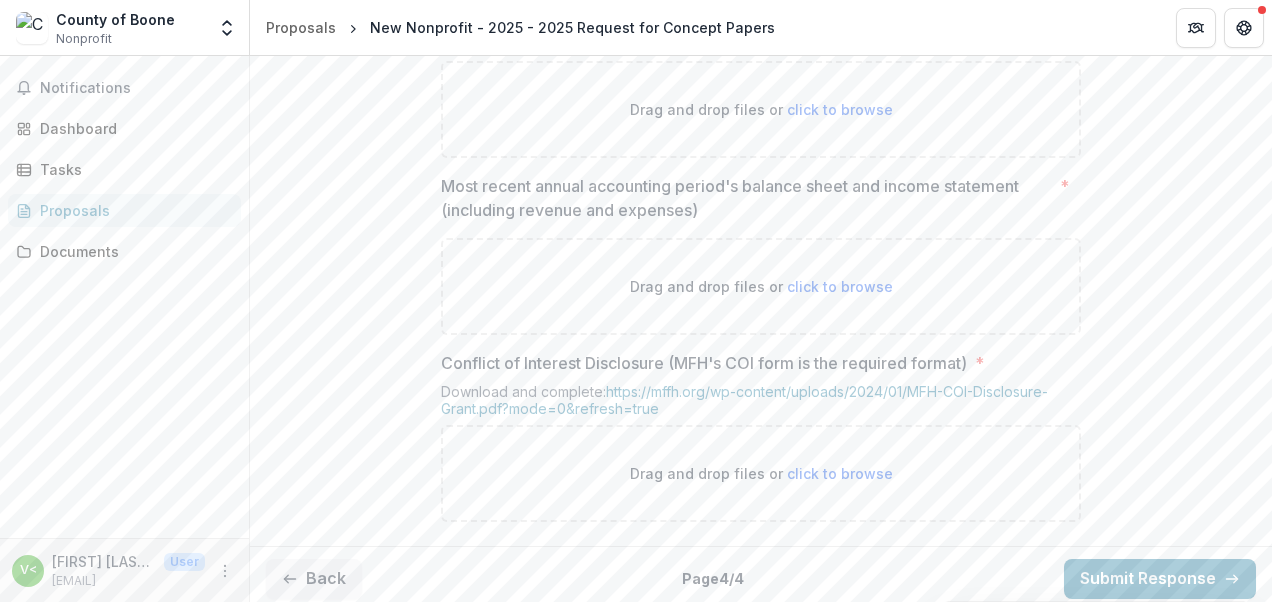 click on "Back" at bounding box center [314, 579] 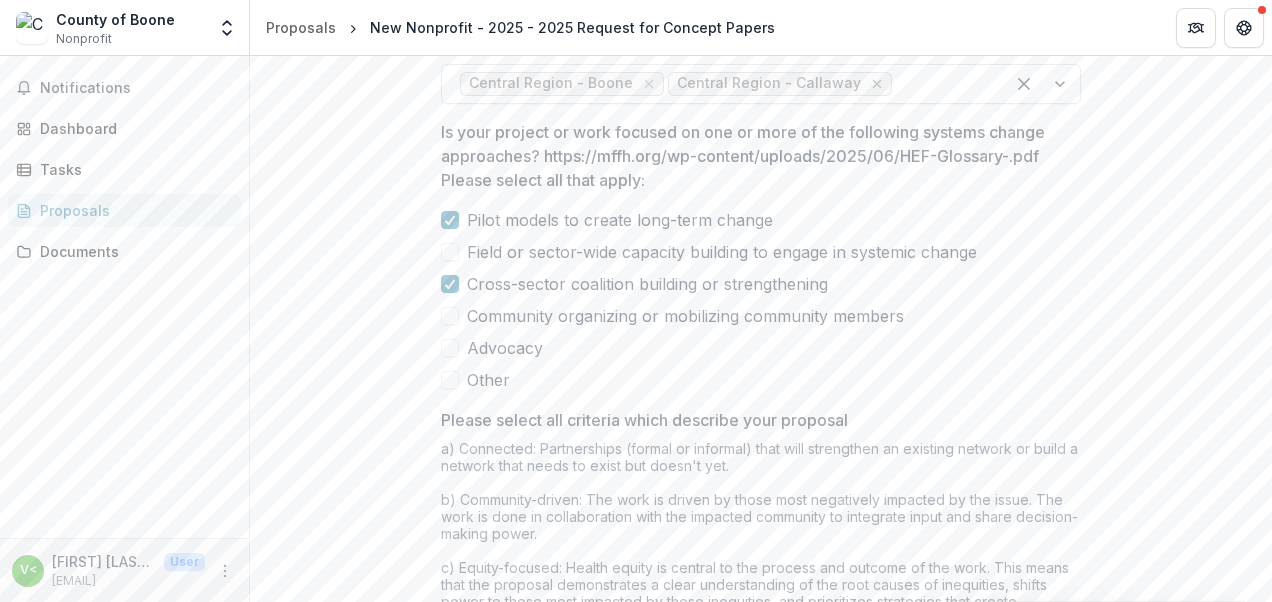 click 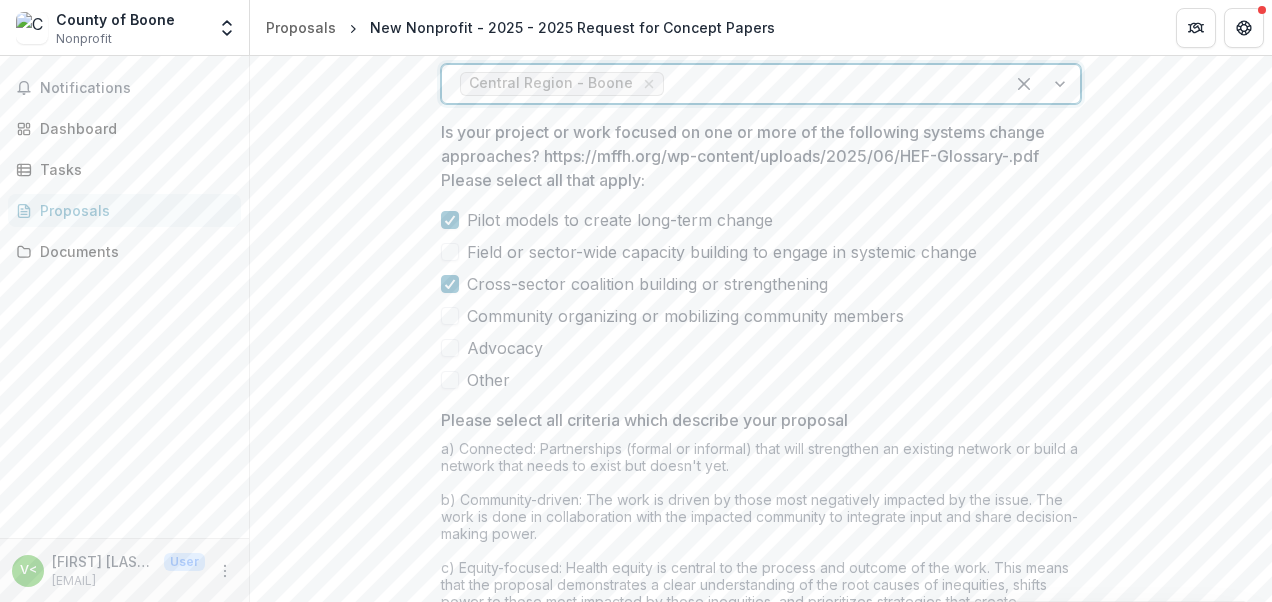 click on "**********" at bounding box center [761, 33] 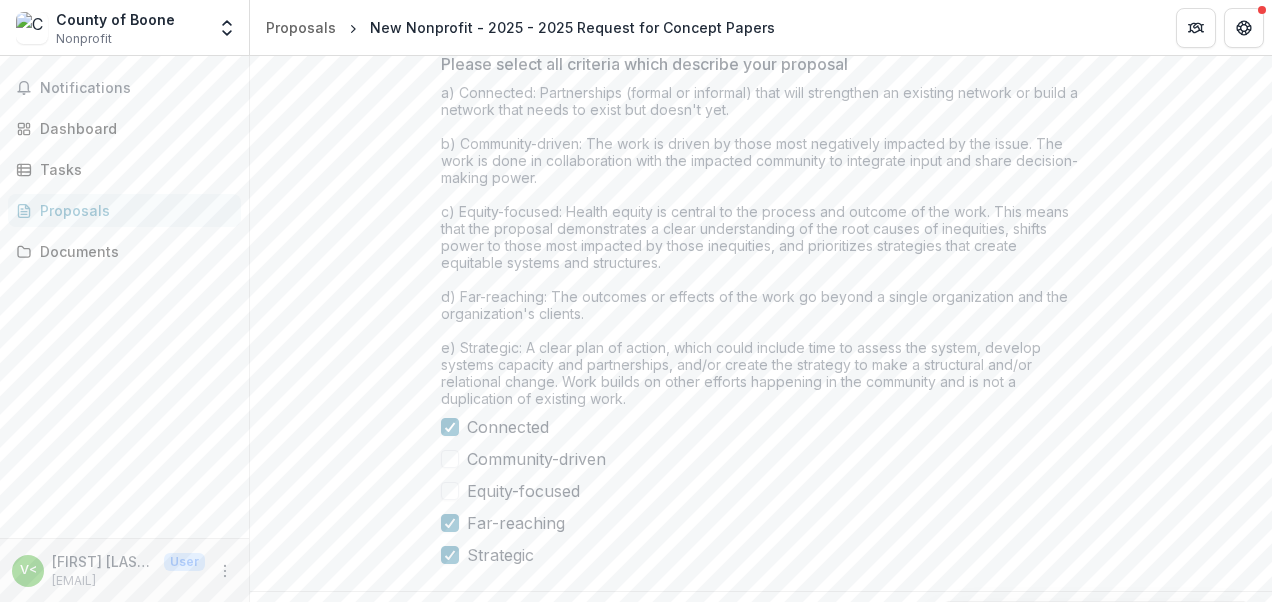 scroll, scrollTop: 1848, scrollLeft: 0, axis: vertical 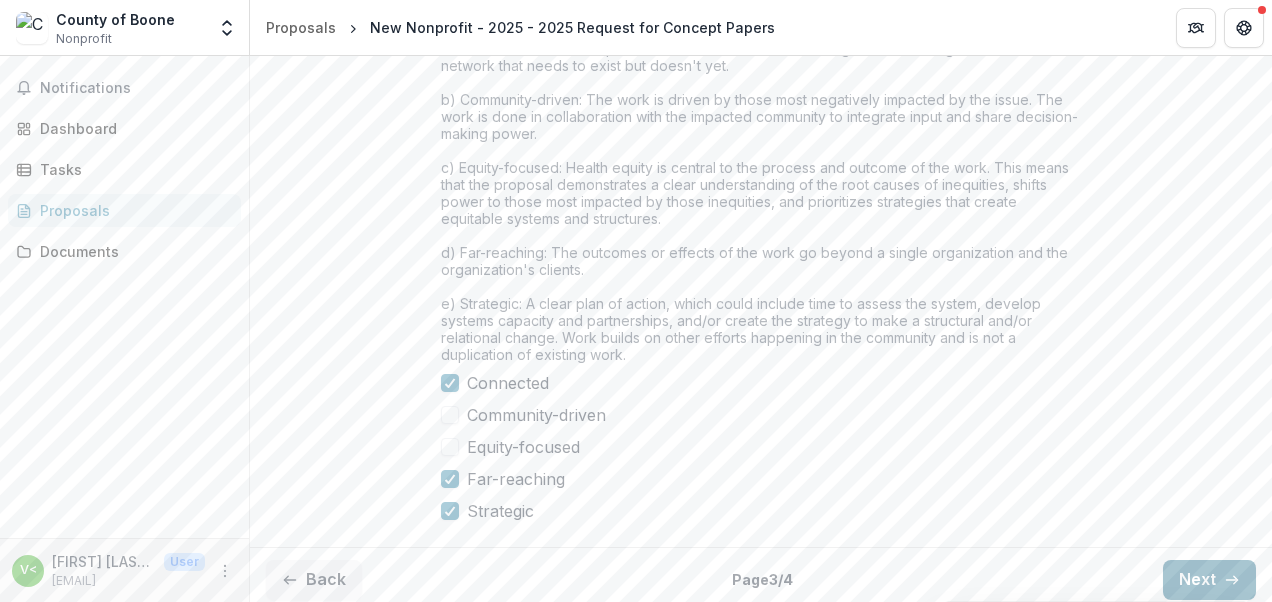 click on "Next" at bounding box center (1209, 580) 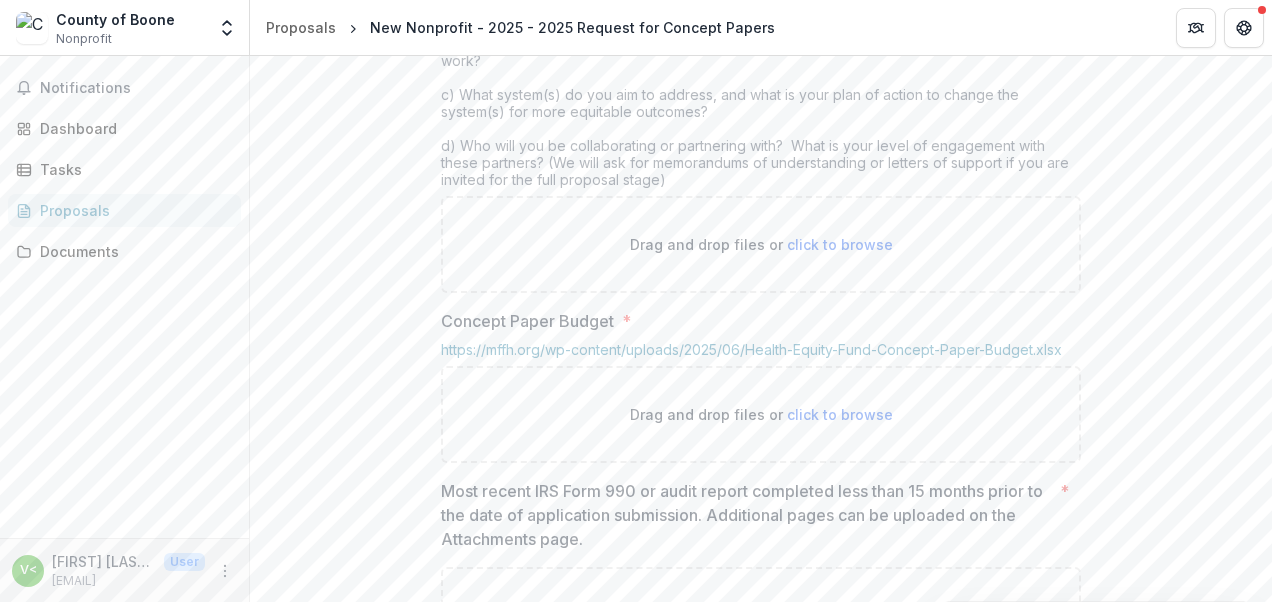 scroll, scrollTop: 948, scrollLeft: 0, axis: vertical 